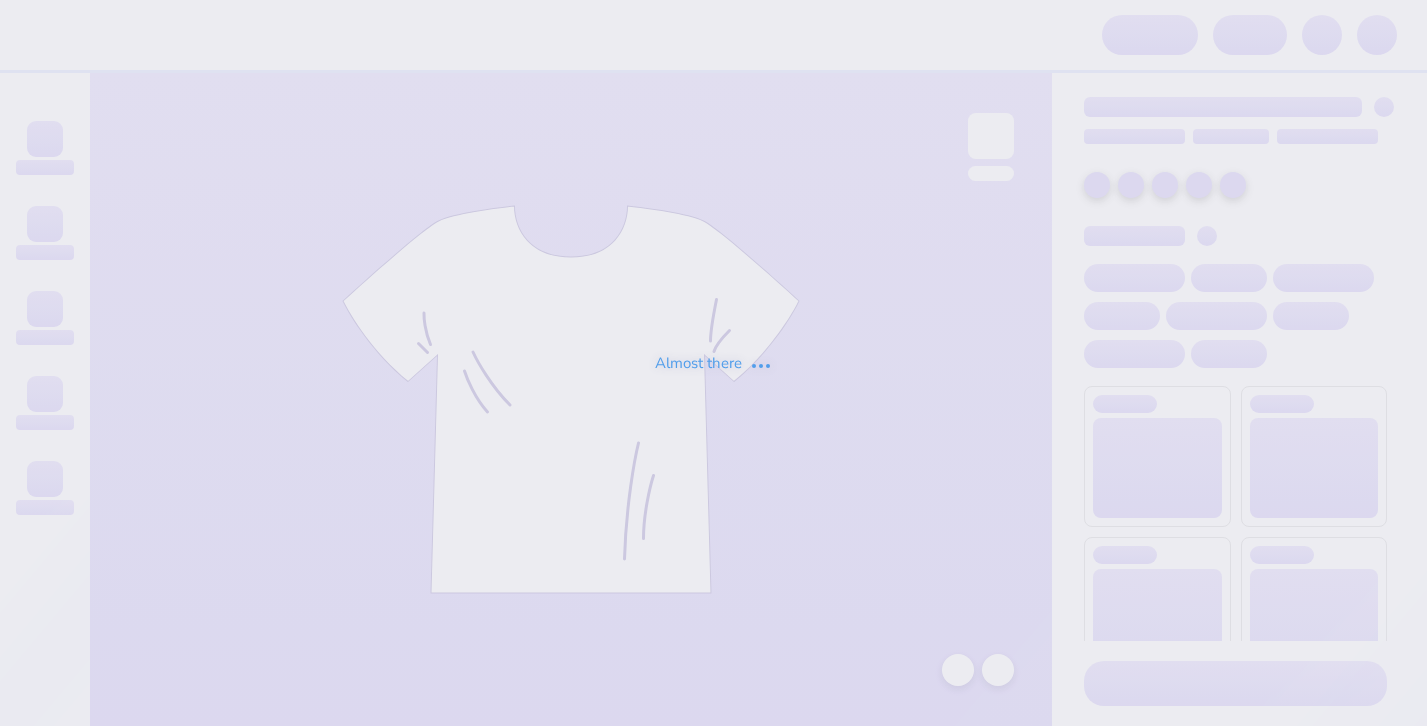 scroll, scrollTop: 0, scrollLeft: 0, axis: both 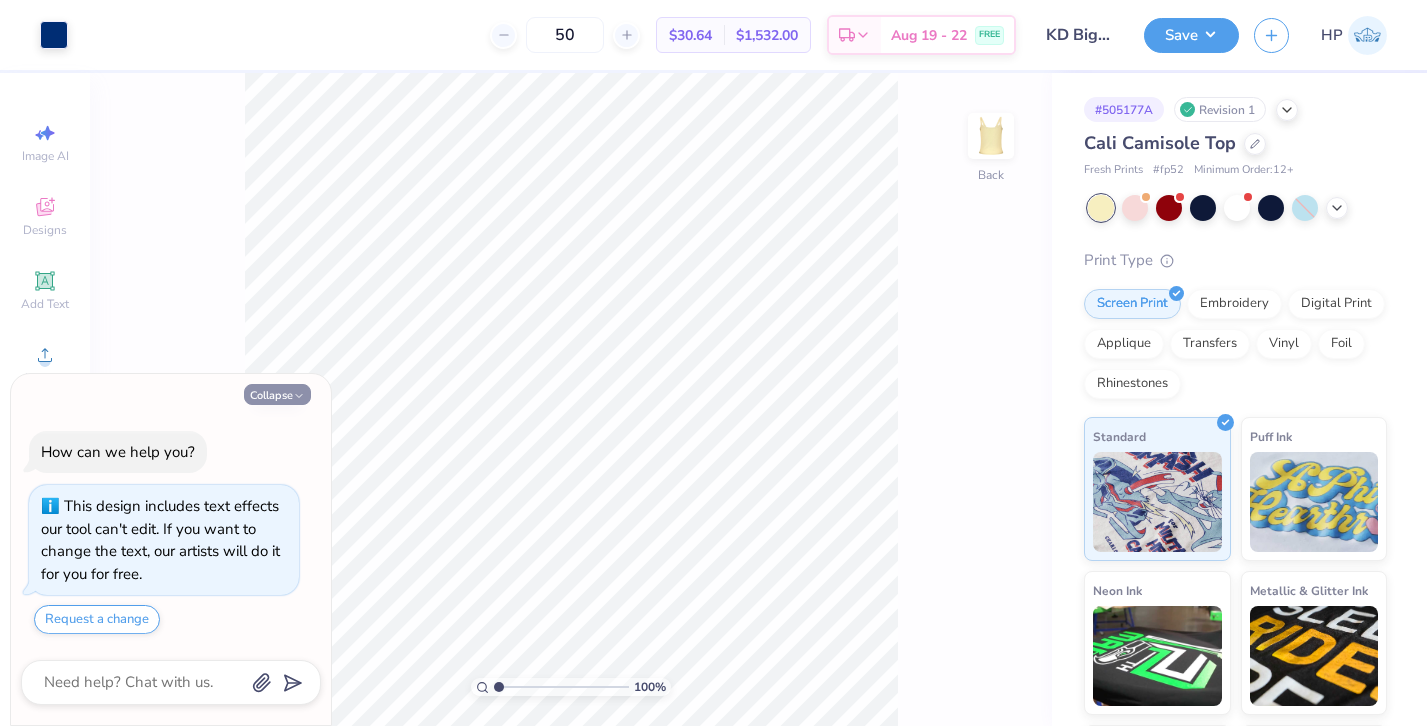 click 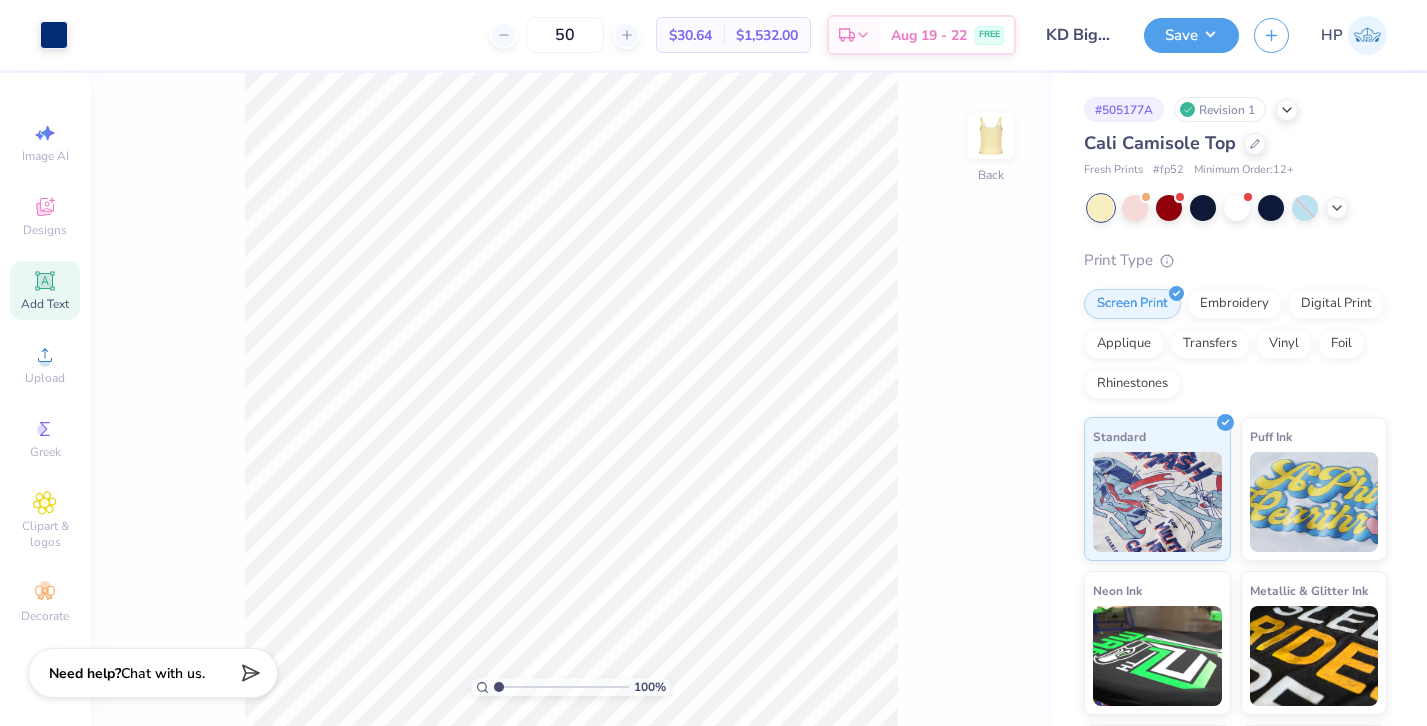 click 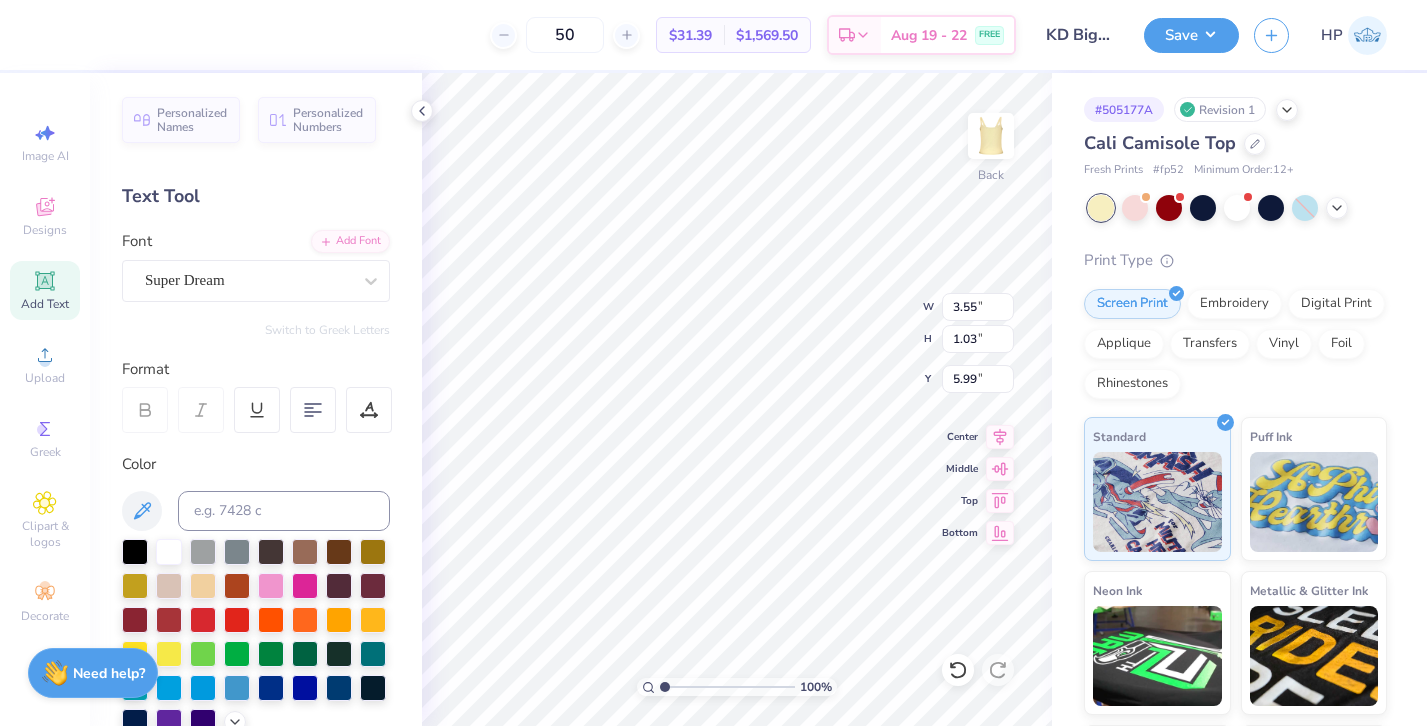 type on "2025" 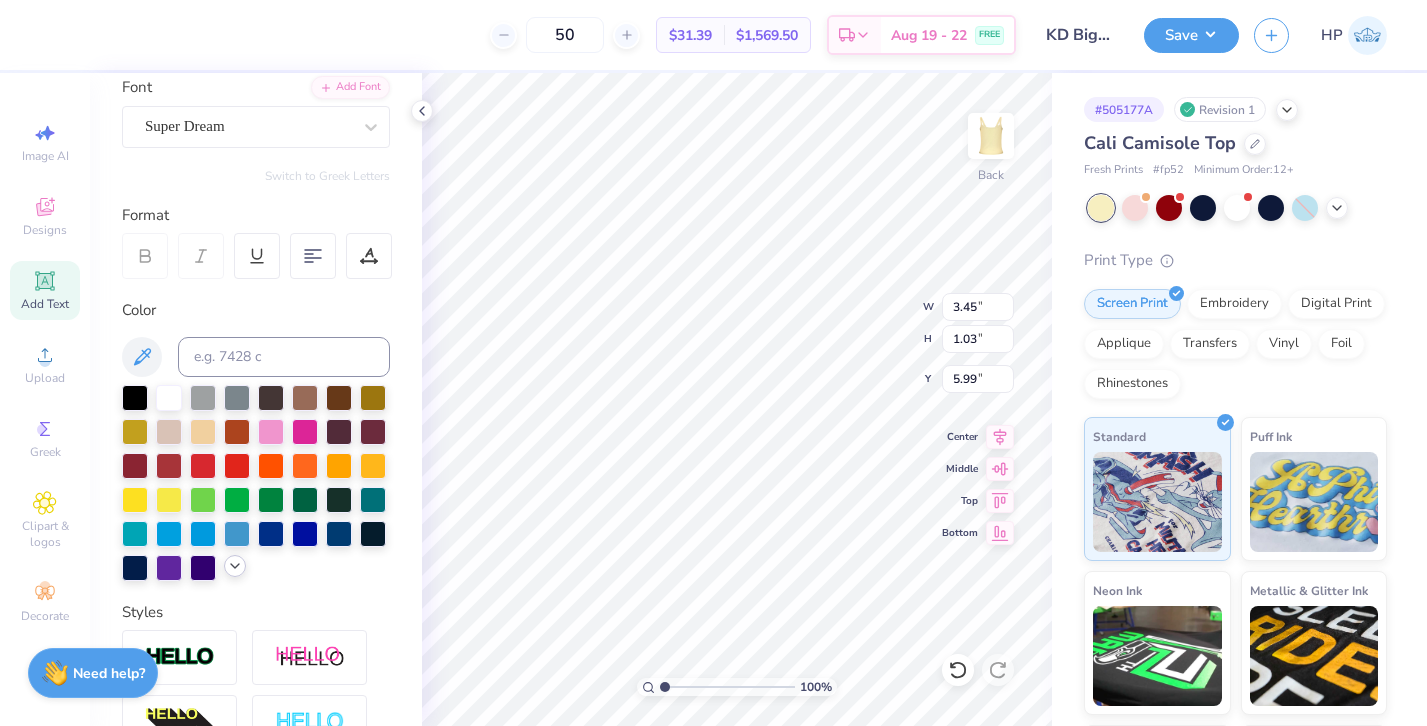 click 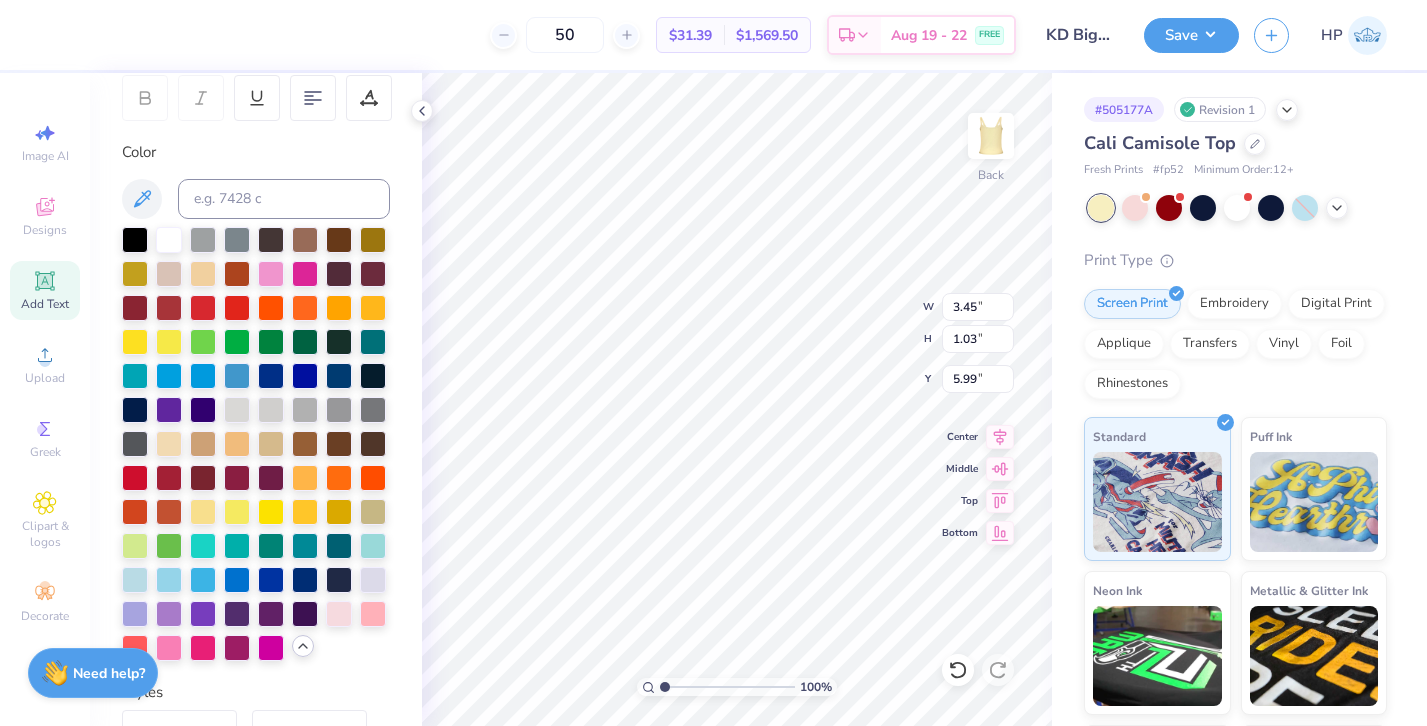 scroll, scrollTop: 313, scrollLeft: 0, axis: vertical 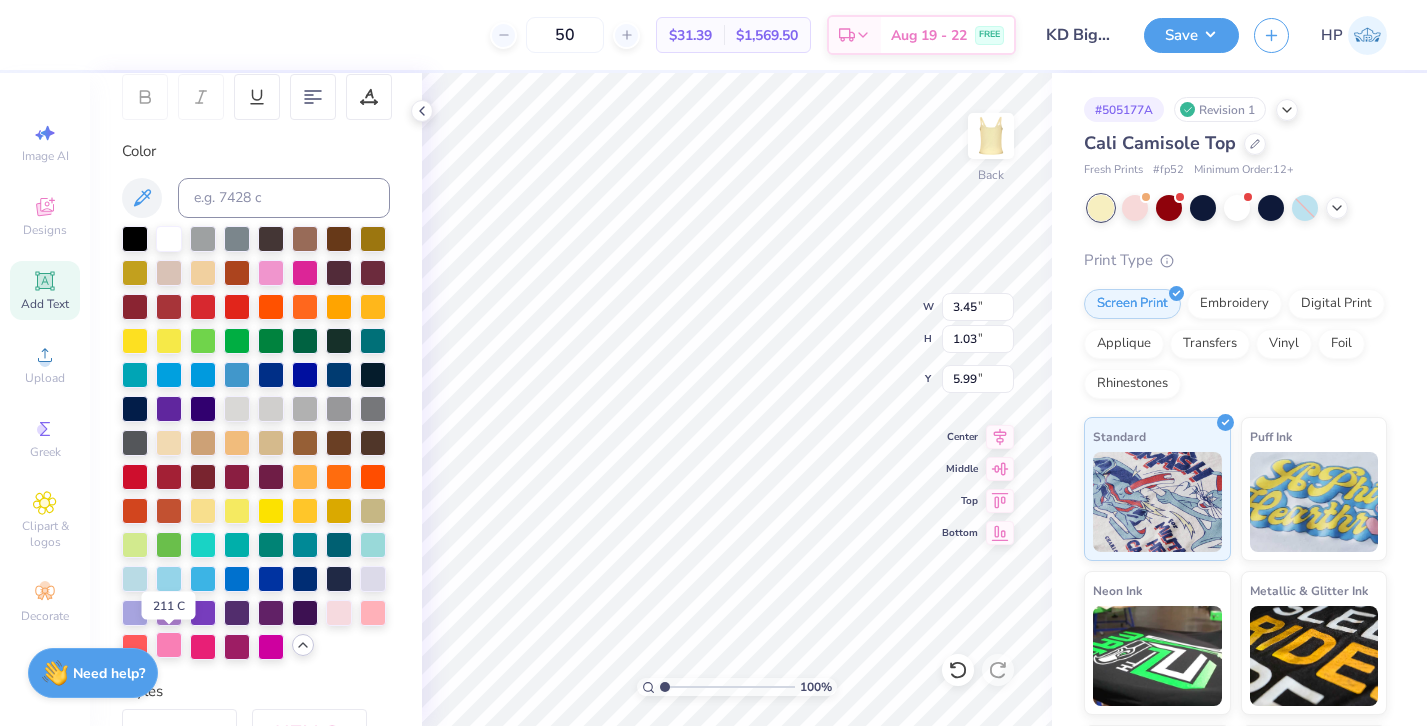 click at bounding box center [169, 645] 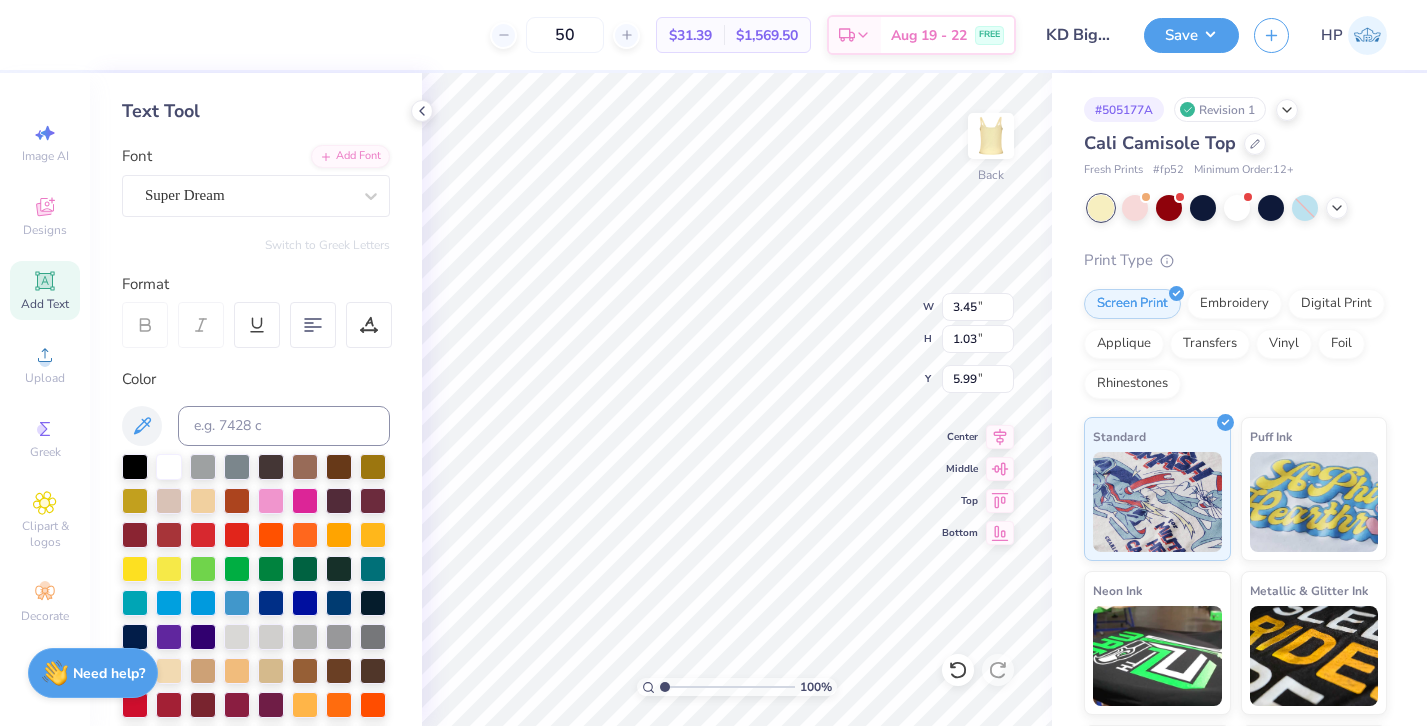 scroll, scrollTop: 18, scrollLeft: 0, axis: vertical 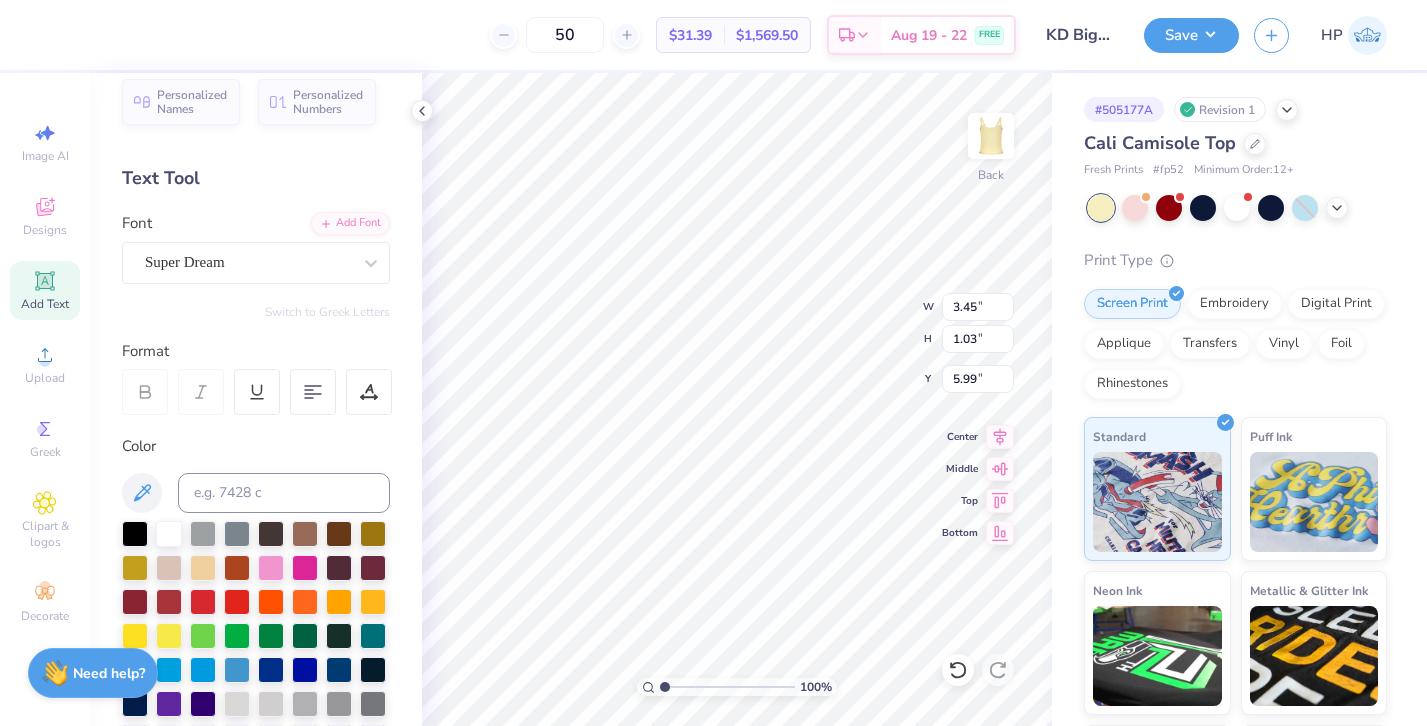 click on "Personalized Names Personalized Numbers Text Tool  Add Font Font Super Dream Switch to Greek Letters Format Color Styles Text Shape" at bounding box center (256, 399) 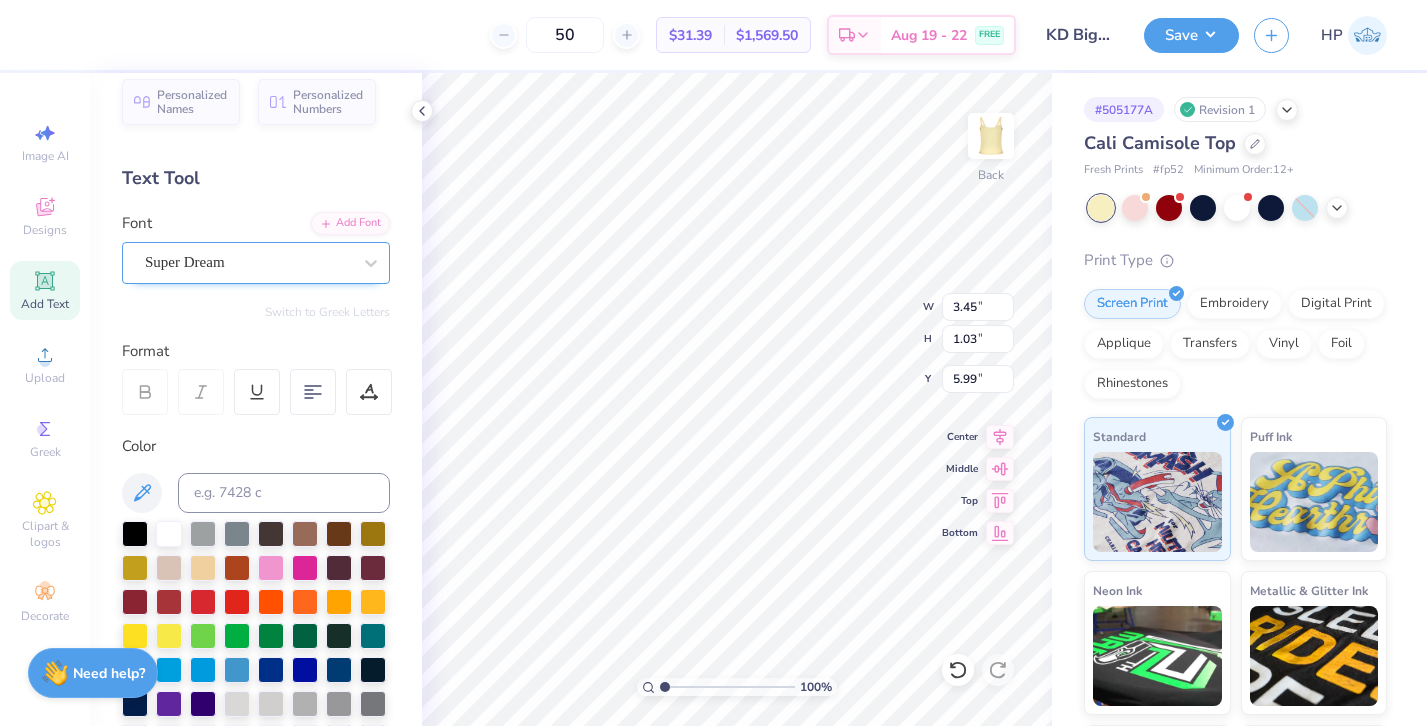 click on "Super Dream" at bounding box center (248, 262) 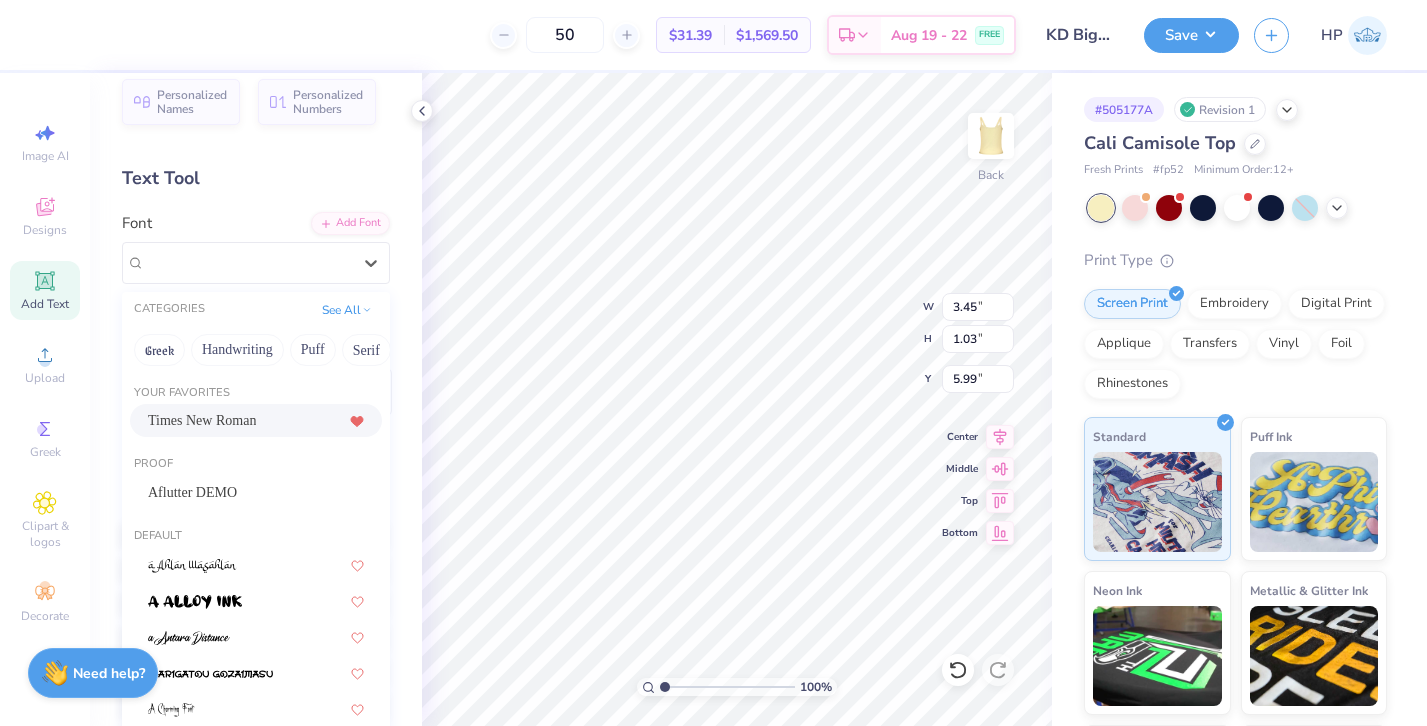 click on "Times New Roman" at bounding box center [256, 420] 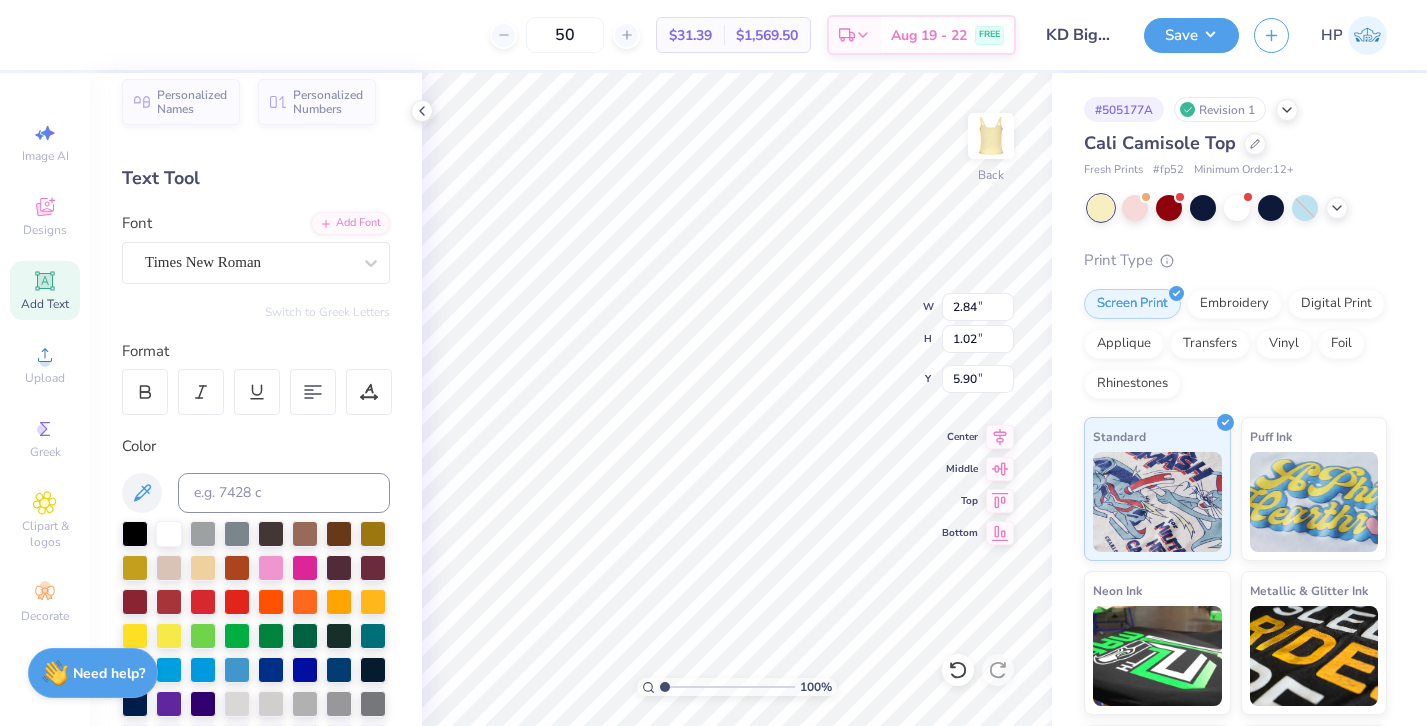 type on "2.84" 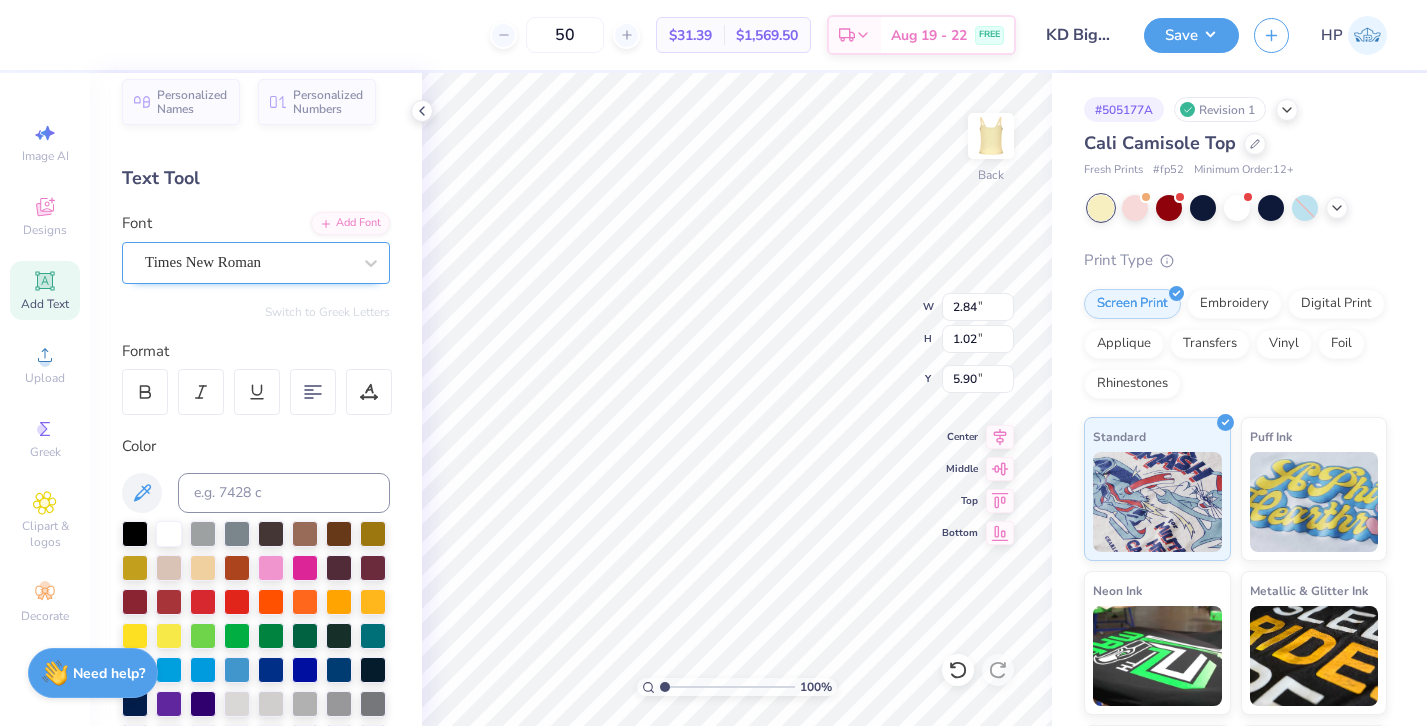 click on "Times New Roman" at bounding box center [248, 262] 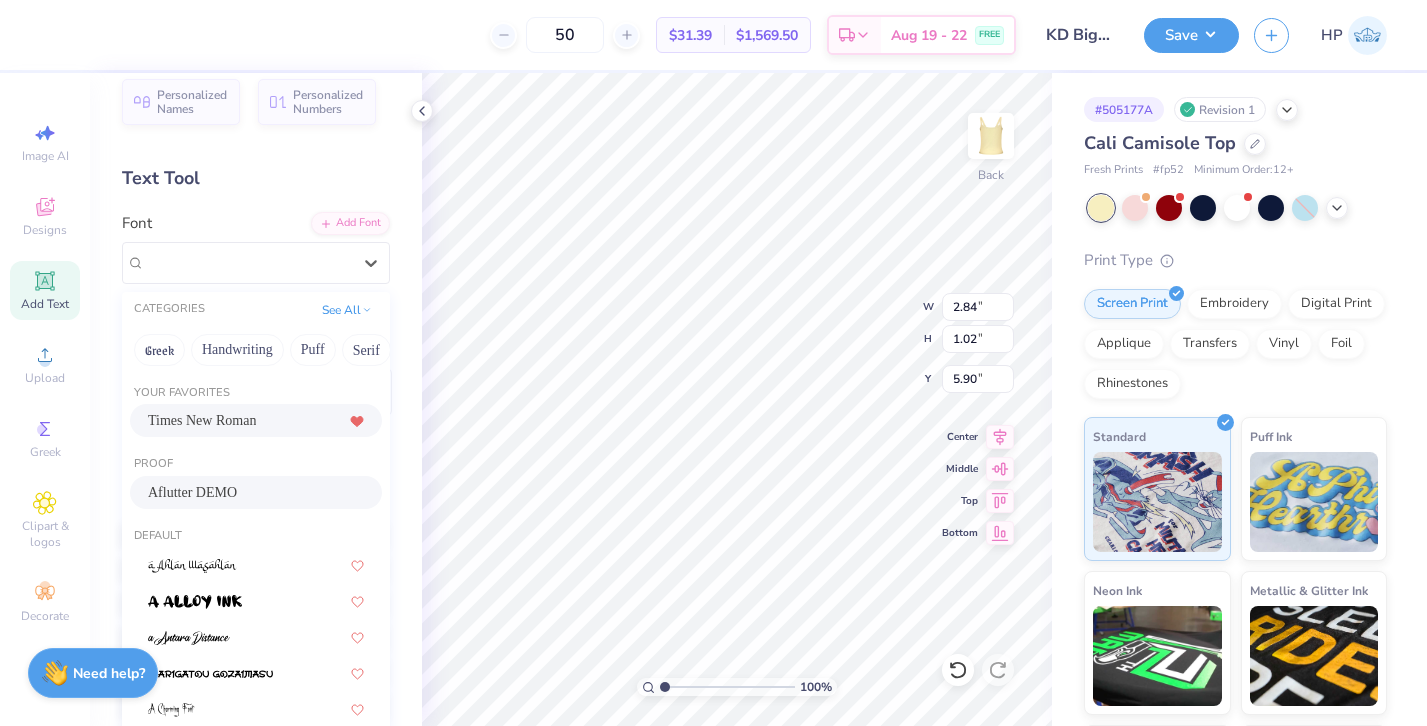 scroll, scrollTop: 5, scrollLeft: 0, axis: vertical 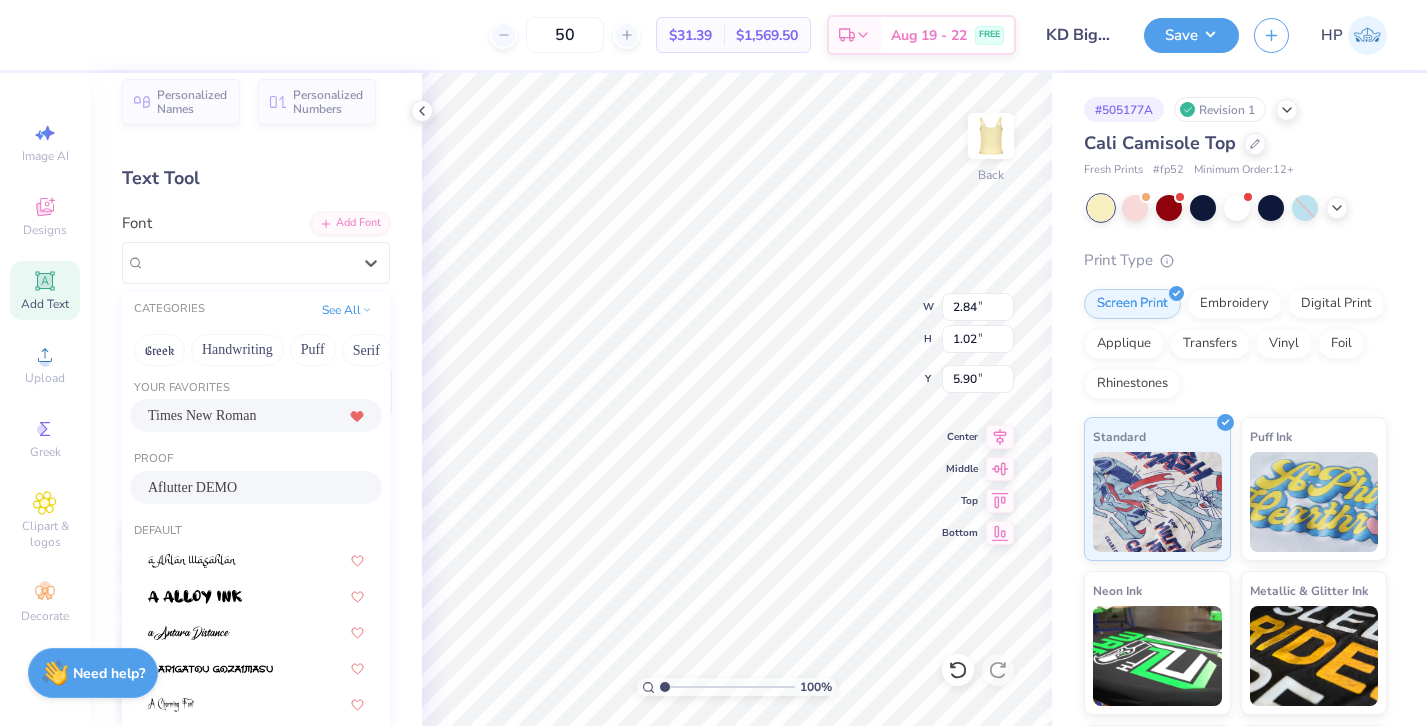 click on "Aflutter DEMO" at bounding box center (256, 487) 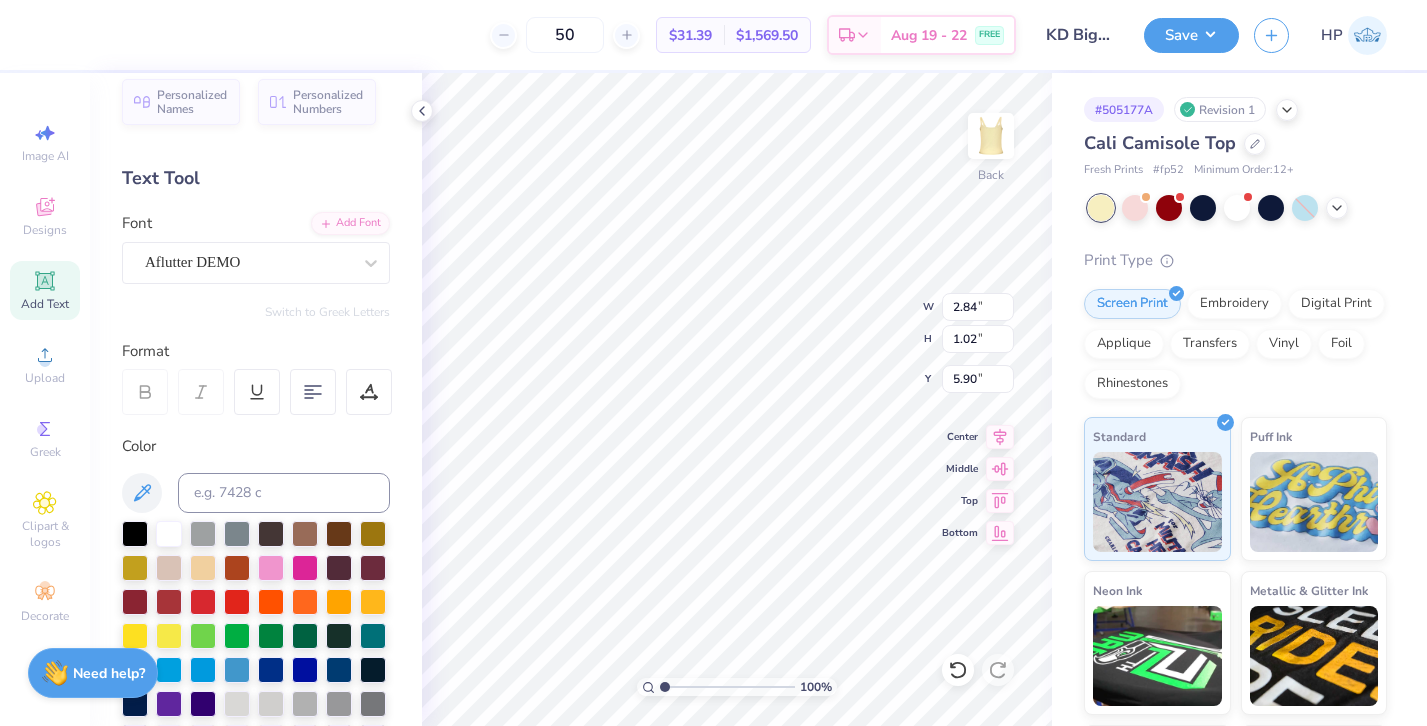 type on "1.98" 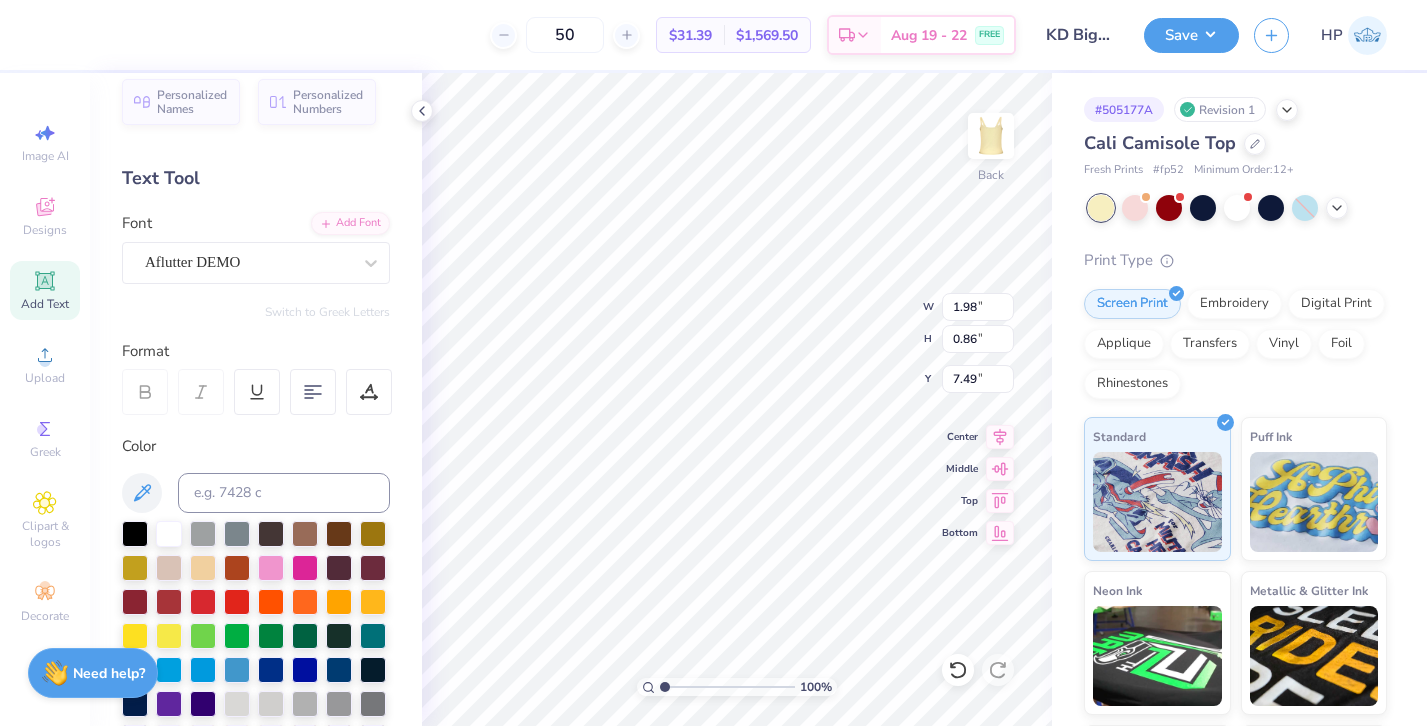 type on "7.49" 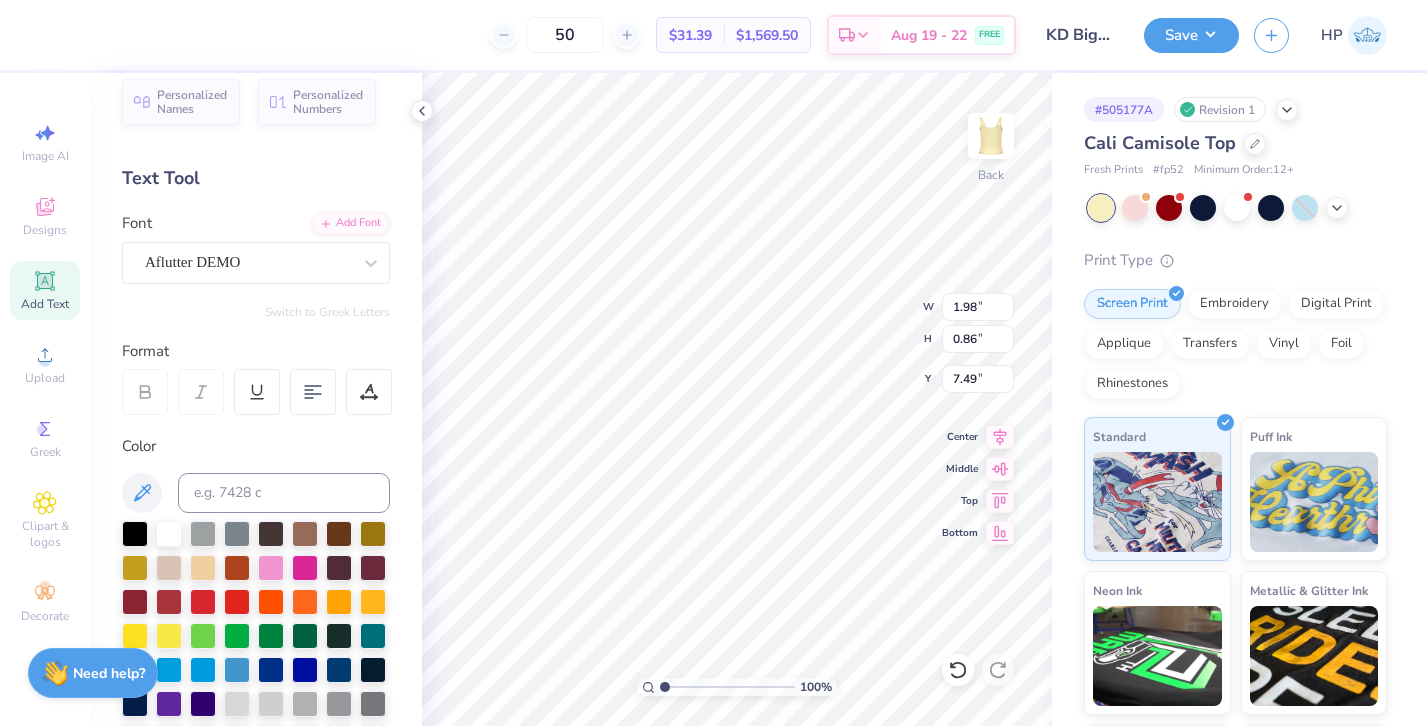 scroll, scrollTop: 0, scrollLeft: 0, axis: both 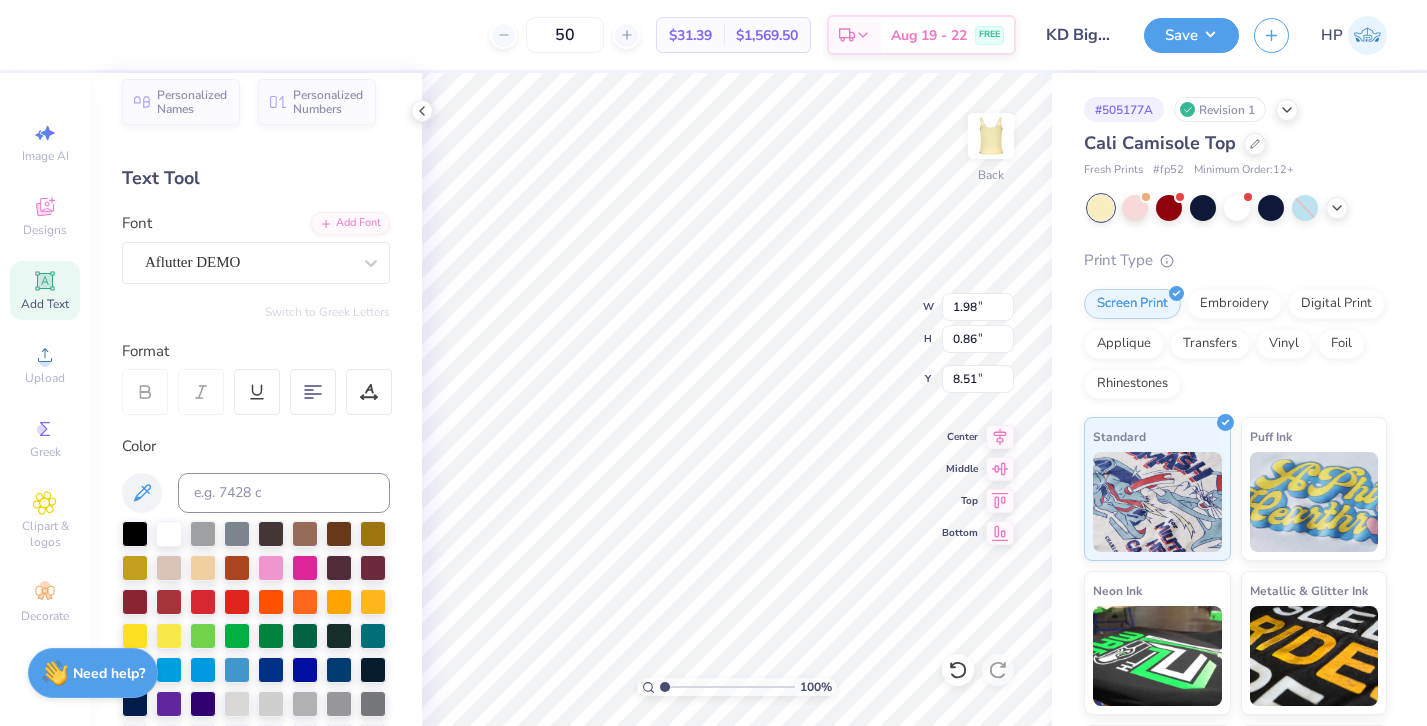 type on "8.51" 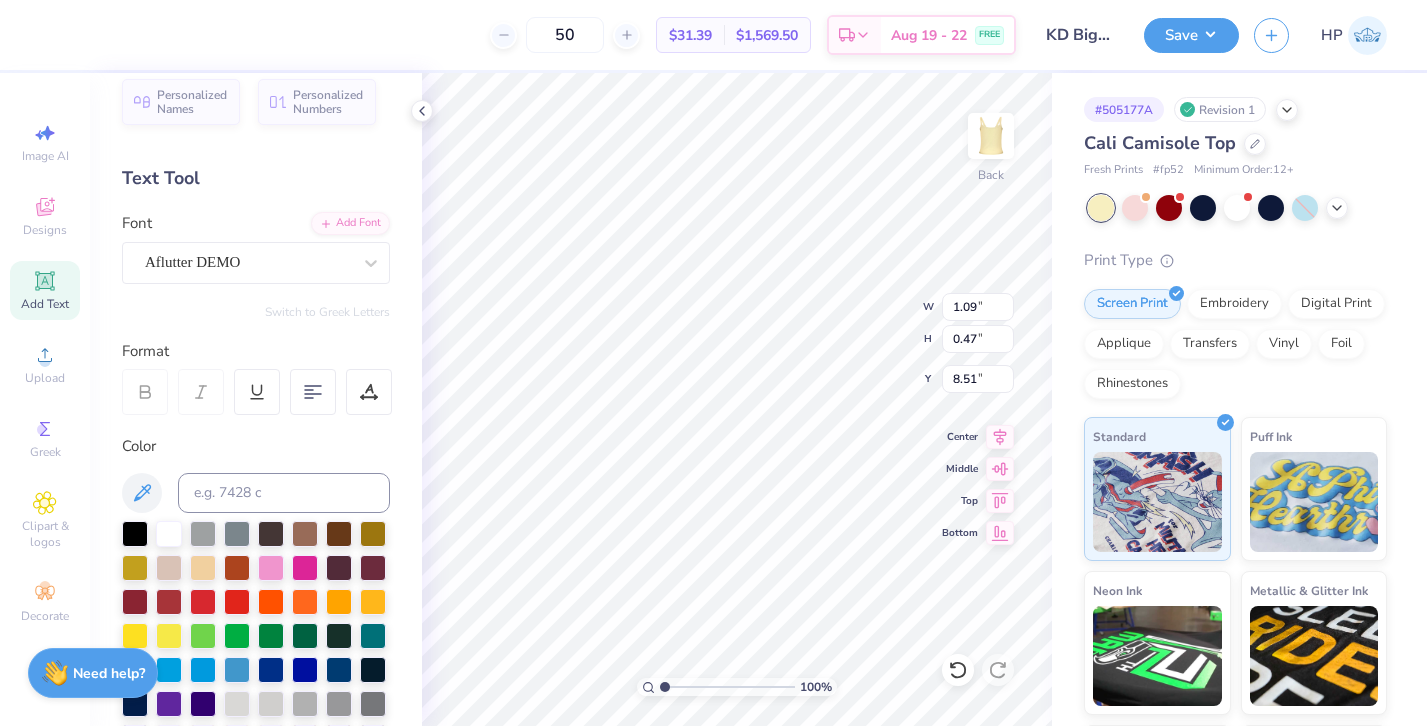 type on "1.09" 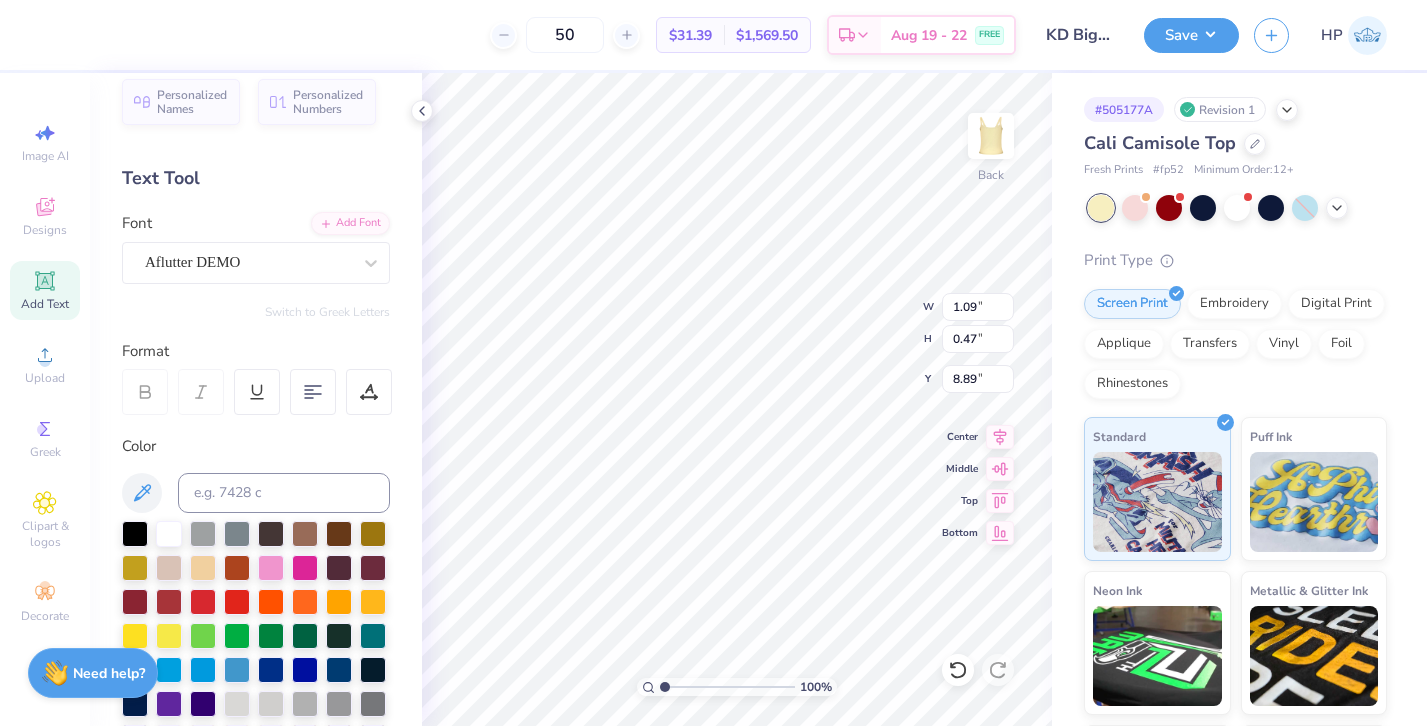 scroll, scrollTop: 0, scrollLeft: 0, axis: both 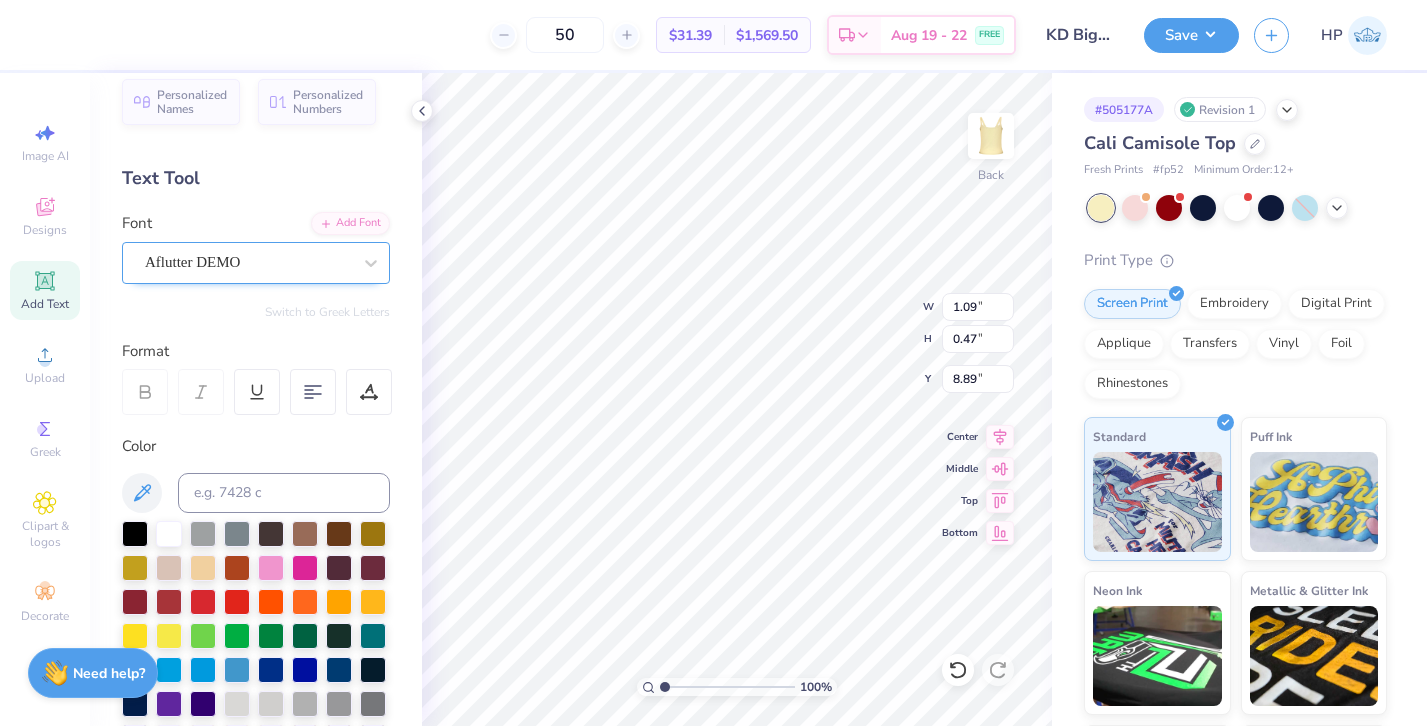 click at bounding box center (248, 262) 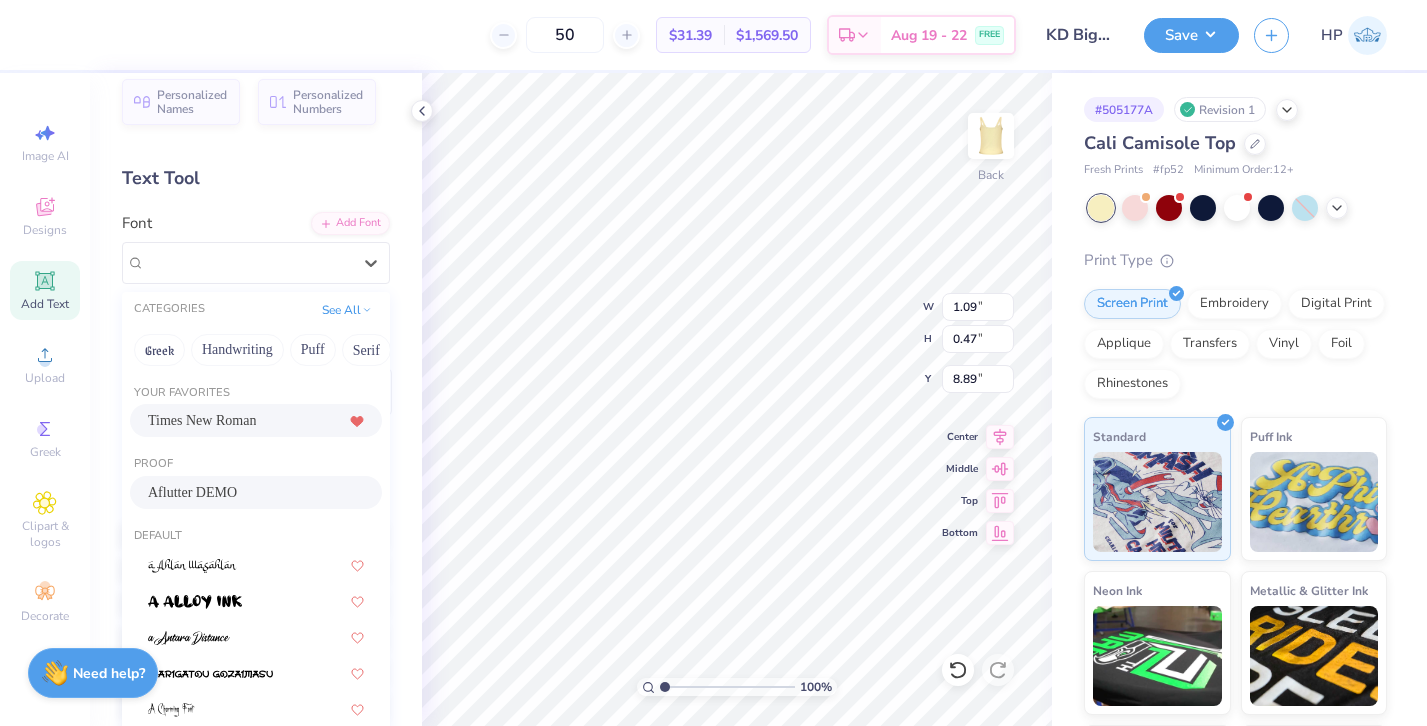 scroll, scrollTop: 46, scrollLeft: 0, axis: vertical 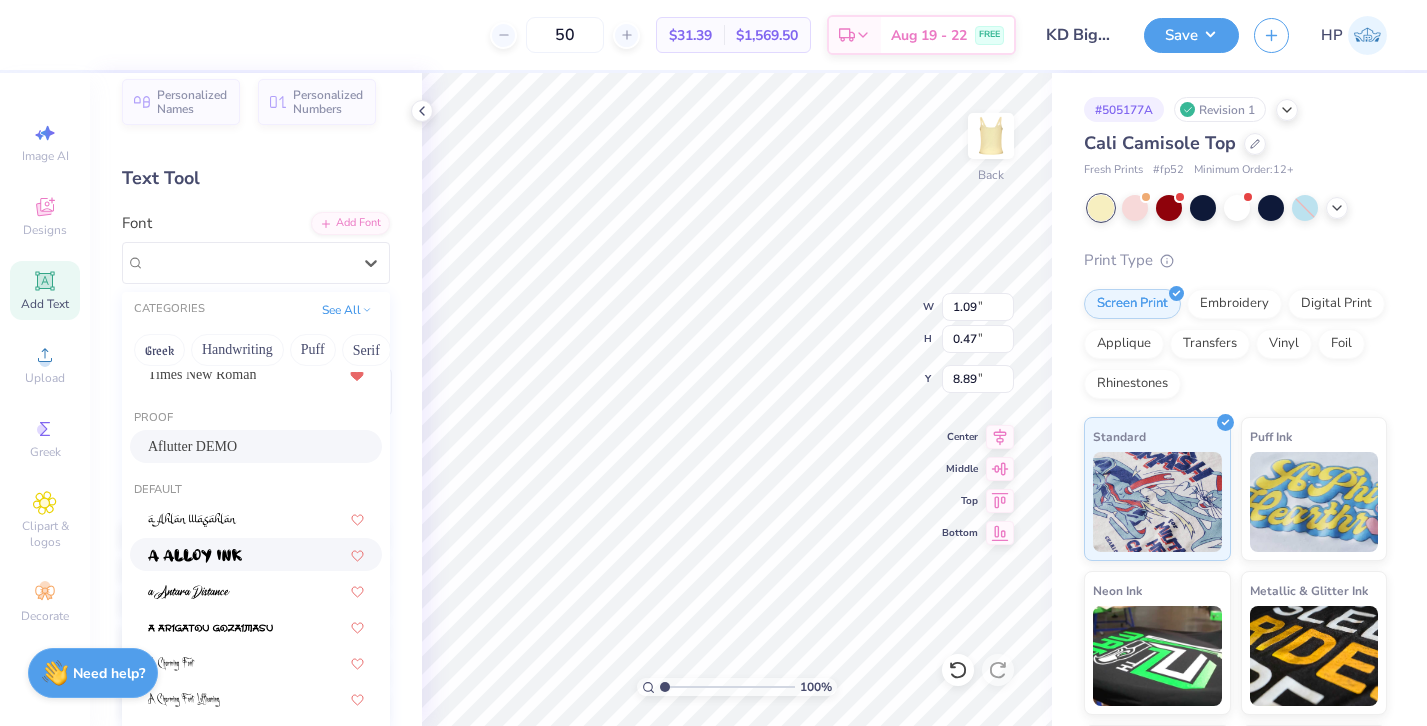 click at bounding box center [256, 554] 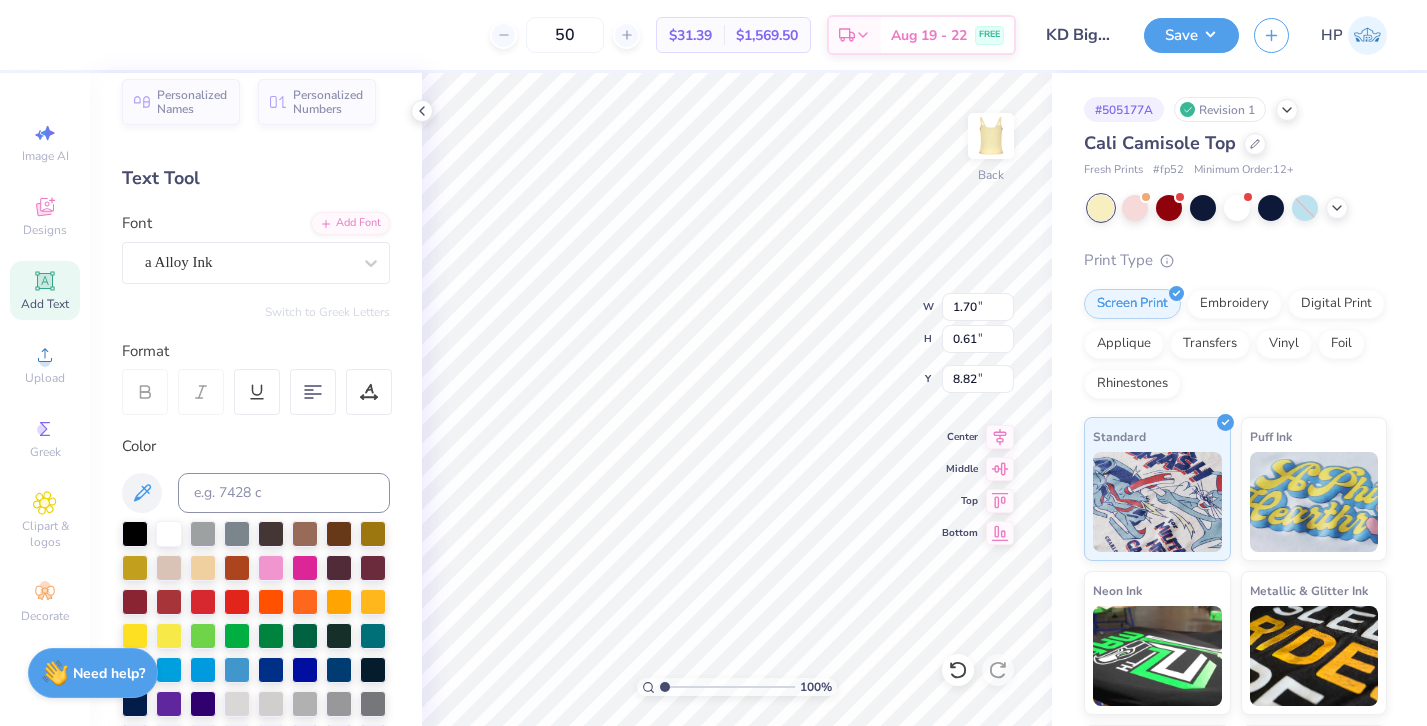 type on "1.70" 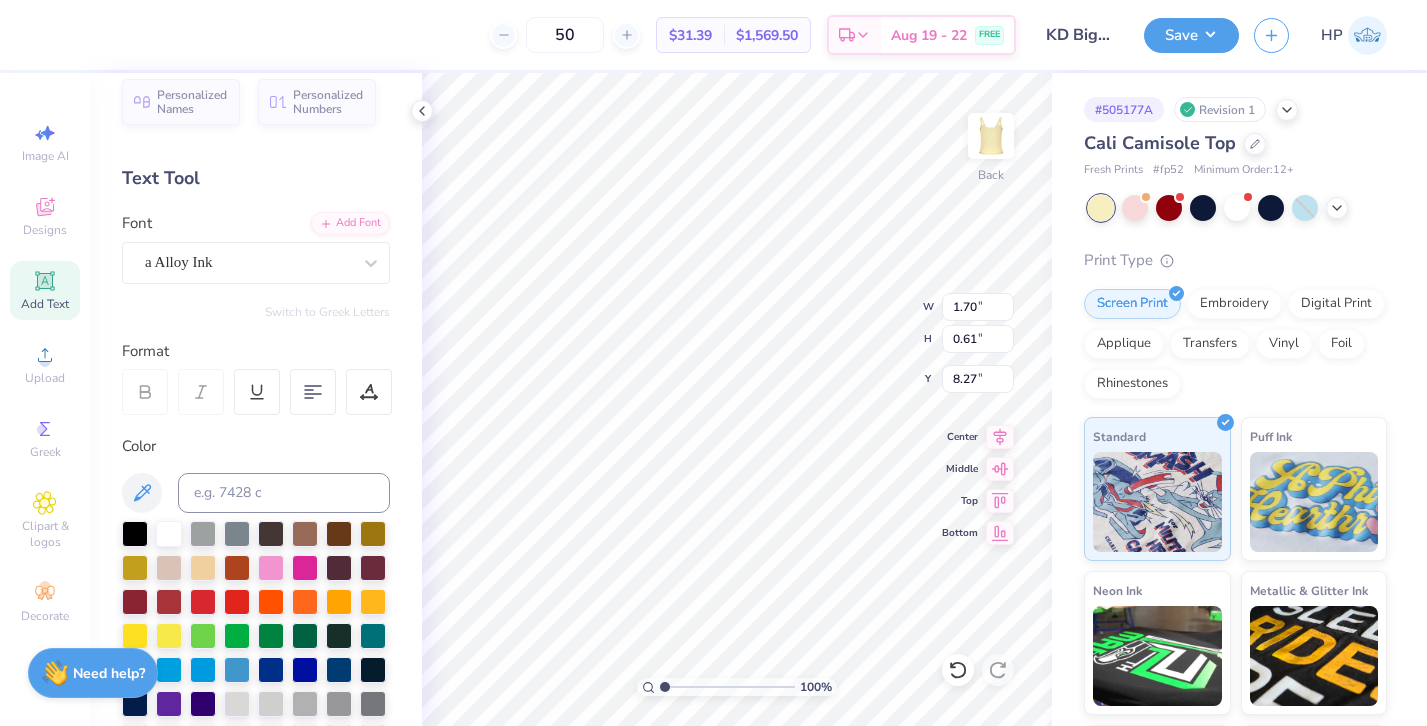 type on "8.27" 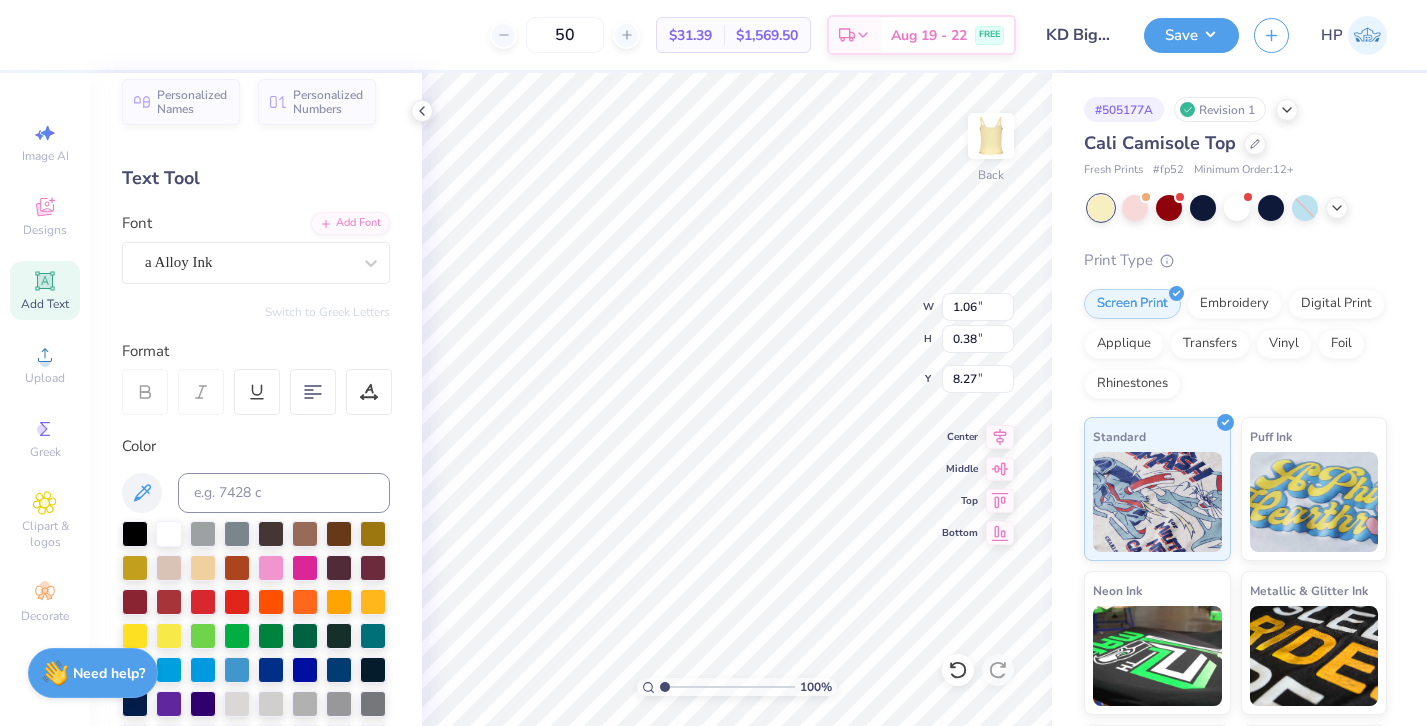 type on "1.06" 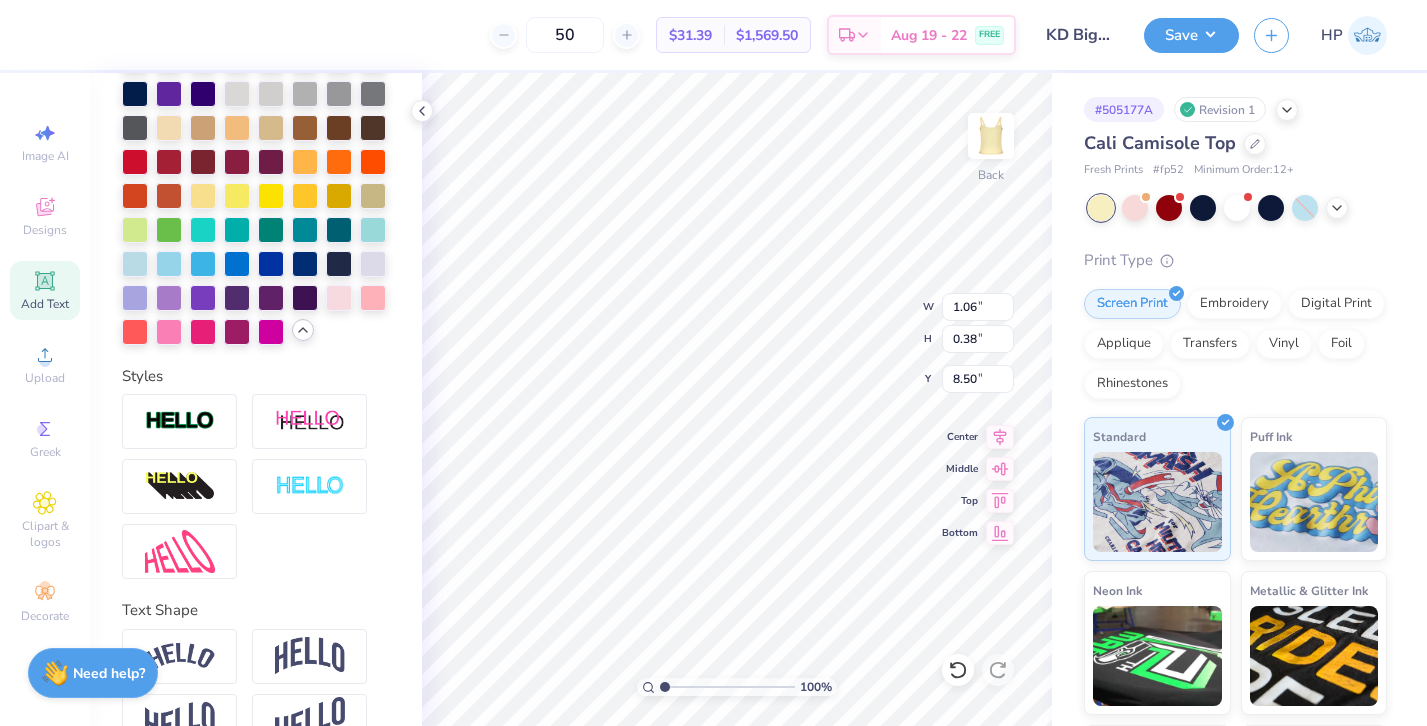 scroll, scrollTop: 674, scrollLeft: 0, axis: vertical 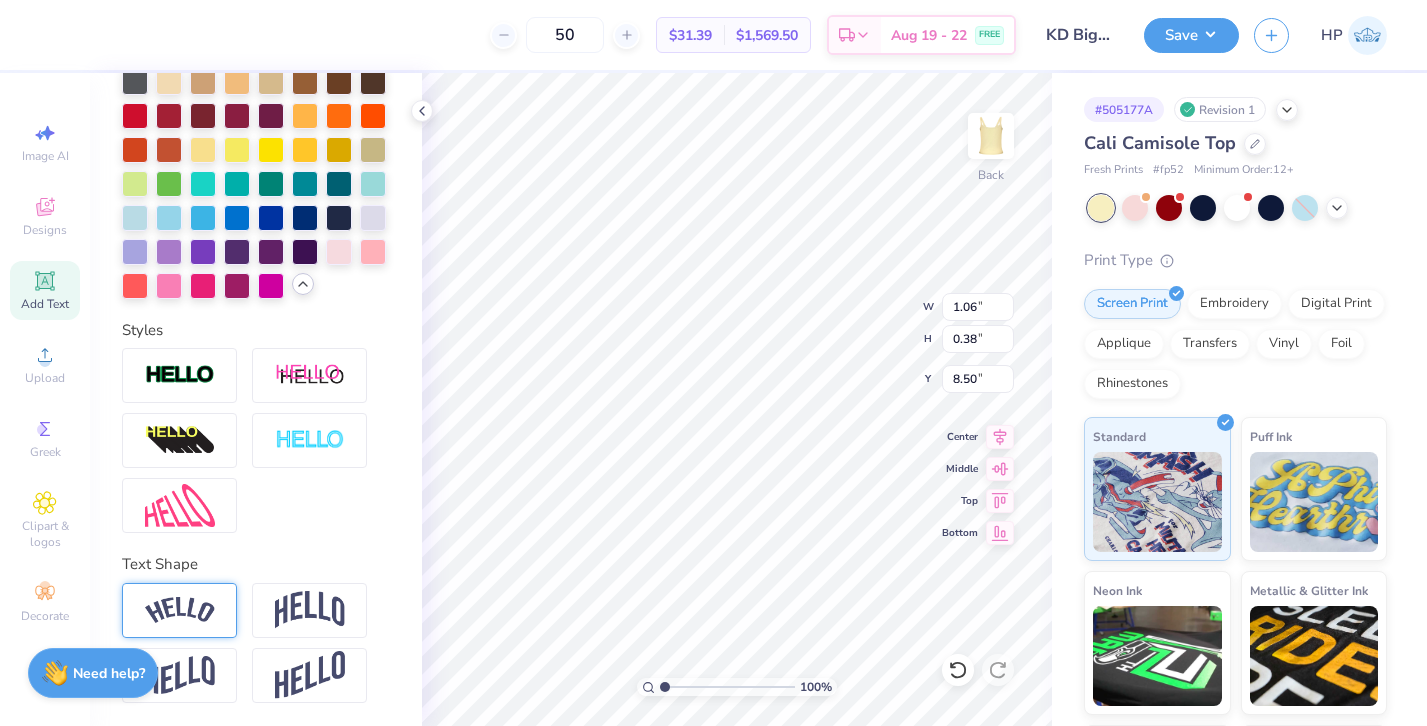 click at bounding box center [180, 610] 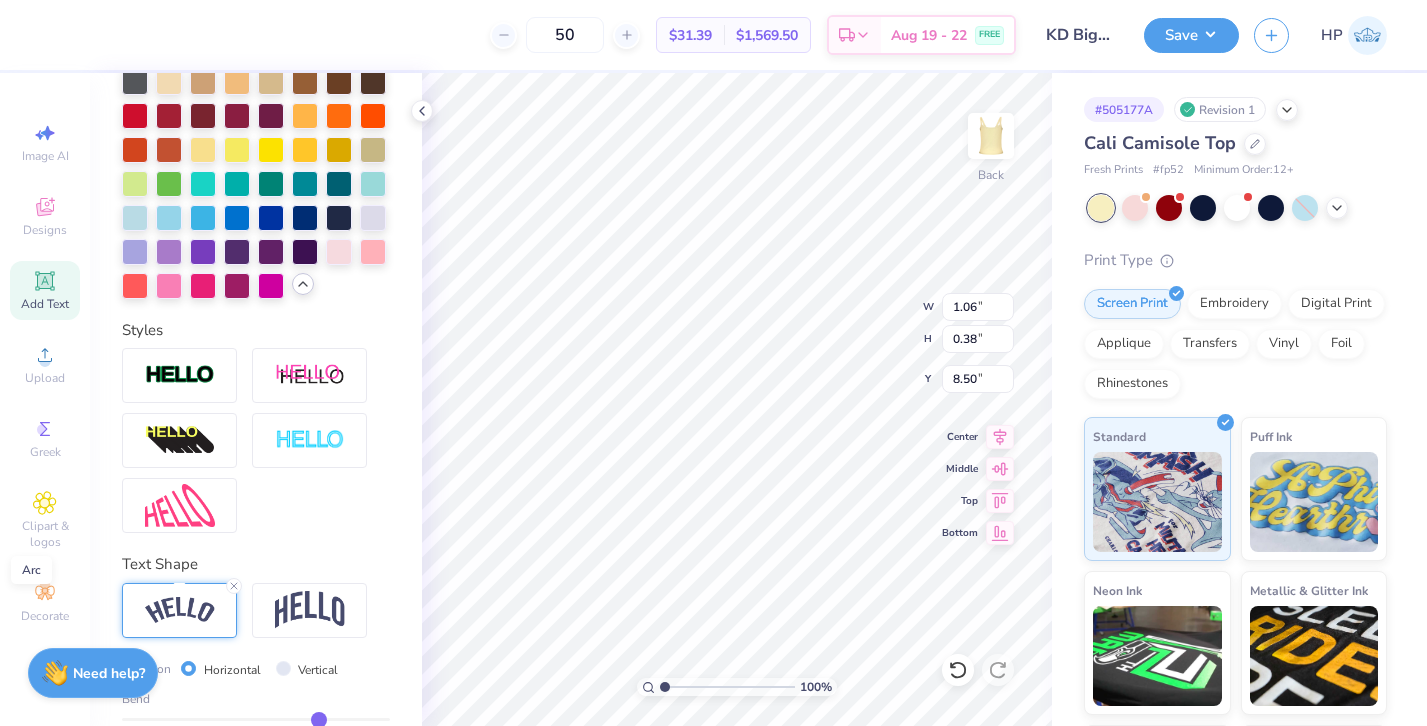 type on "1.46" 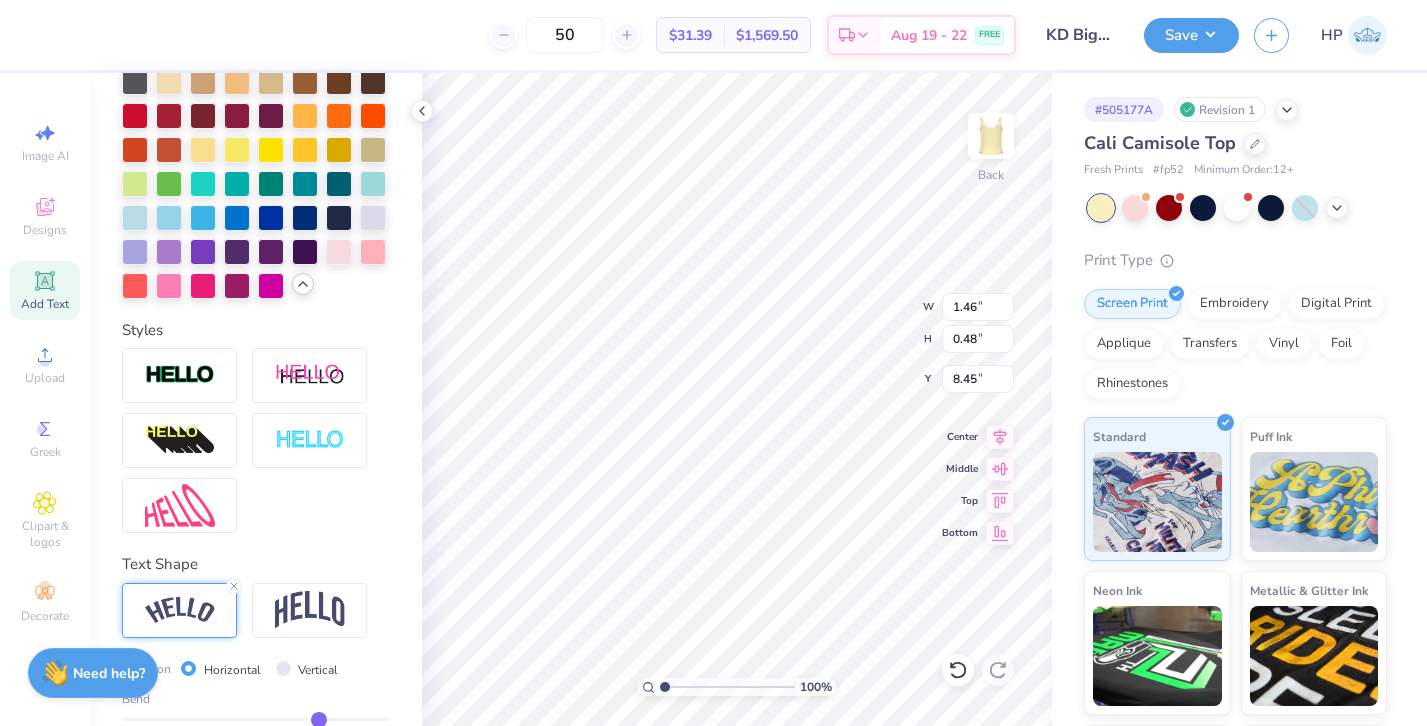type on "1.01" 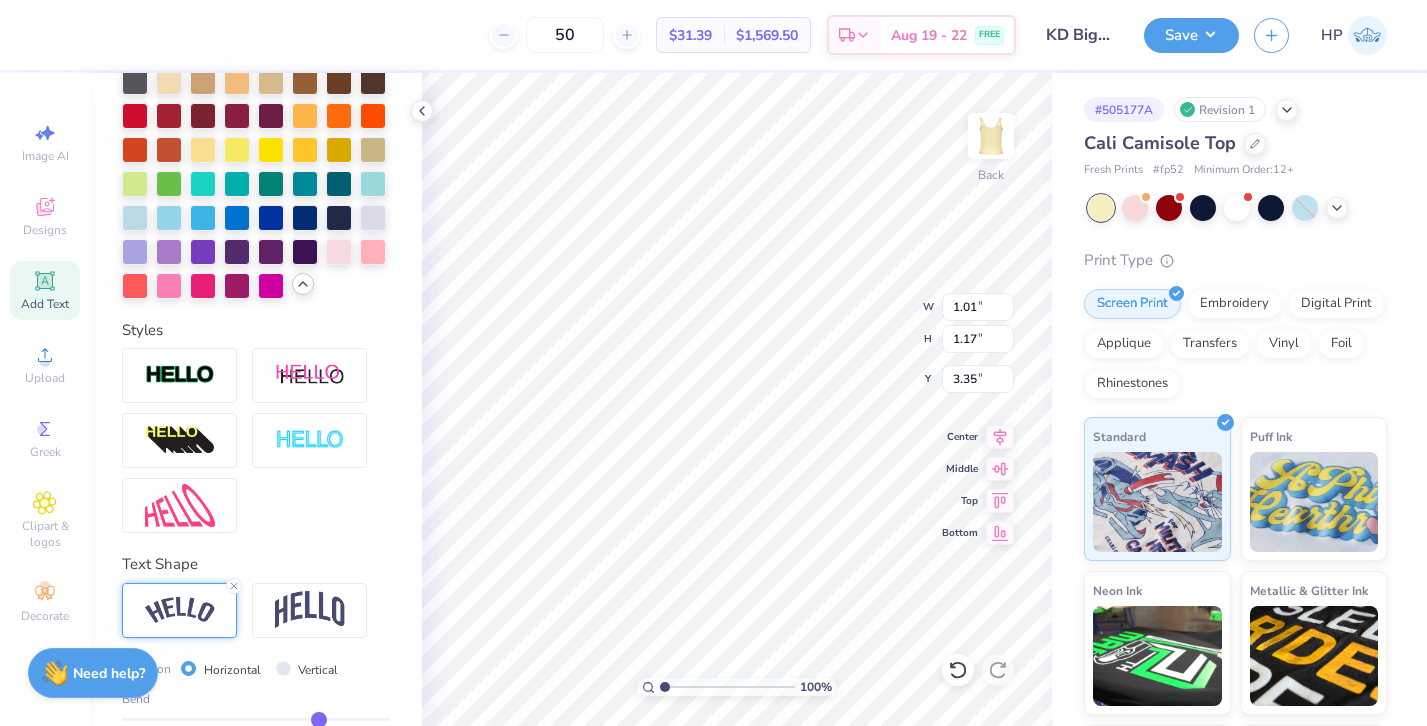 type on "3.35" 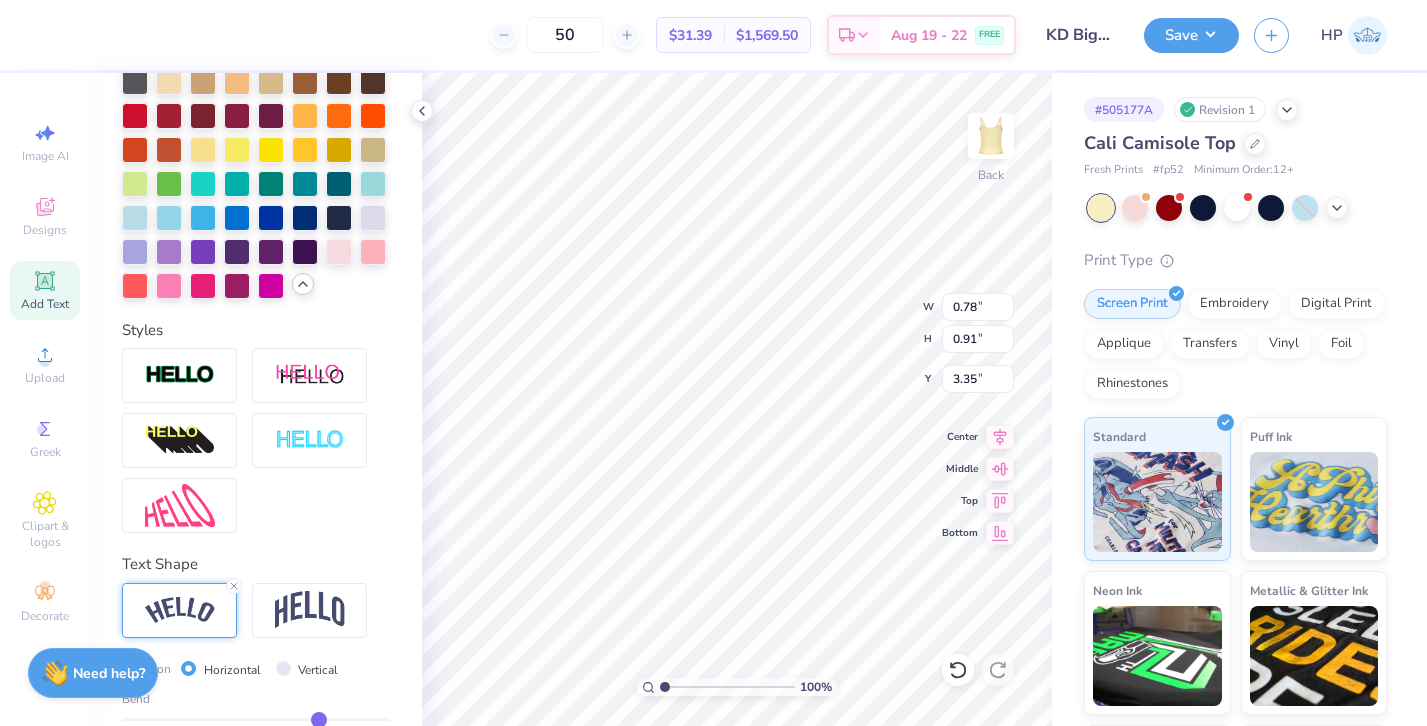 type on "0.78" 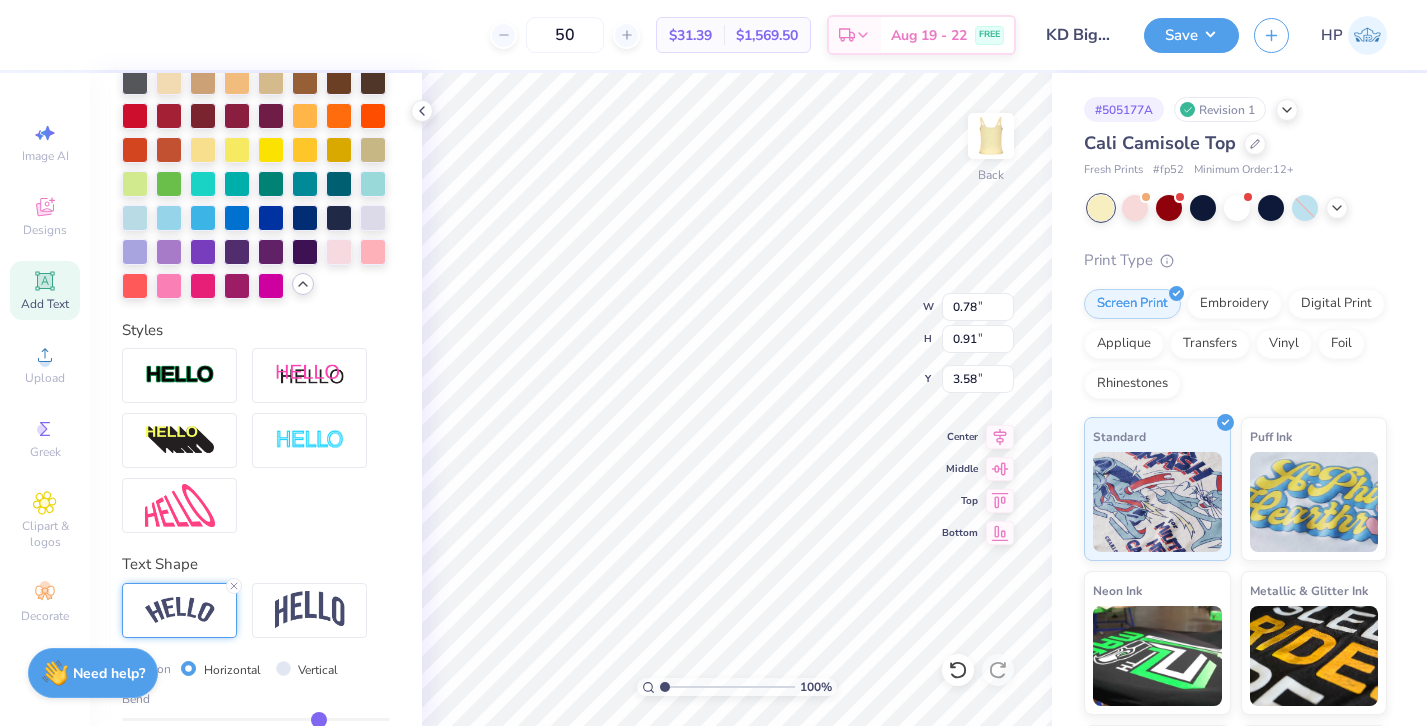 type on "3.58" 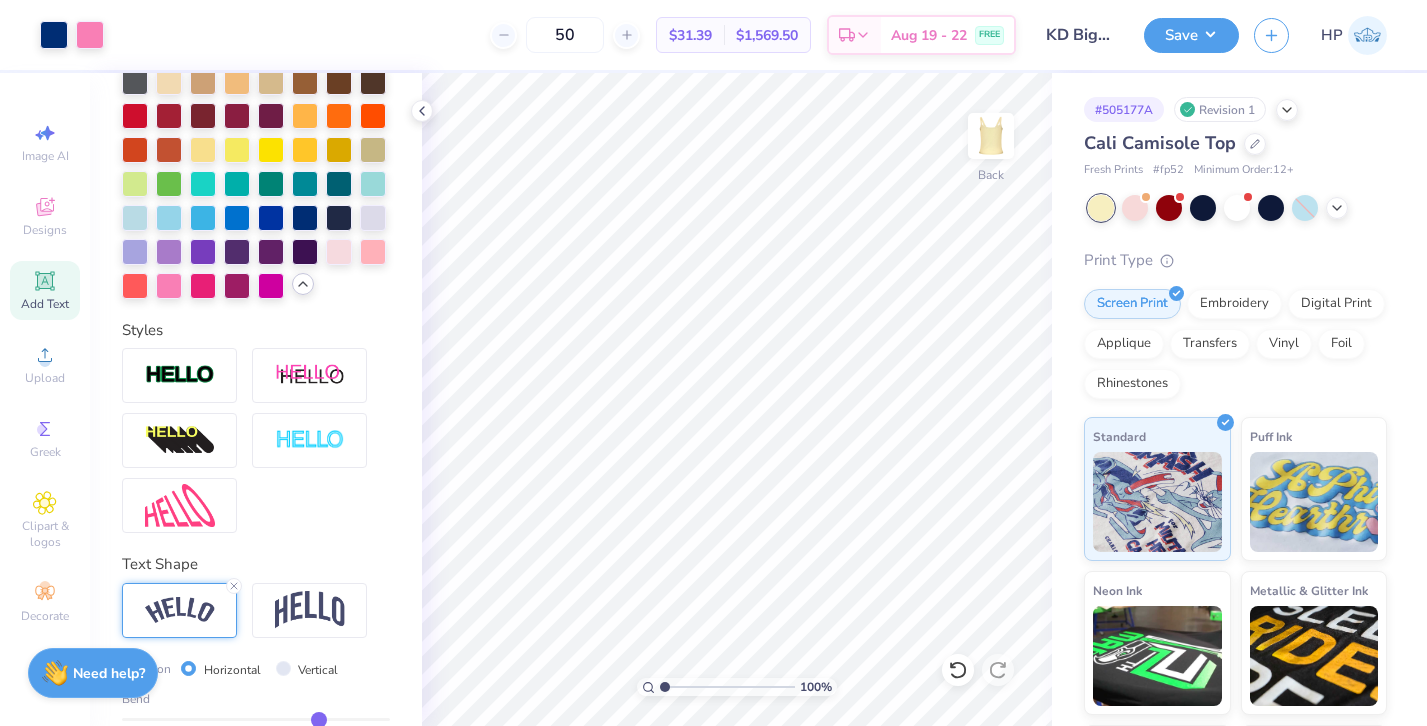type on "2.61" 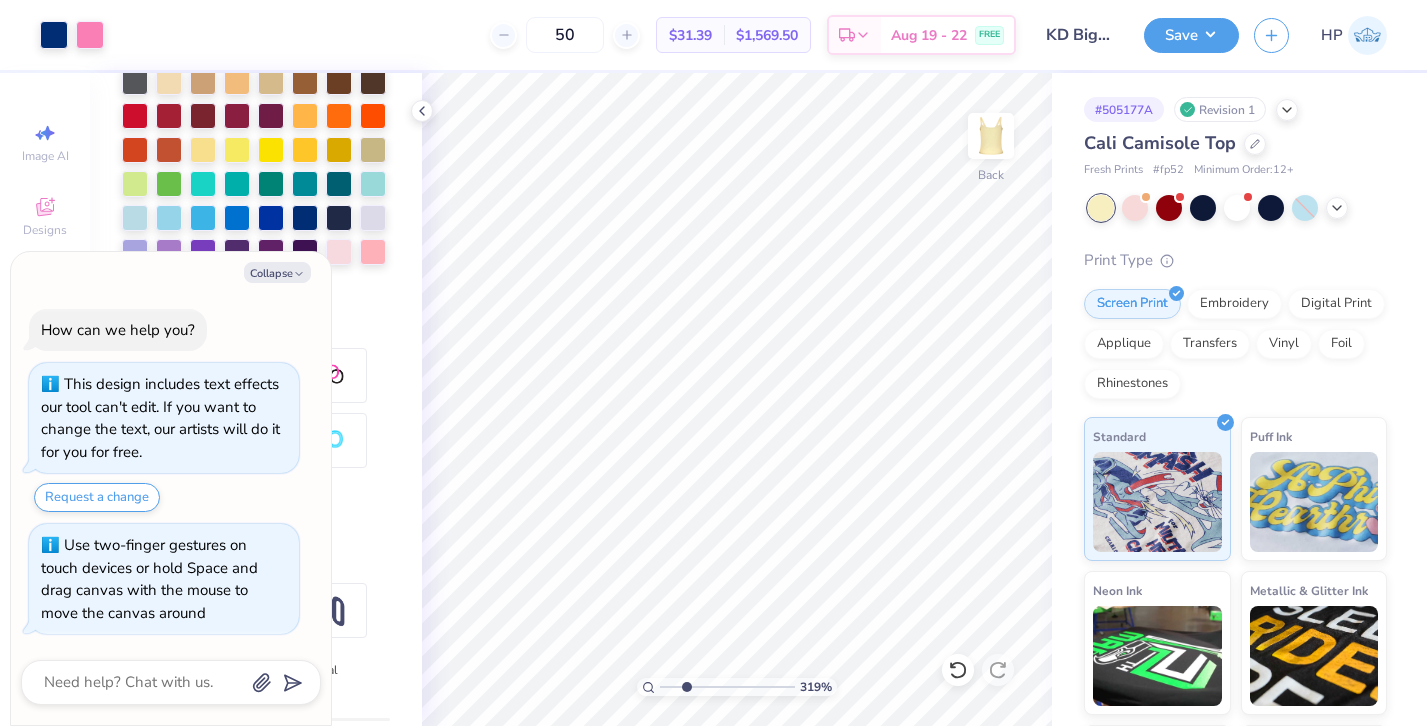 type on "x" 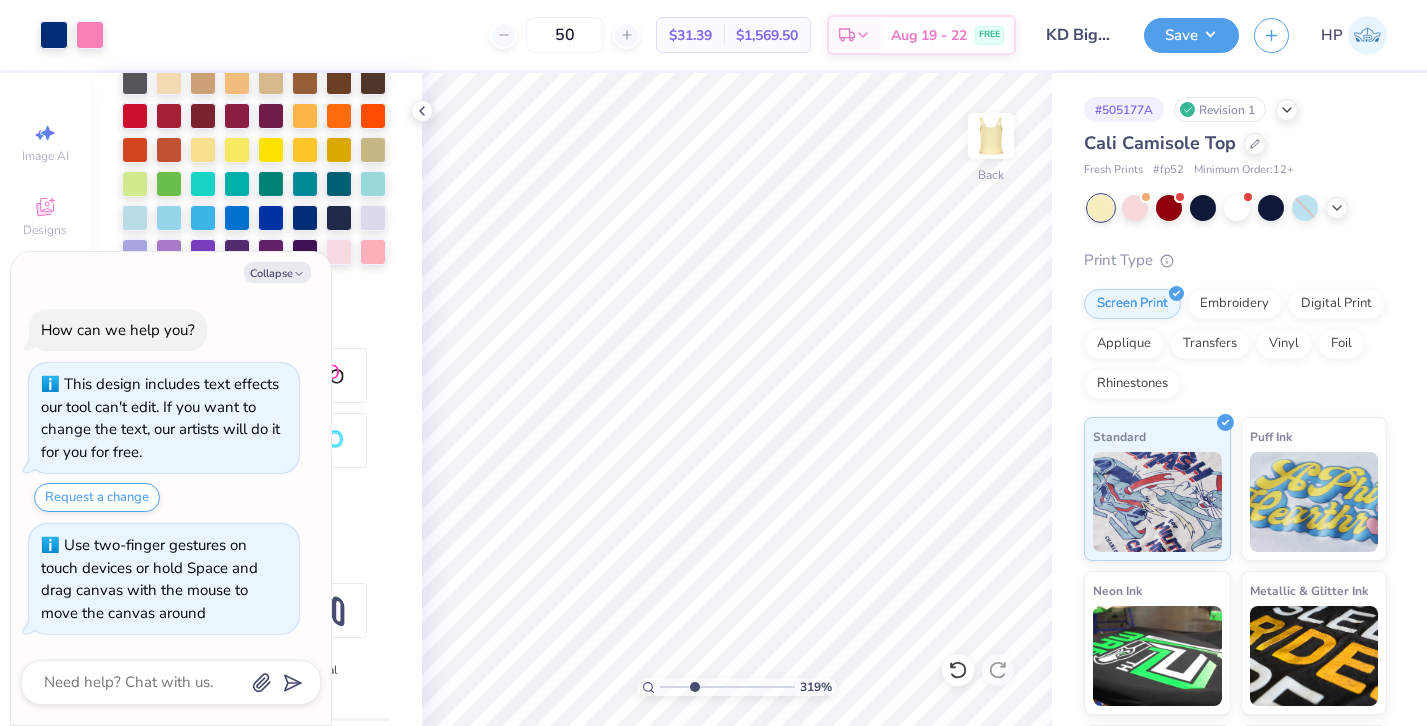 type on "x" 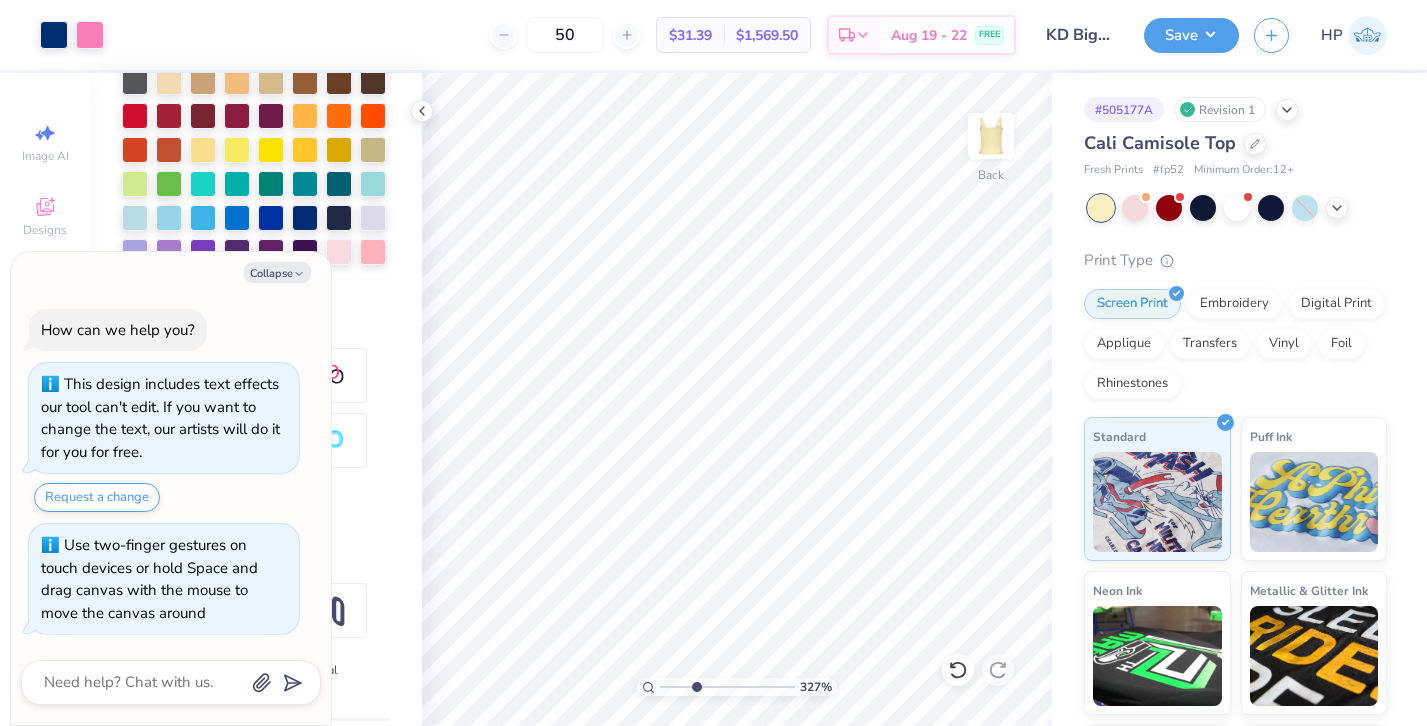 drag, startPoint x: 667, startPoint y: 686, endPoint x: 695, endPoint y: 686, distance: 28 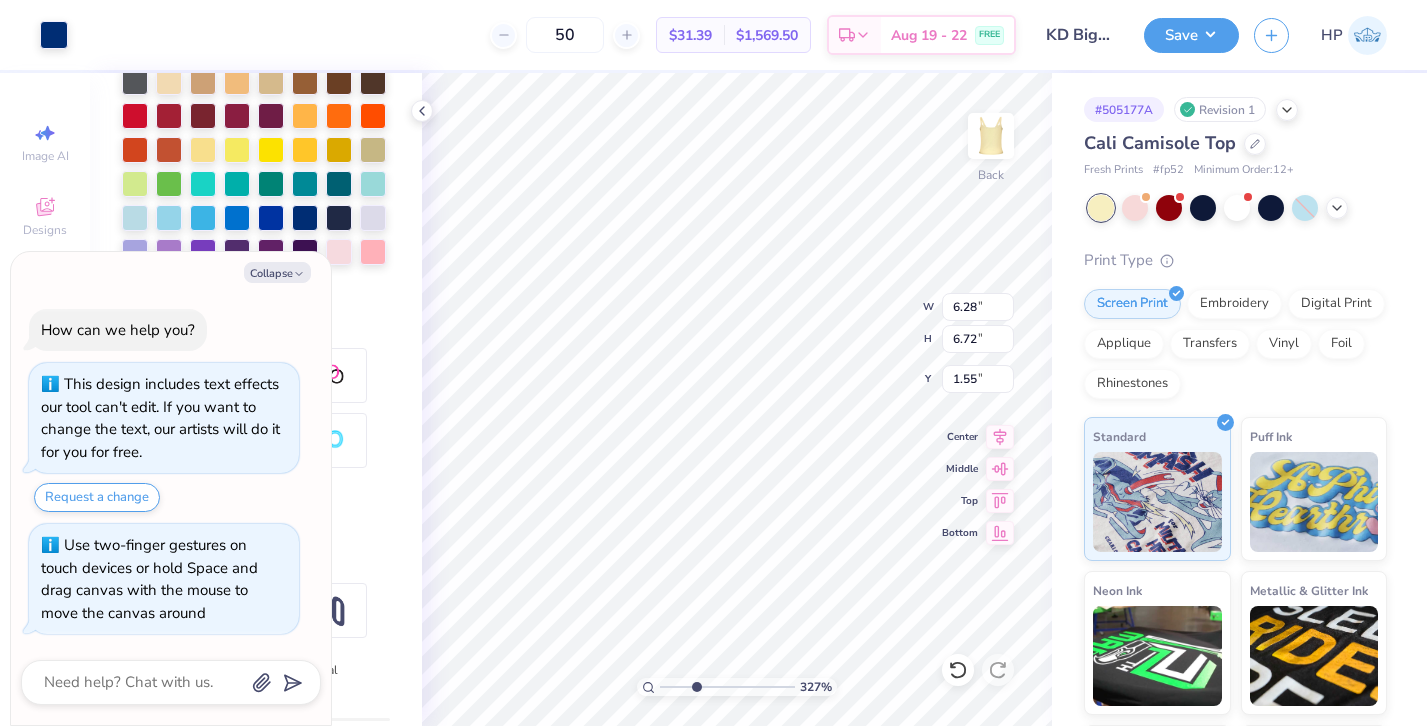 type on "x" 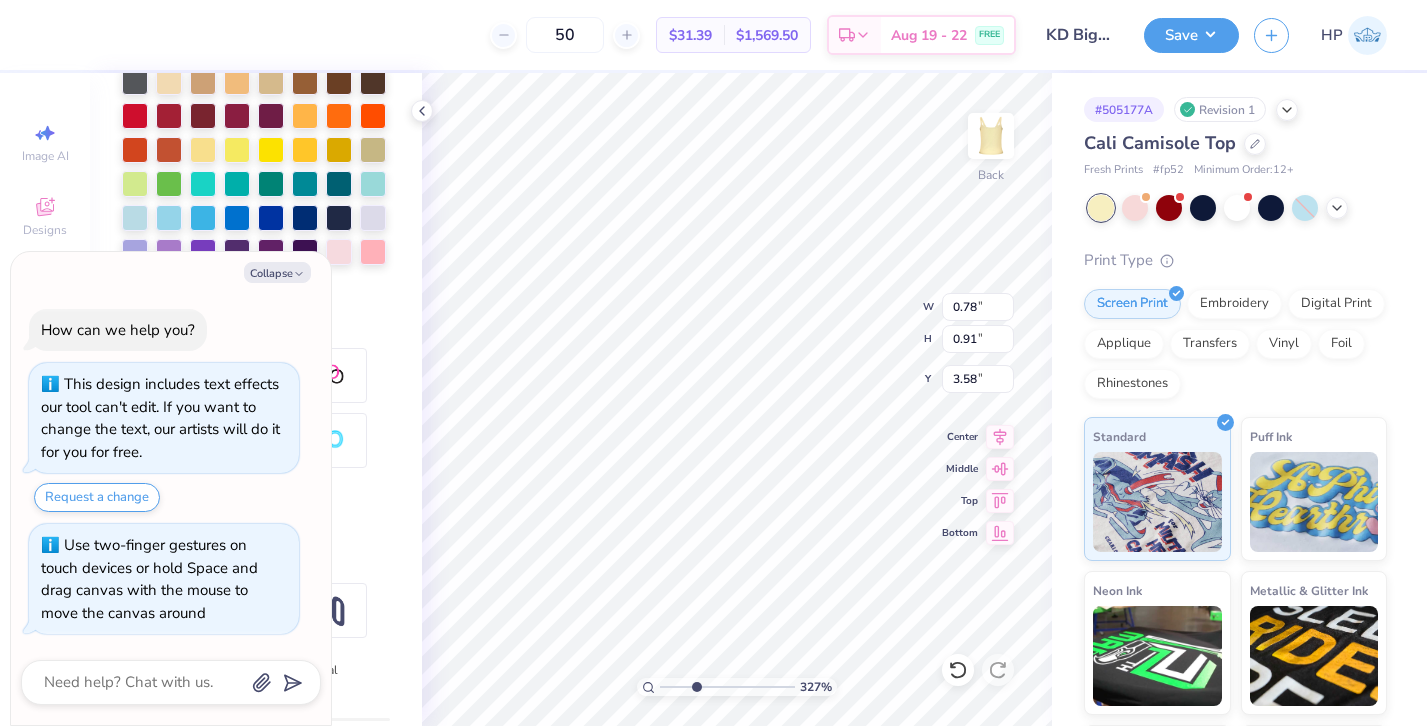 type on "x" 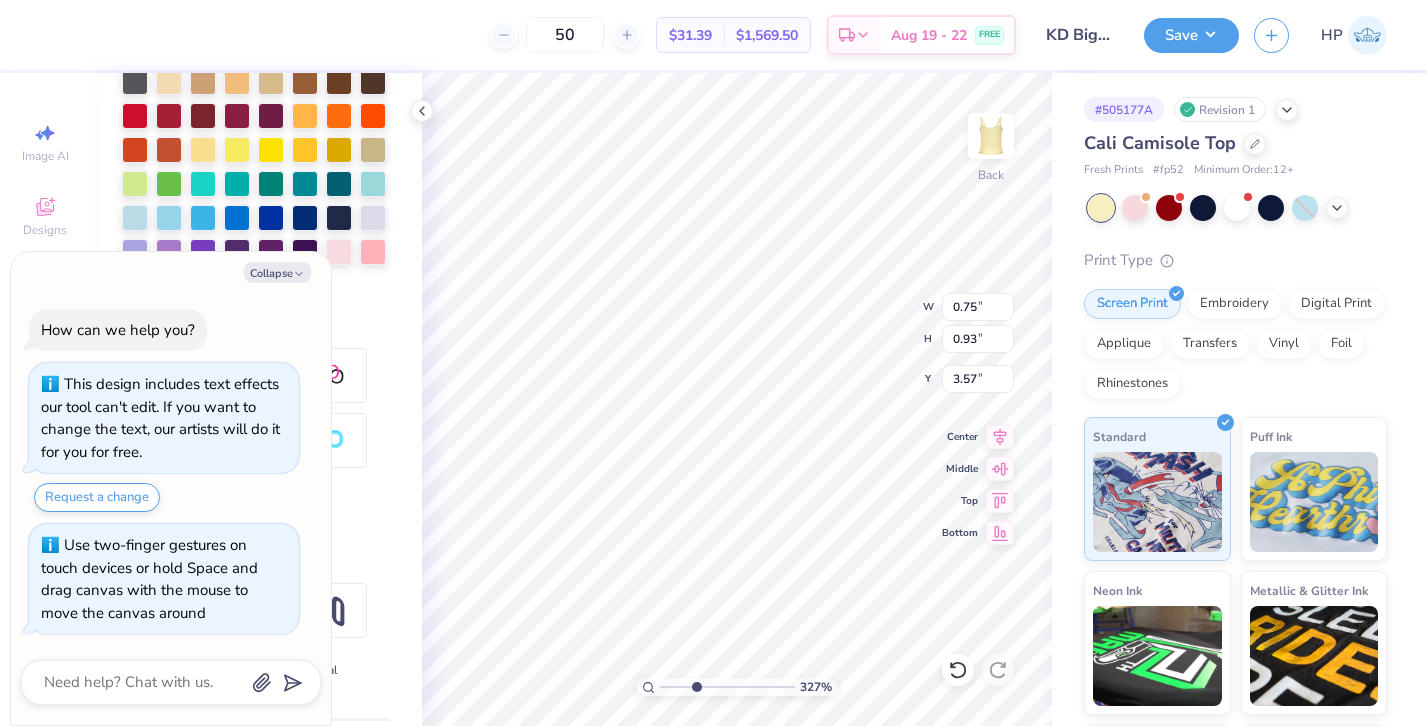 type on "x" 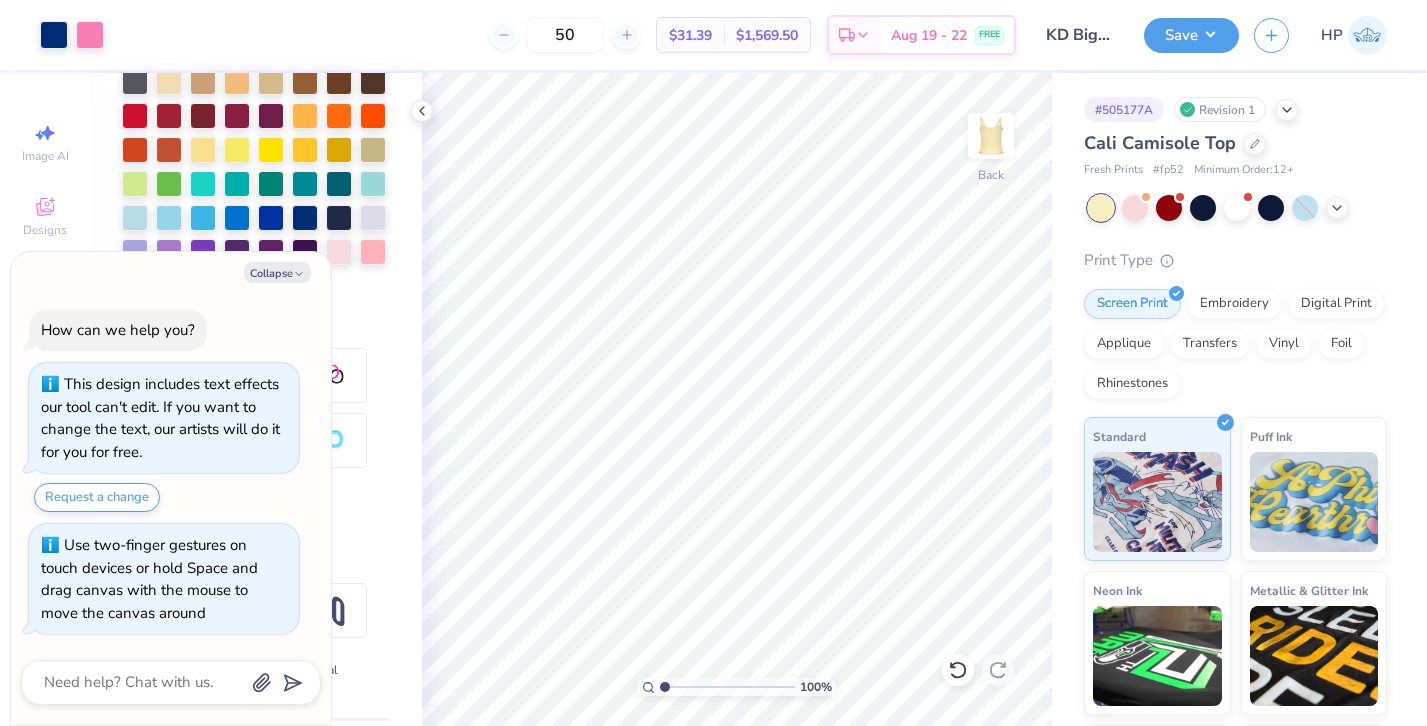 drag, startPoint x: 695, startPoint y: 686, endPoint x: 578, endPoint y: 686, distance: 117 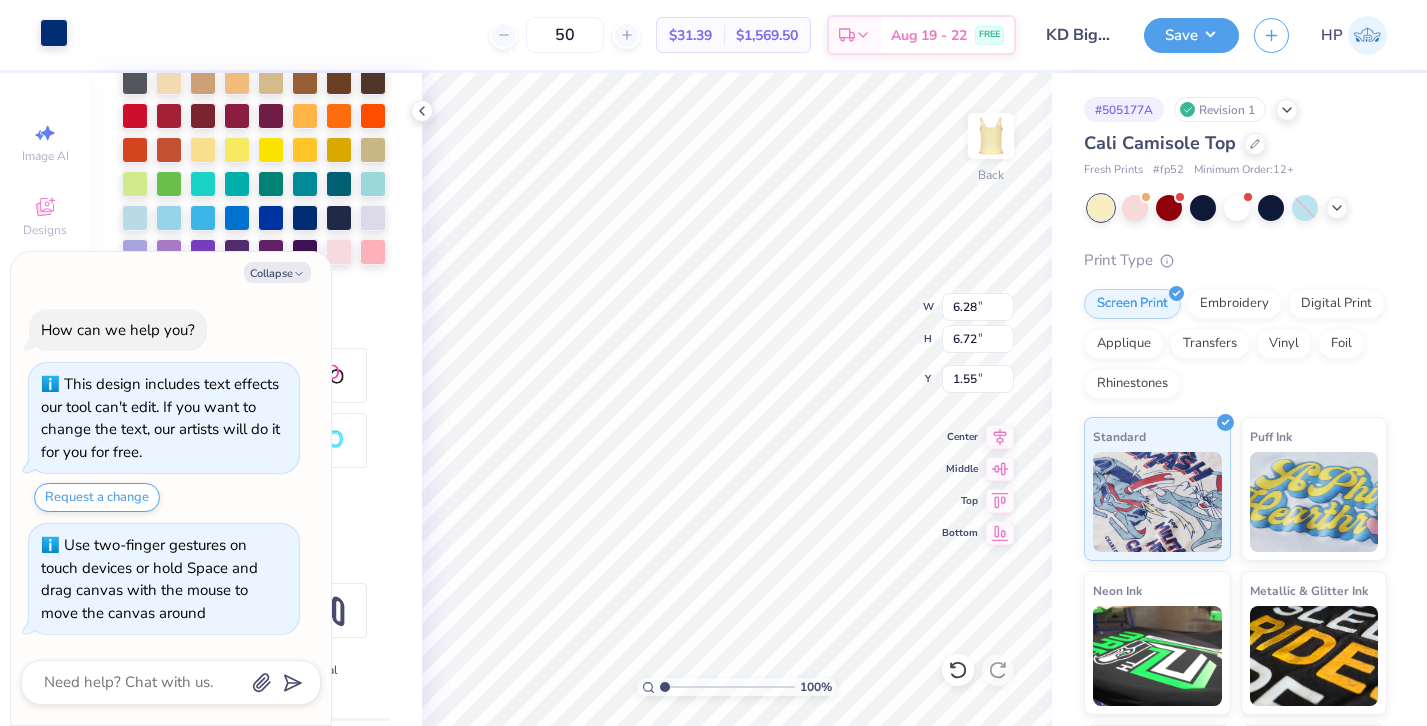click at bounding box center (54, 33) 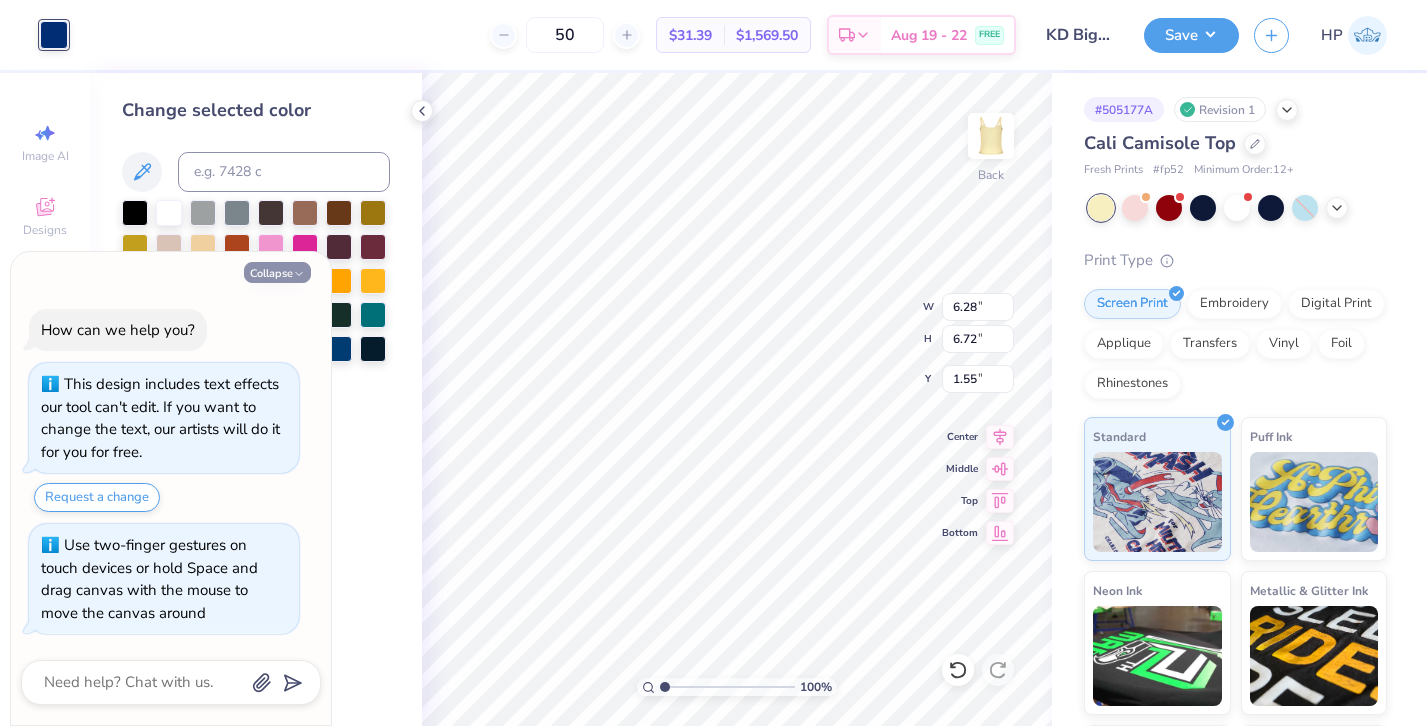 click on "Collapse" at bounding box center (277, 272) 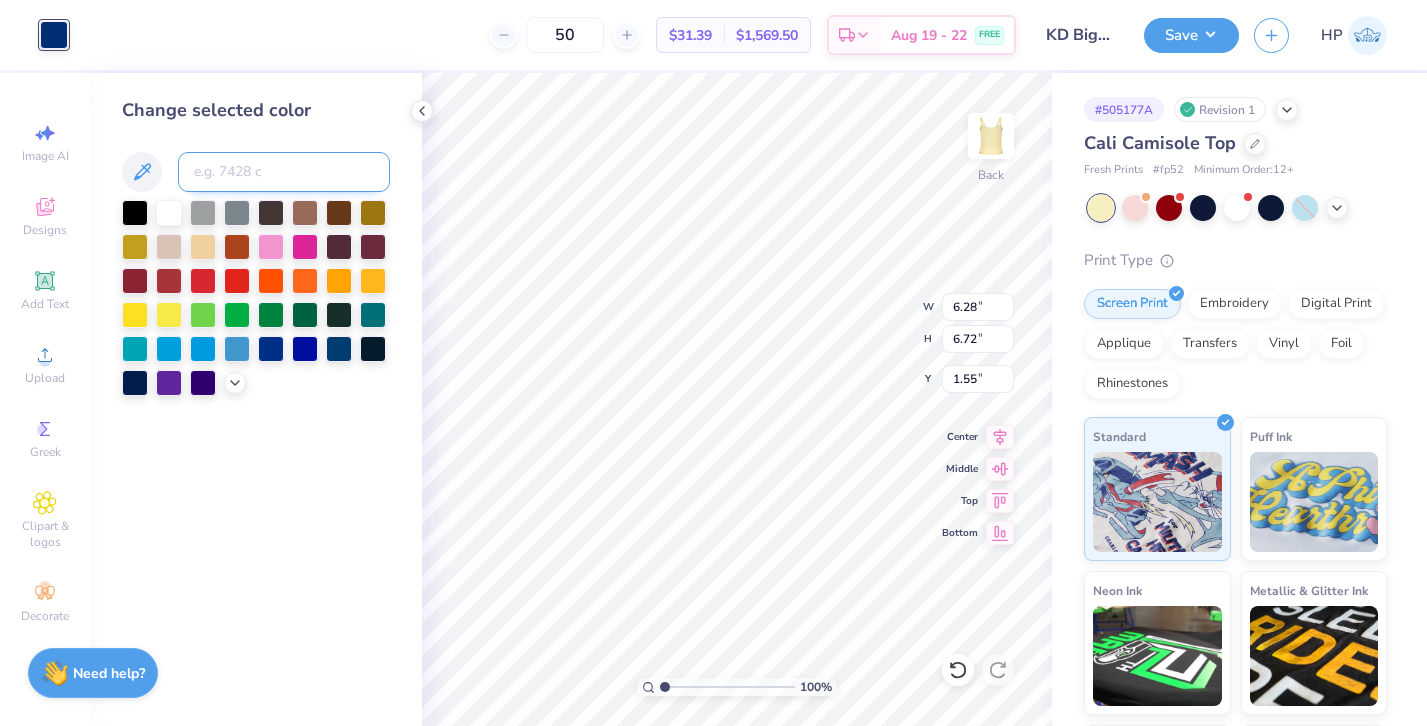 click at bounding box center [284, 172] 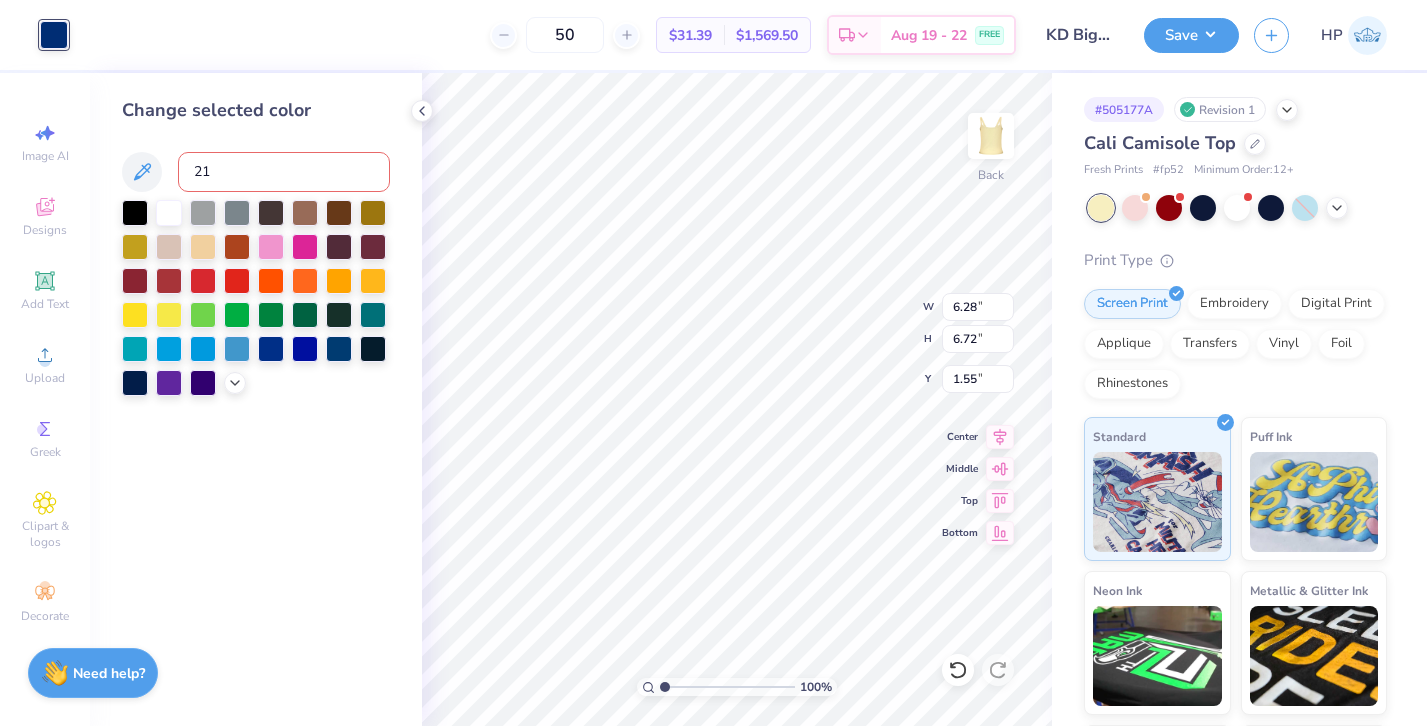 type on "211" 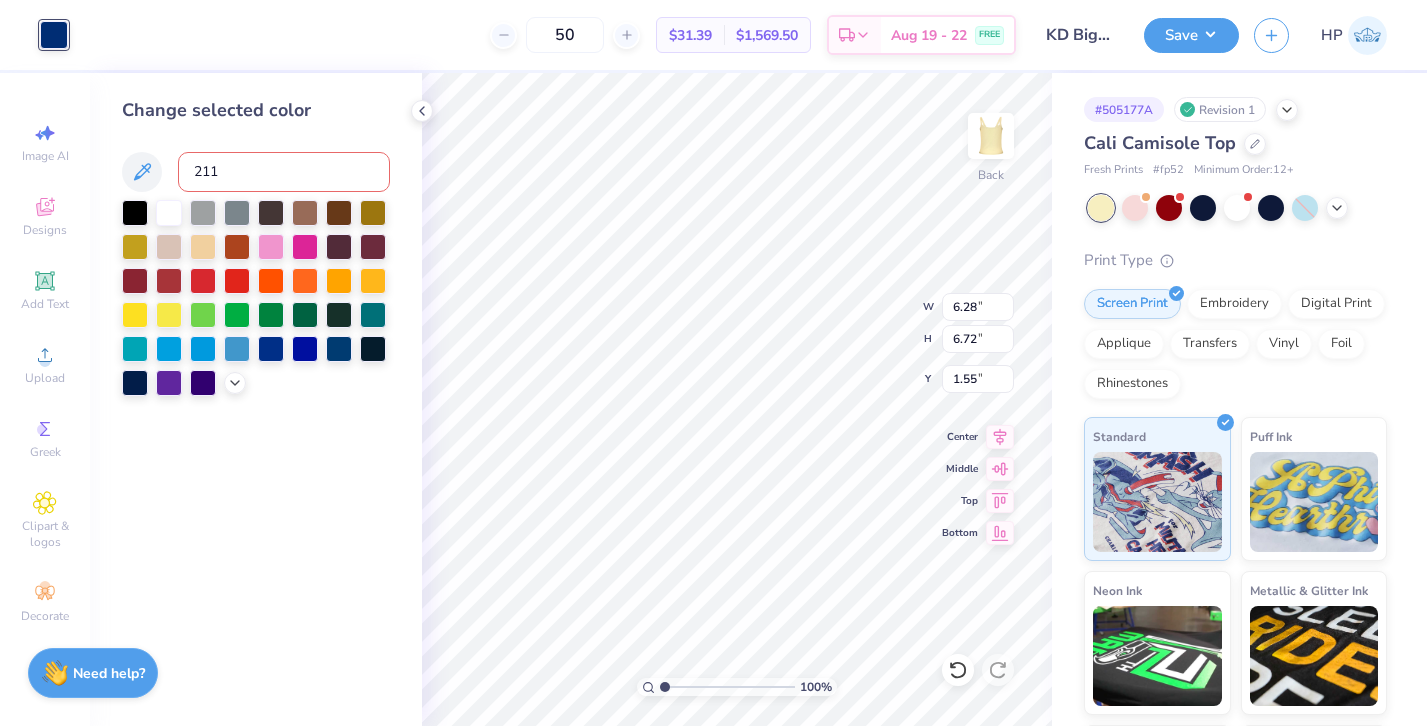 type 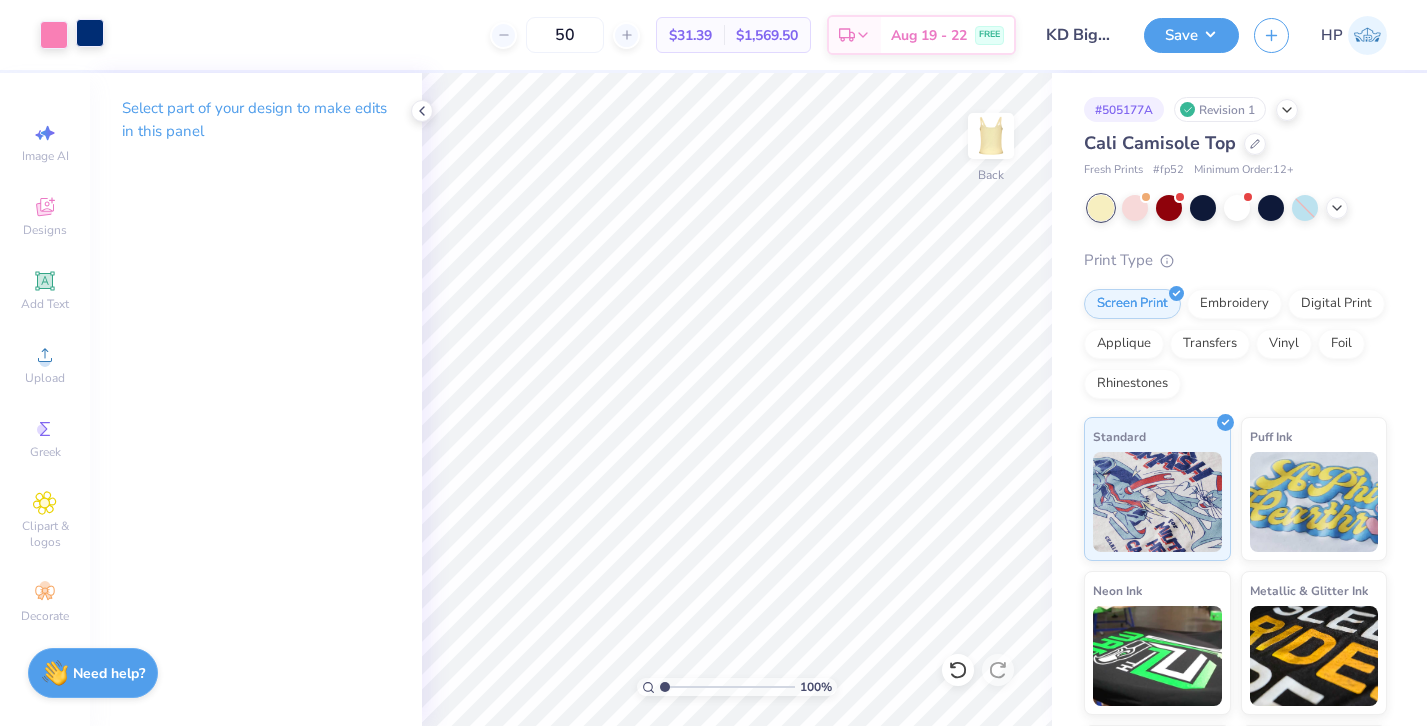click at bounding box center (90, 33) 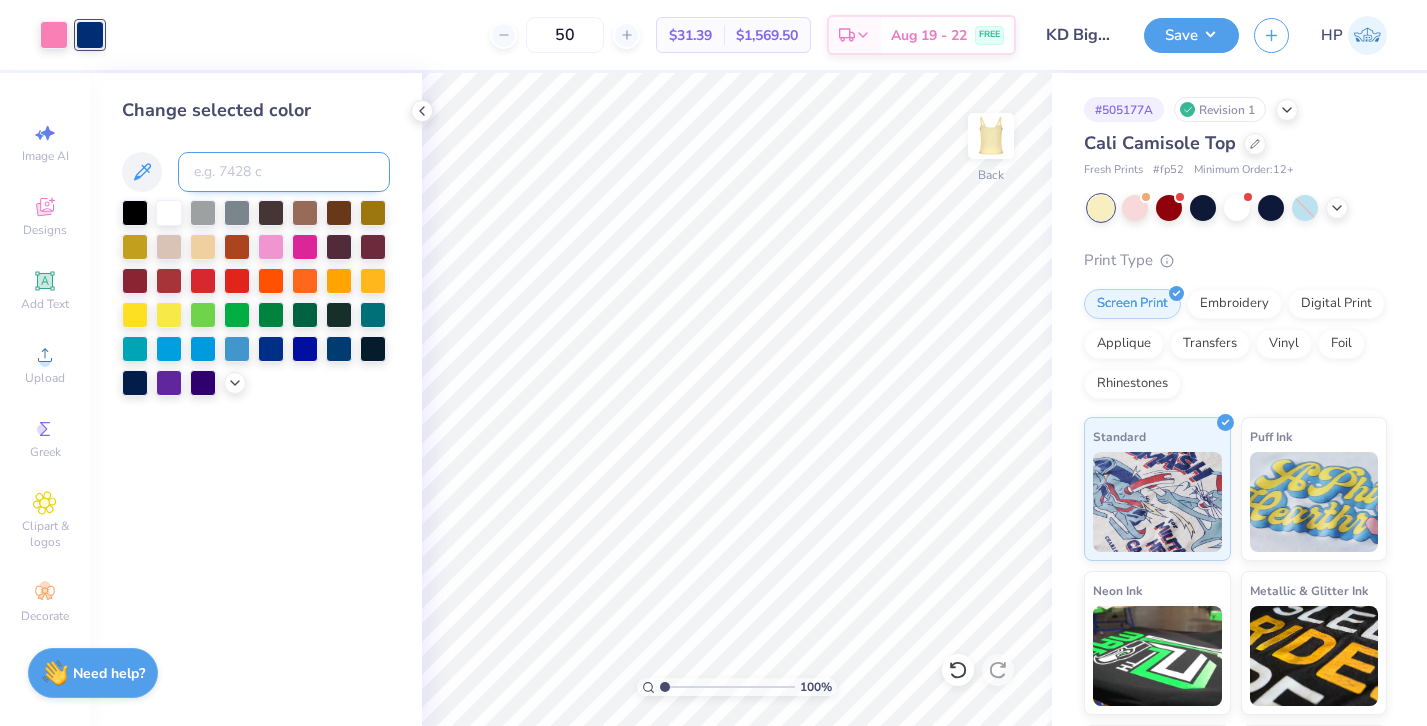 click at bounding box center (284, 172) 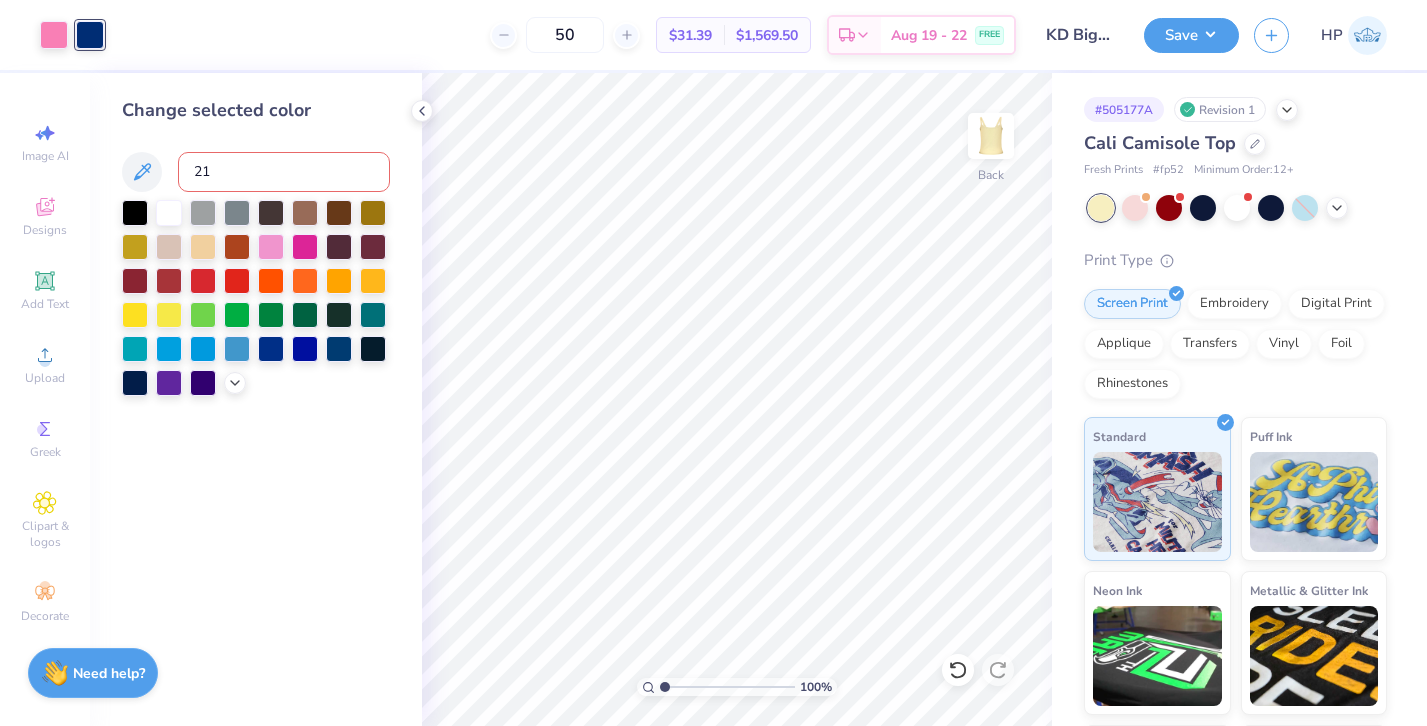 type on "211" 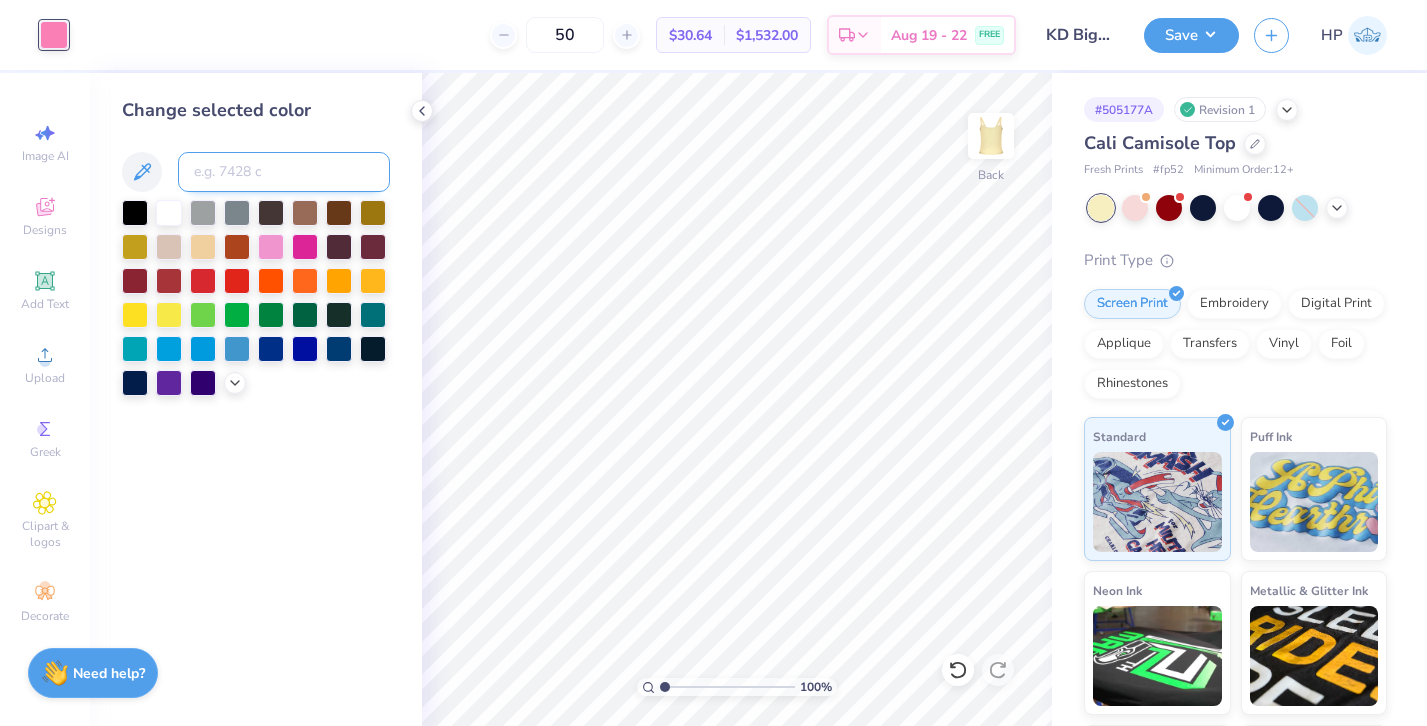 click at bounding box center (284, 172) 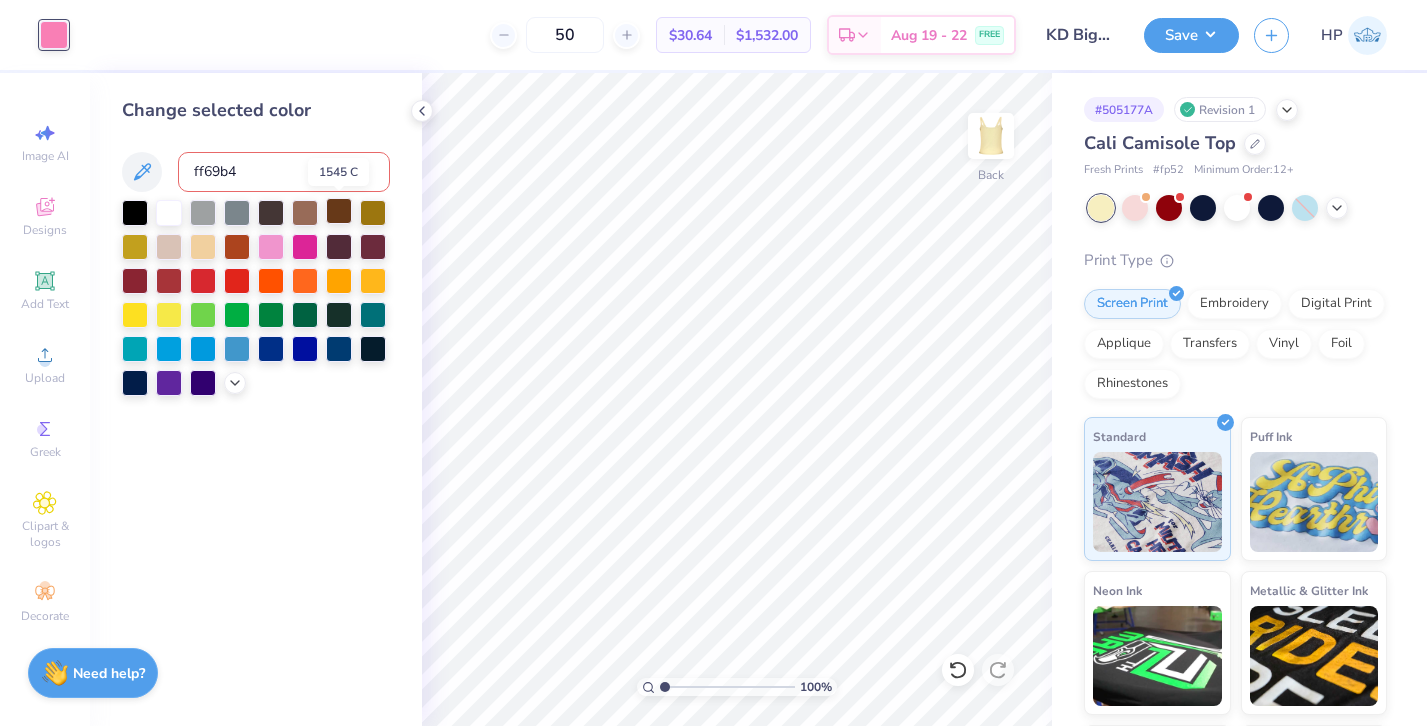 type on "ff69b4" 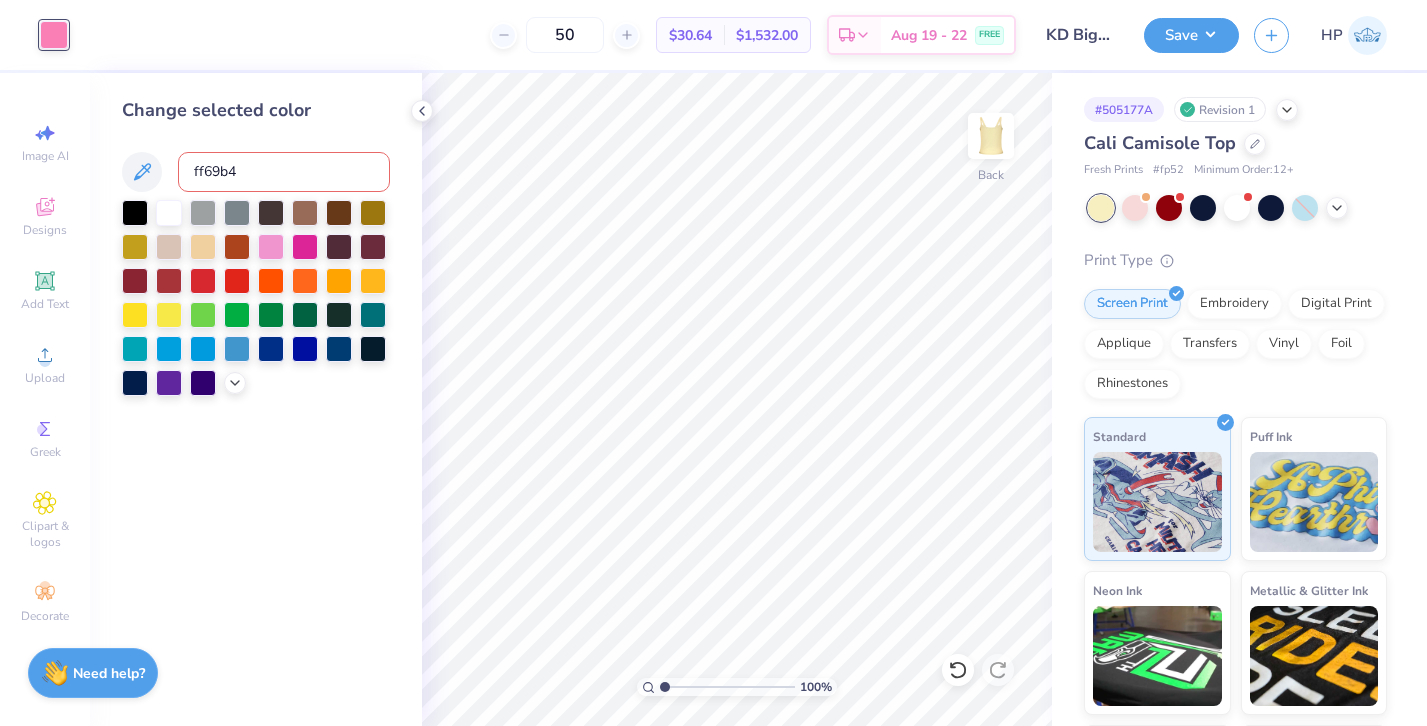 scroll, scrollTop: 1, scrollLeft: 0, axis: vertical 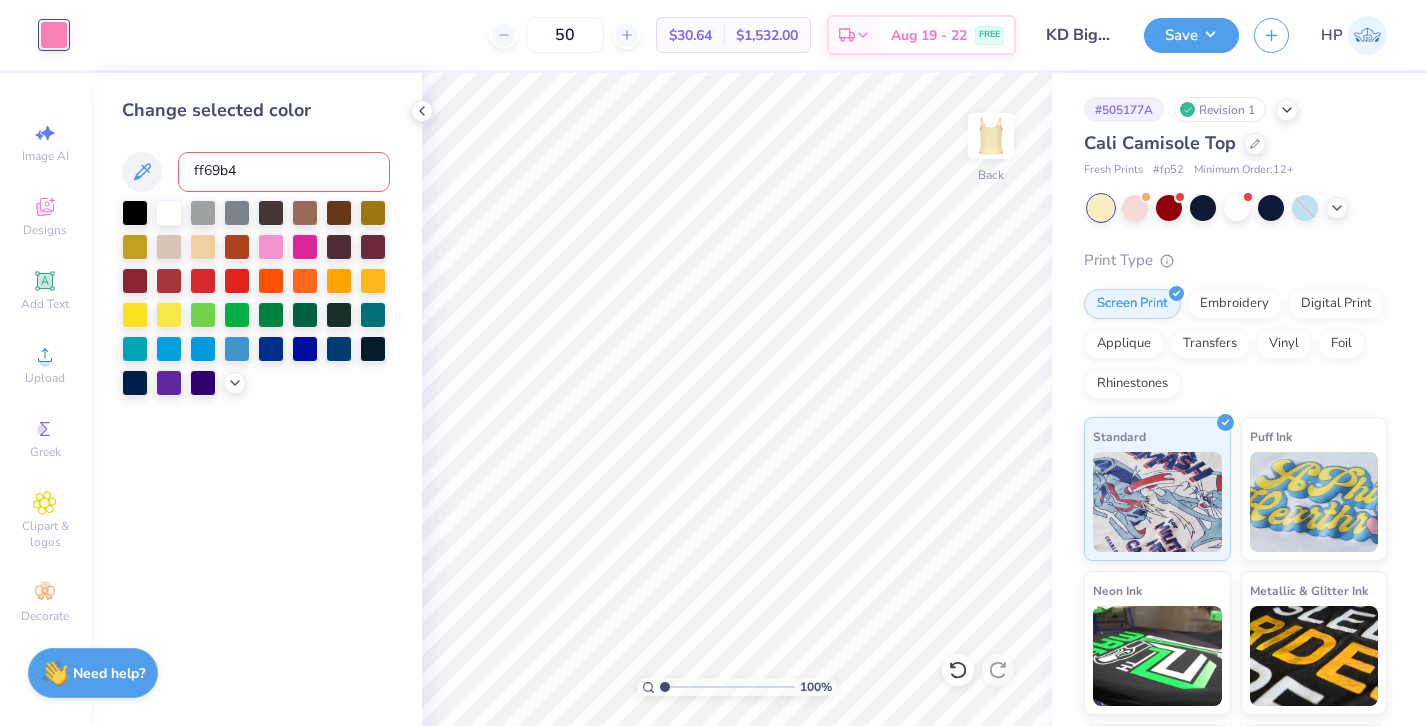 drag, startPoint x: 251, startPoint y: 174, endPoint x: 163, endPoint y: 172, distance: 88.02273 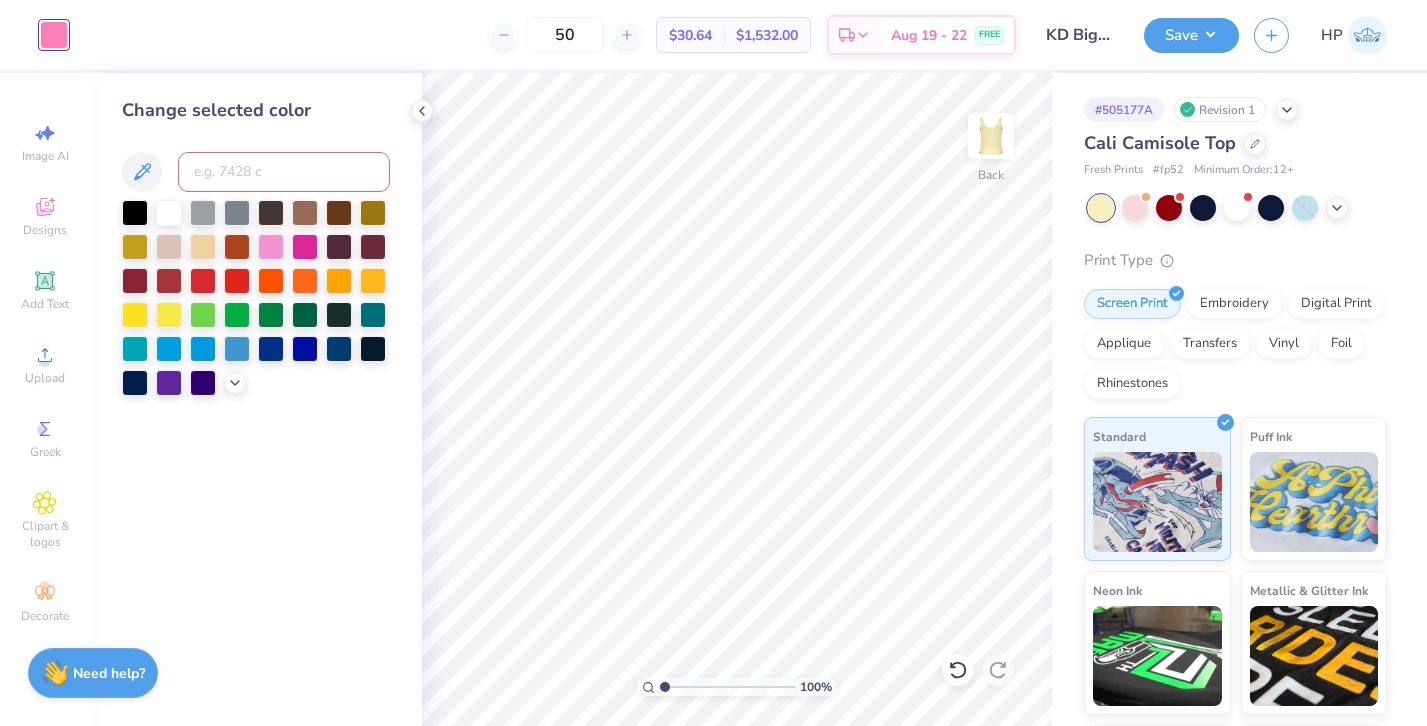 scroll, scrollTop: 0, scrollLeft: 0, axis: both 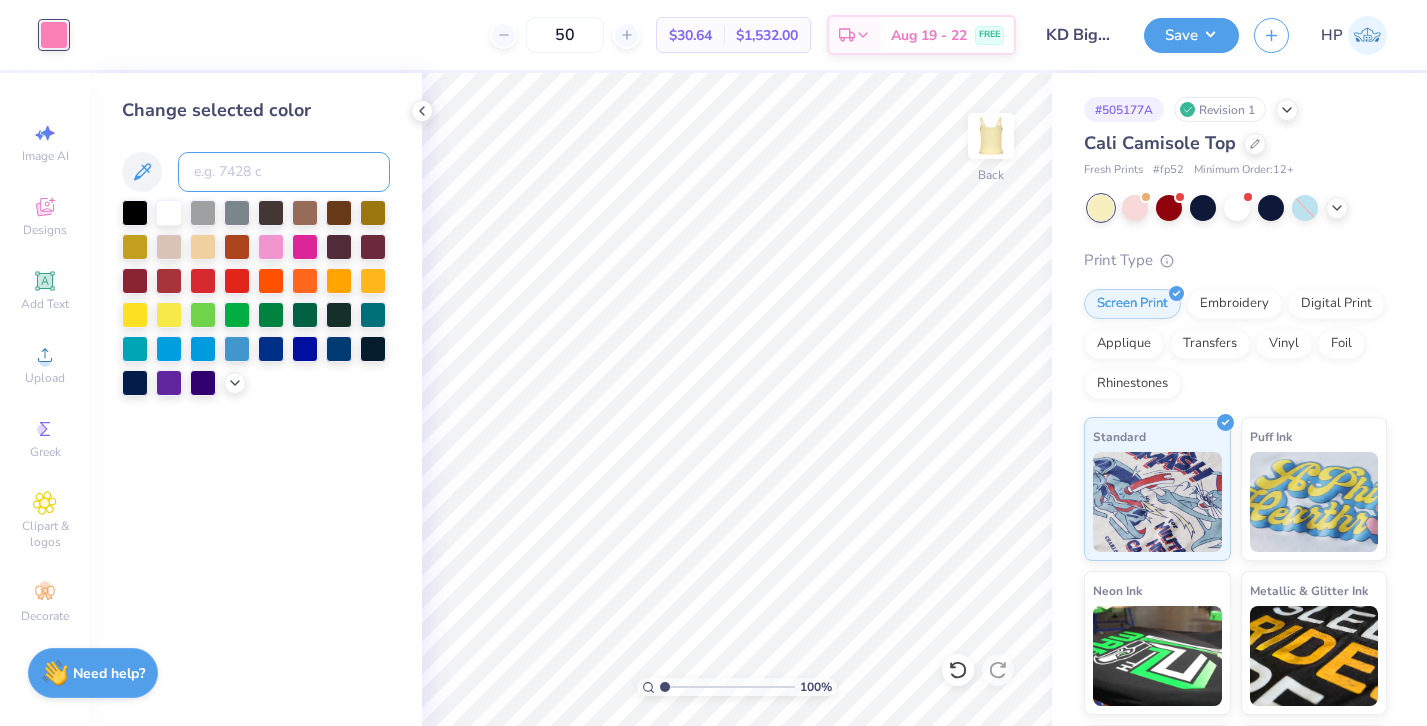 type 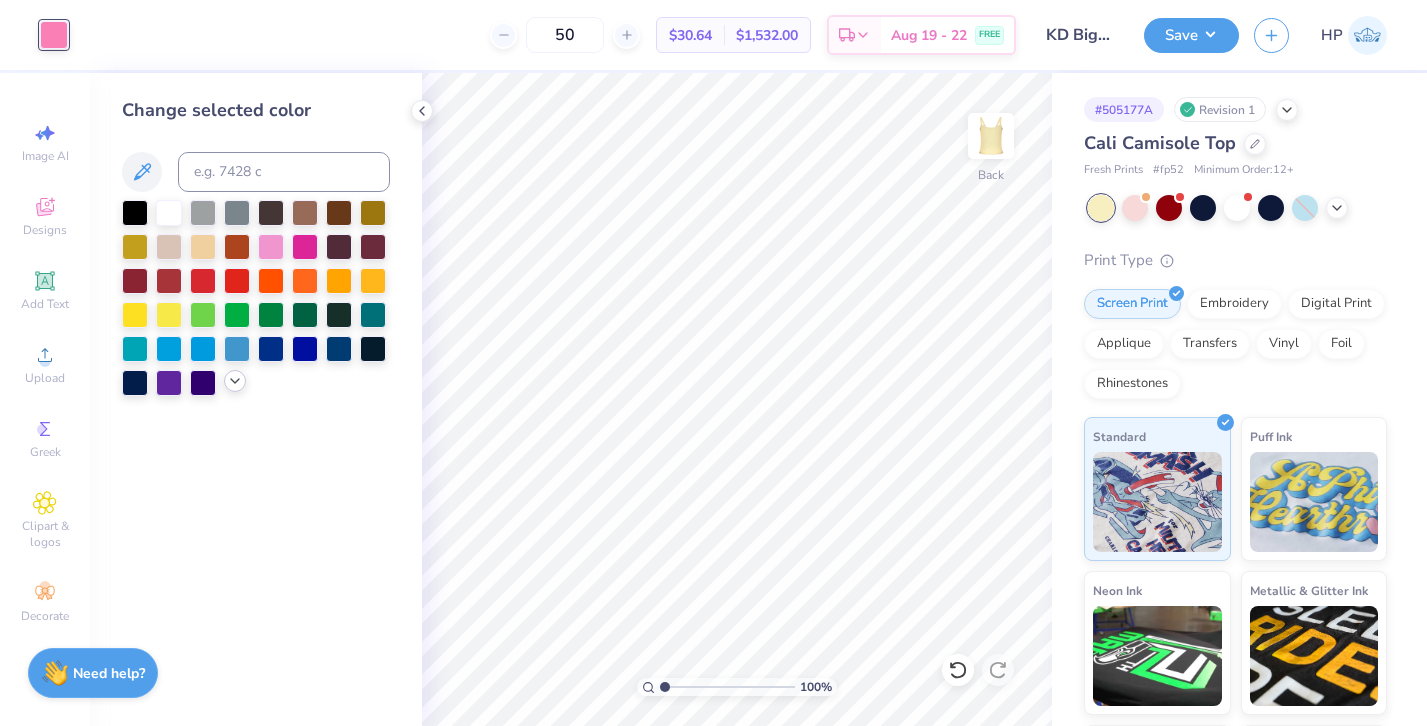 click 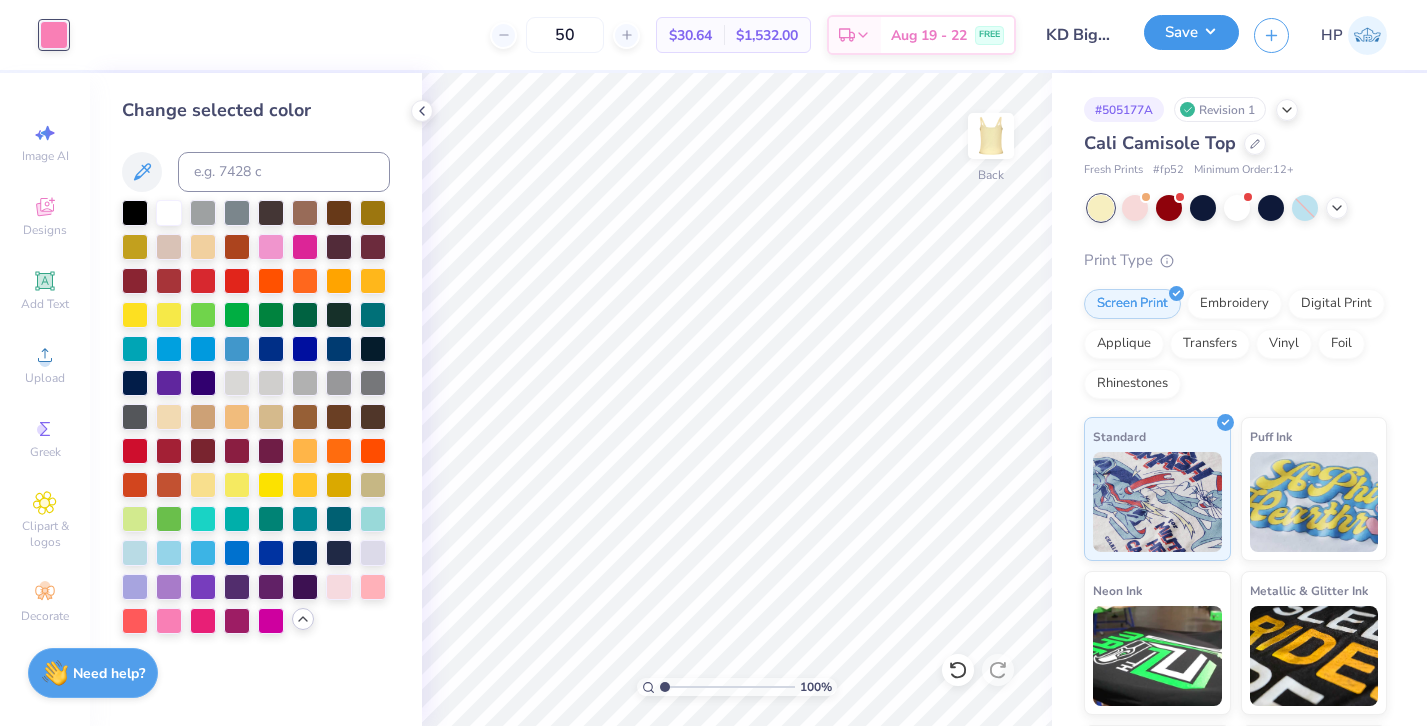 click on "Save" at bounding box center [1191, 32] 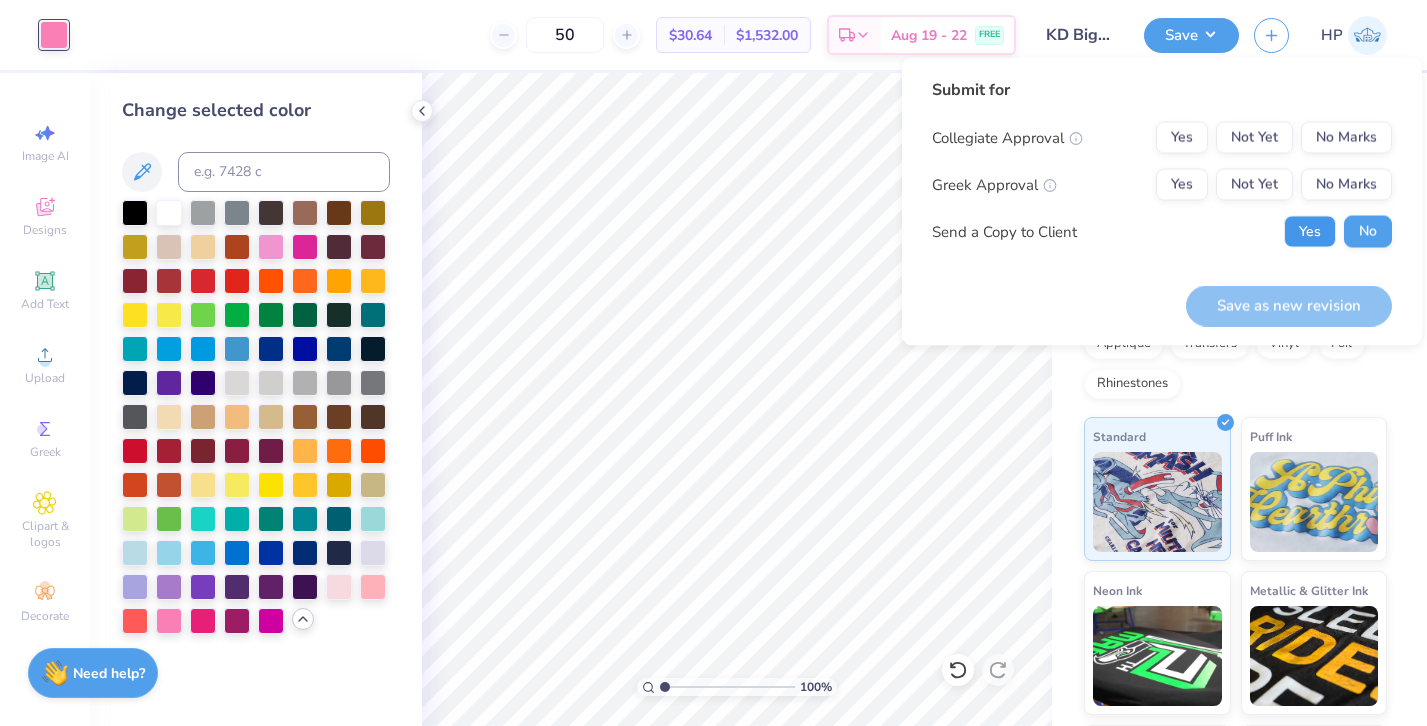 click on "Yes" at bounding box center [1310, 232] 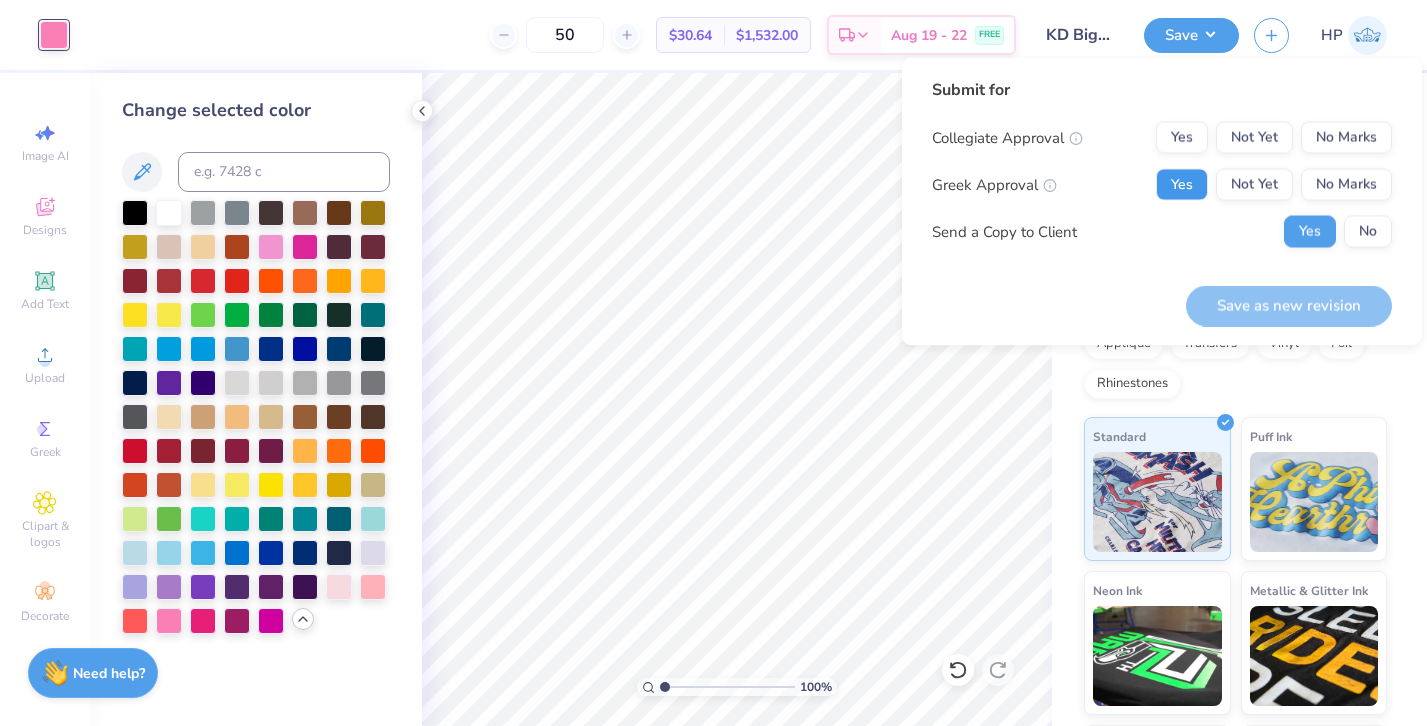 click on "Yes" at bounding box center [1182, 185] 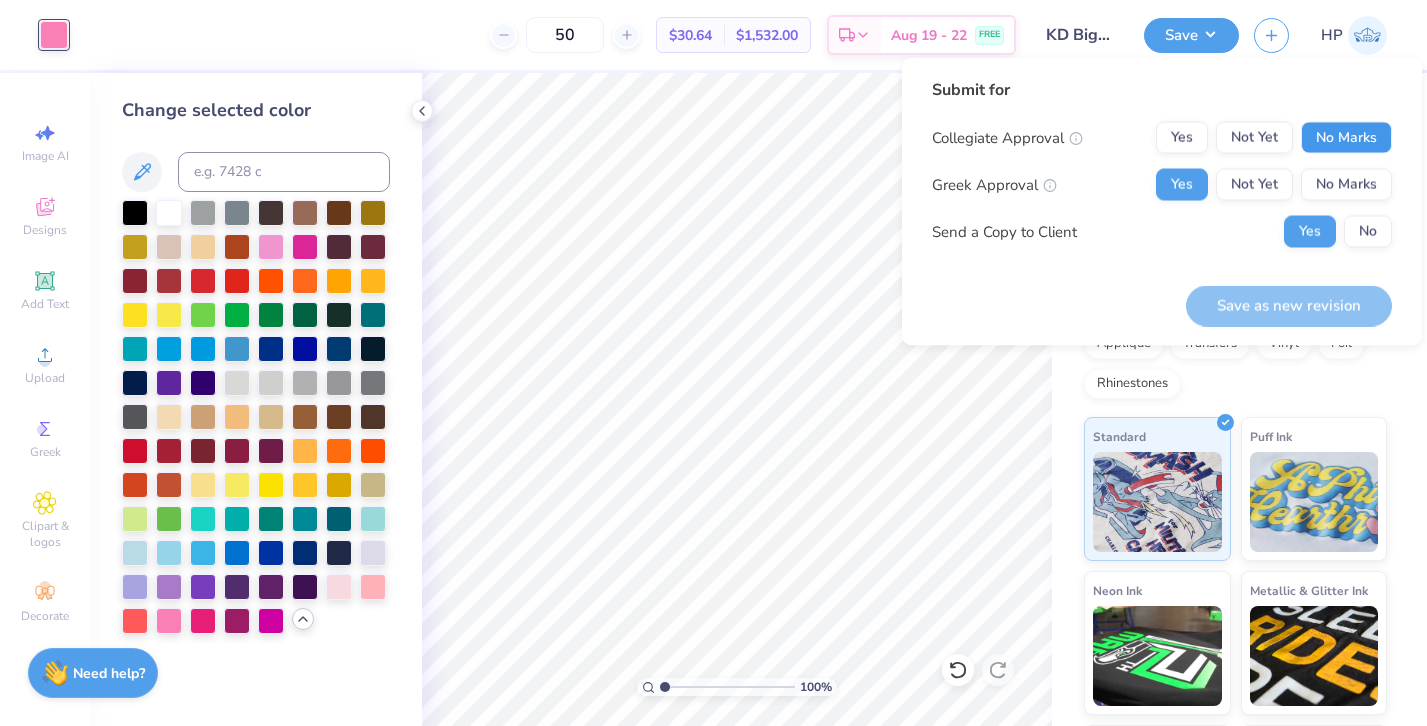click on "No Marks" at bounding box center (1346, 138) 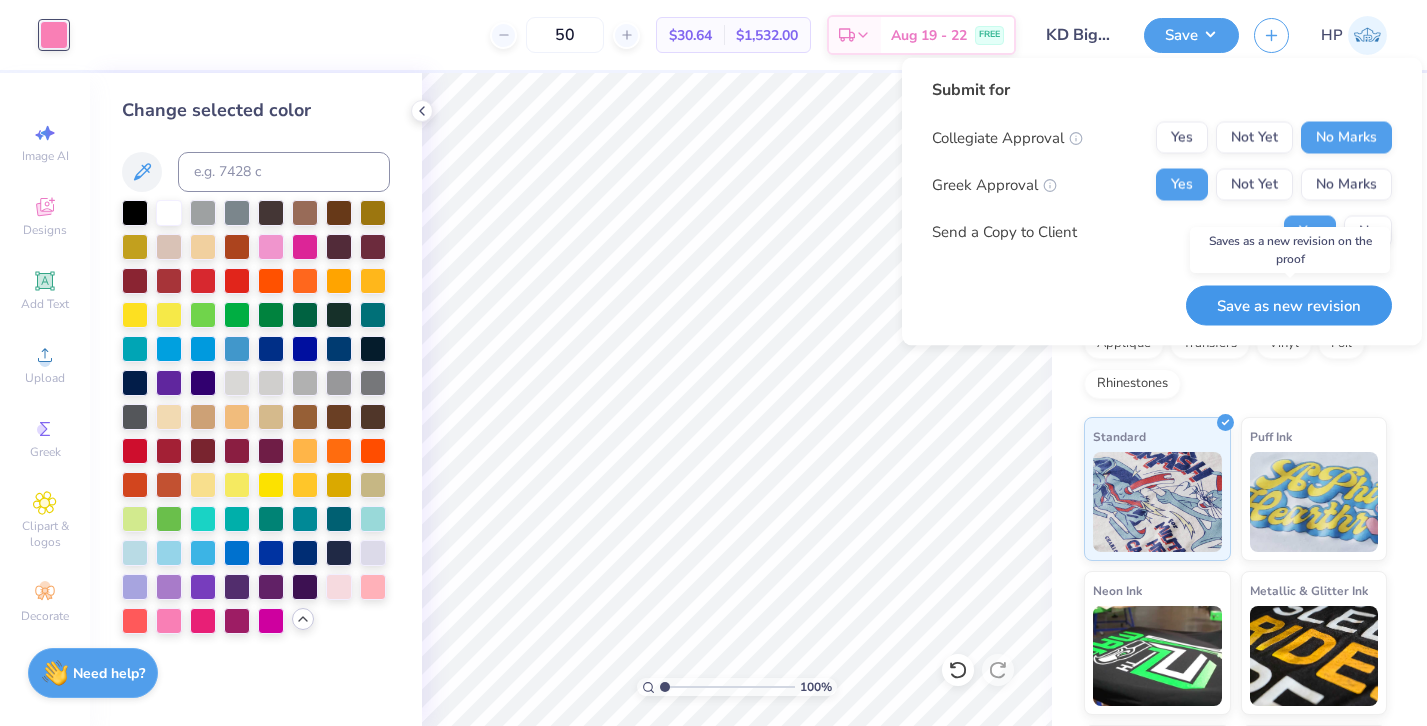 click on "Save as new revision" at bounding box center (1289, 305) 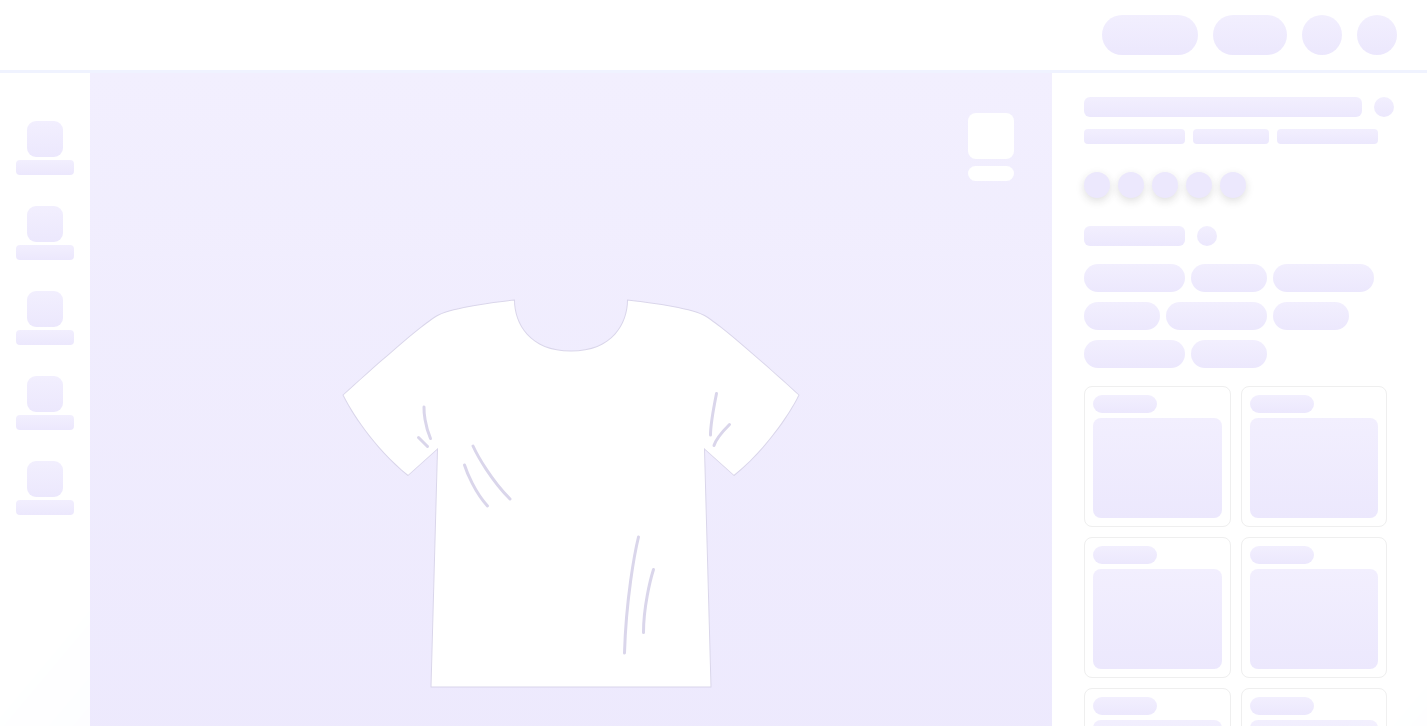 scroll, scrollTop: 0, scrollLeft: 0, axis: both 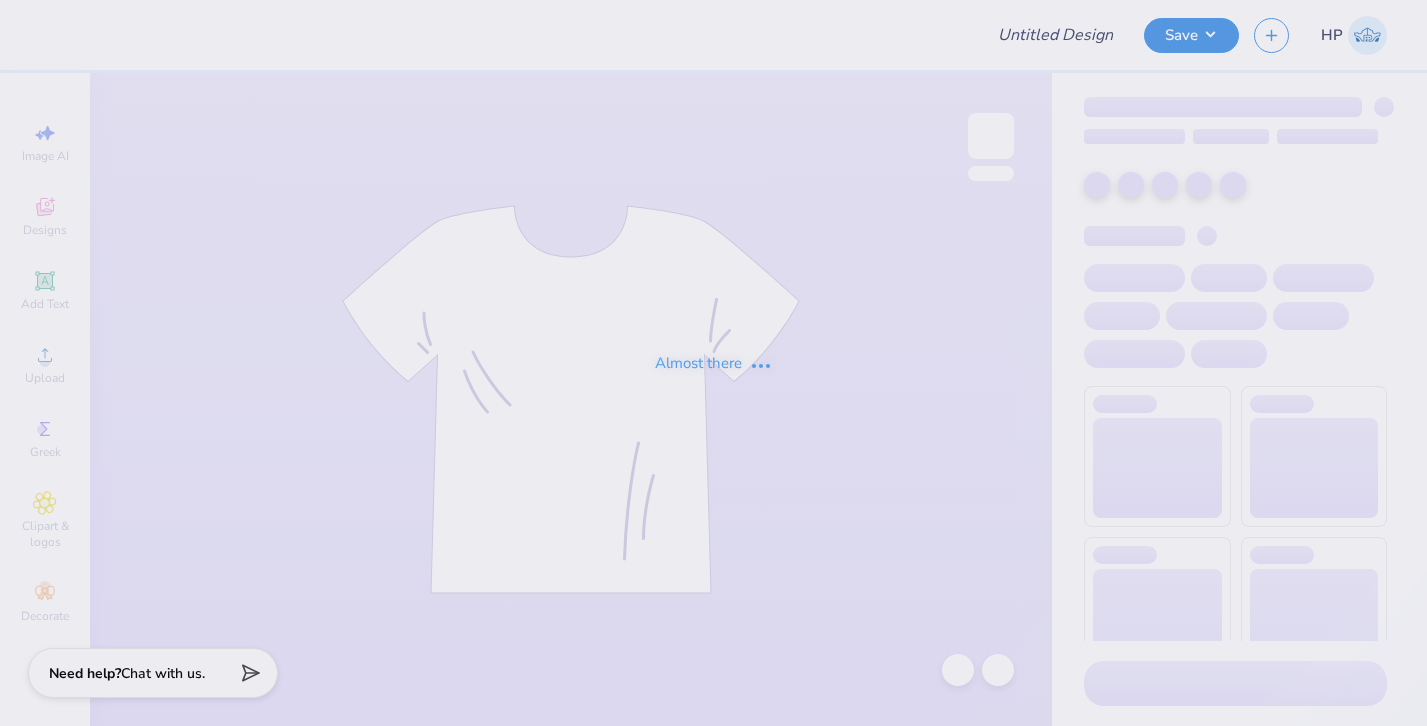 type on "KD Big/Little Tanks" 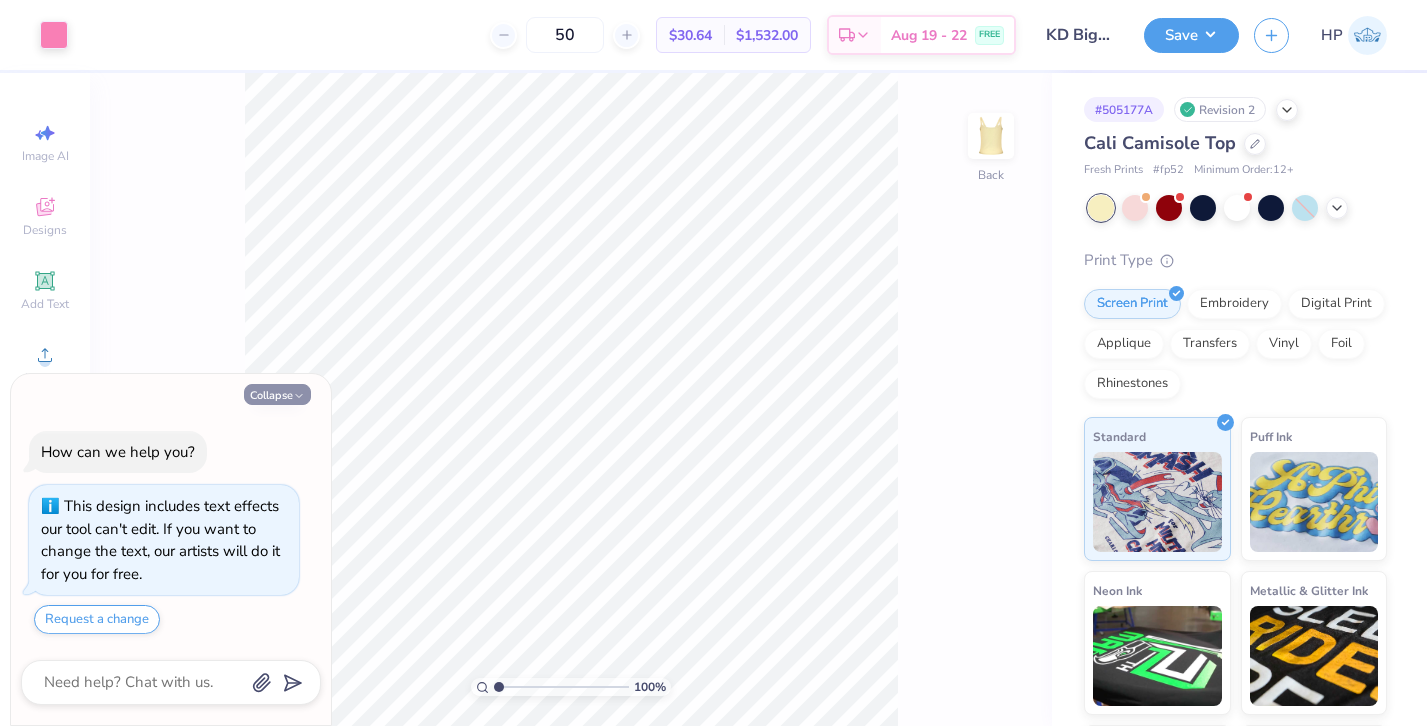 click on "Collapse" at bounding box center [277, 394] 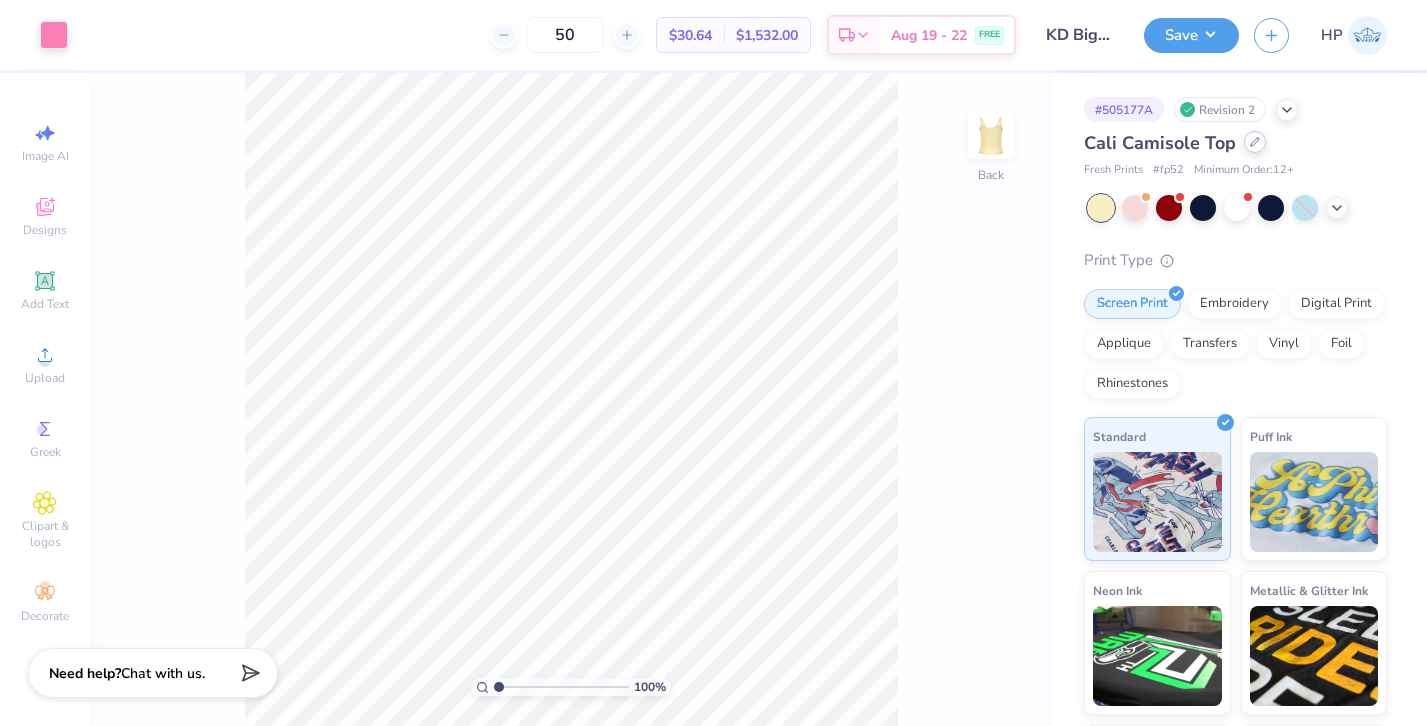 click 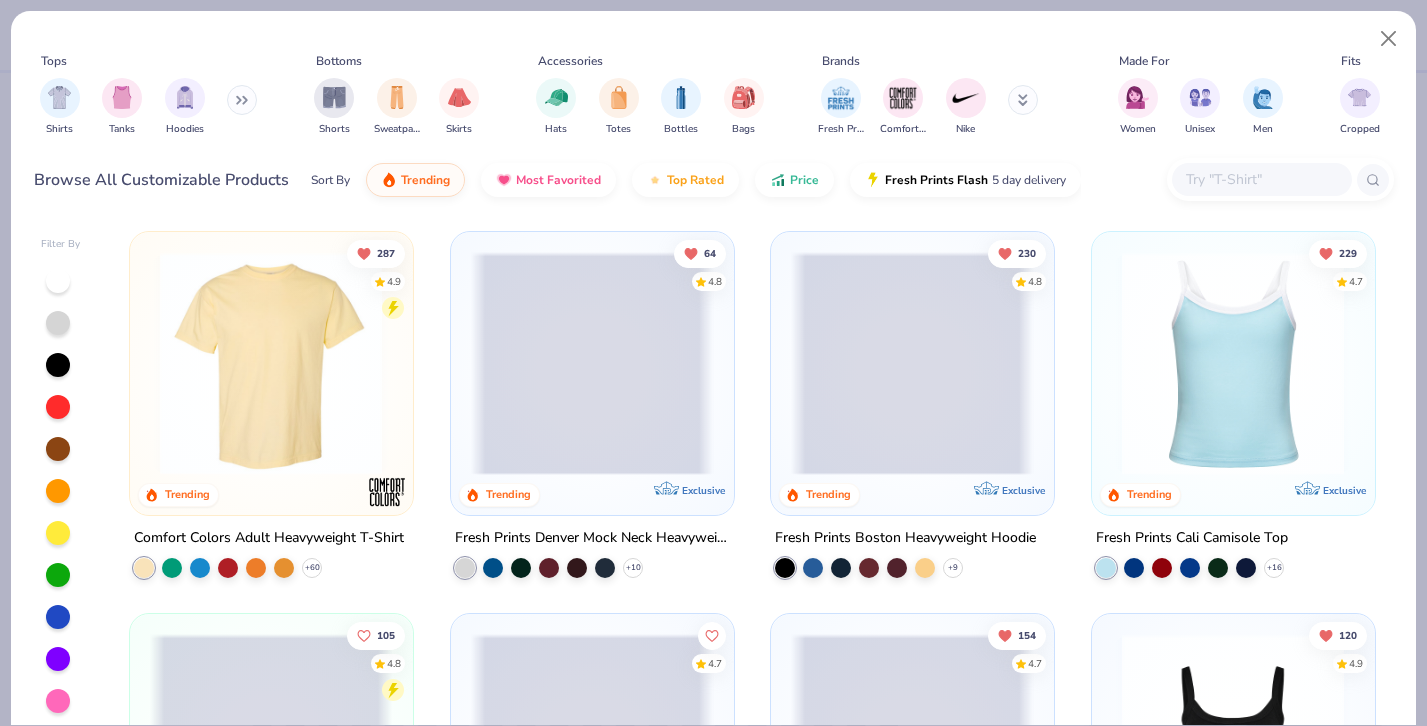 click at bounding box center (1261, 179) 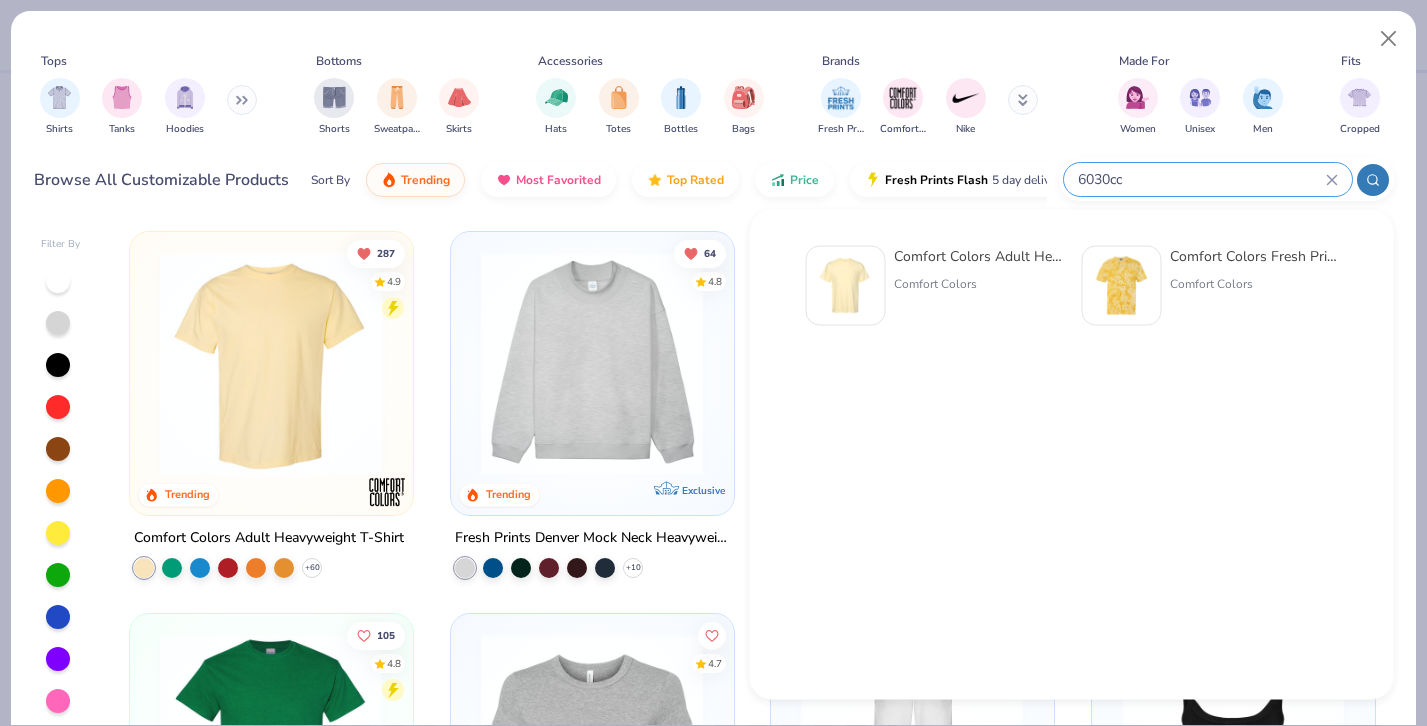 type on "6030cc" 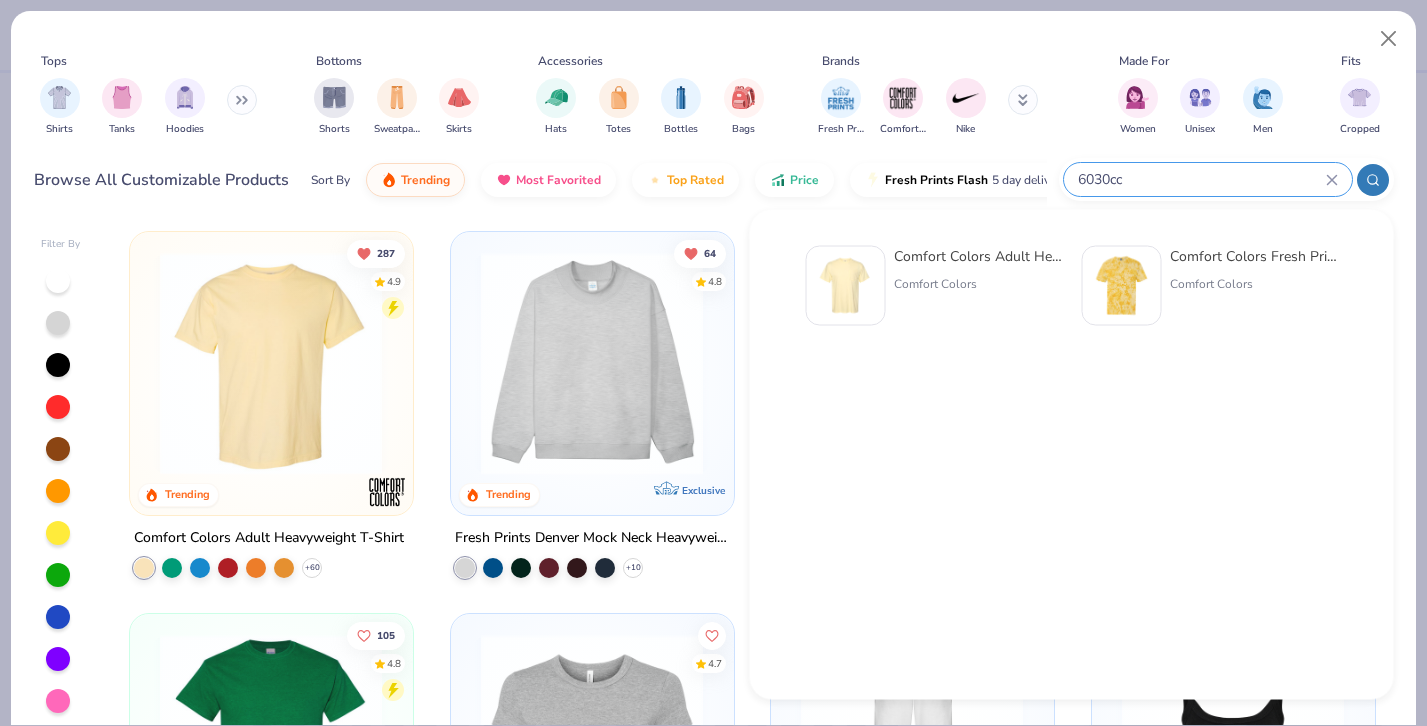 click on "Comfort Colors Adult Heavyweight RS Pocket T-Shirt Comfort Colors" at bounding box center (978, 286) 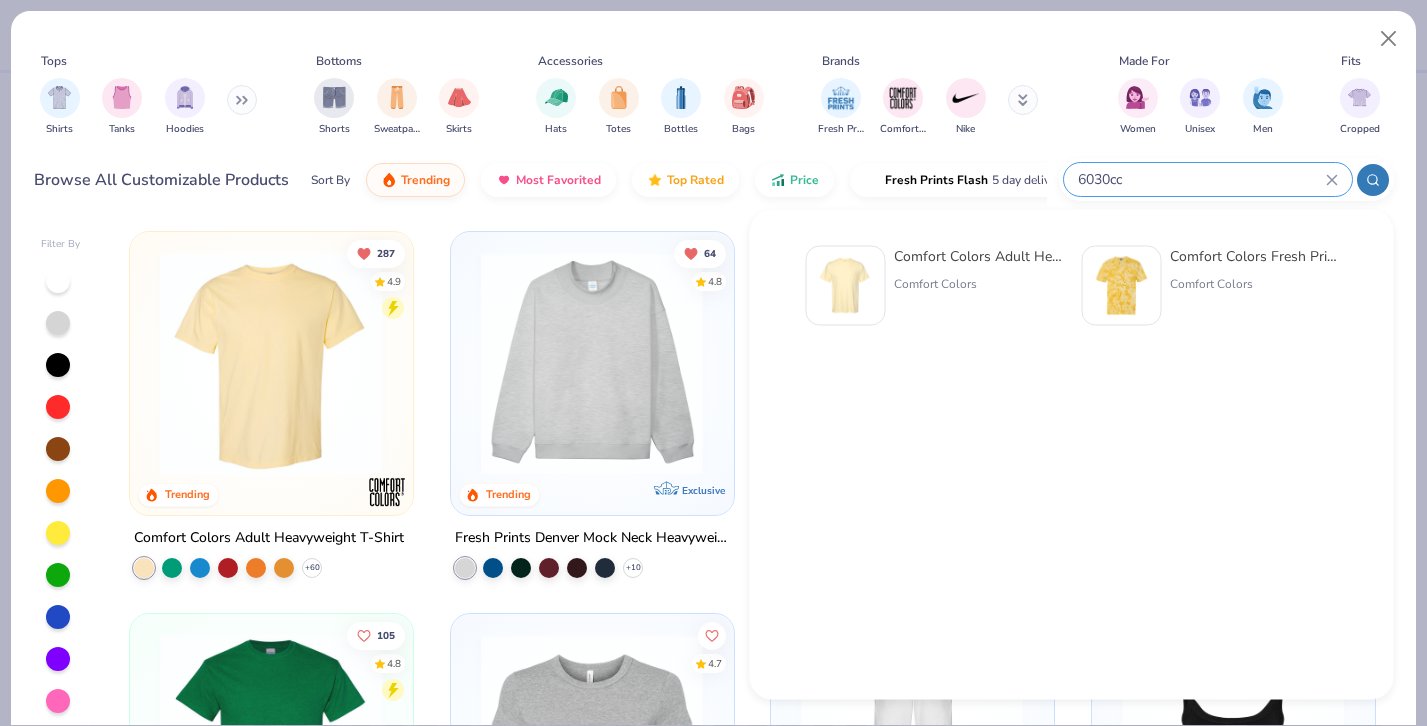 type 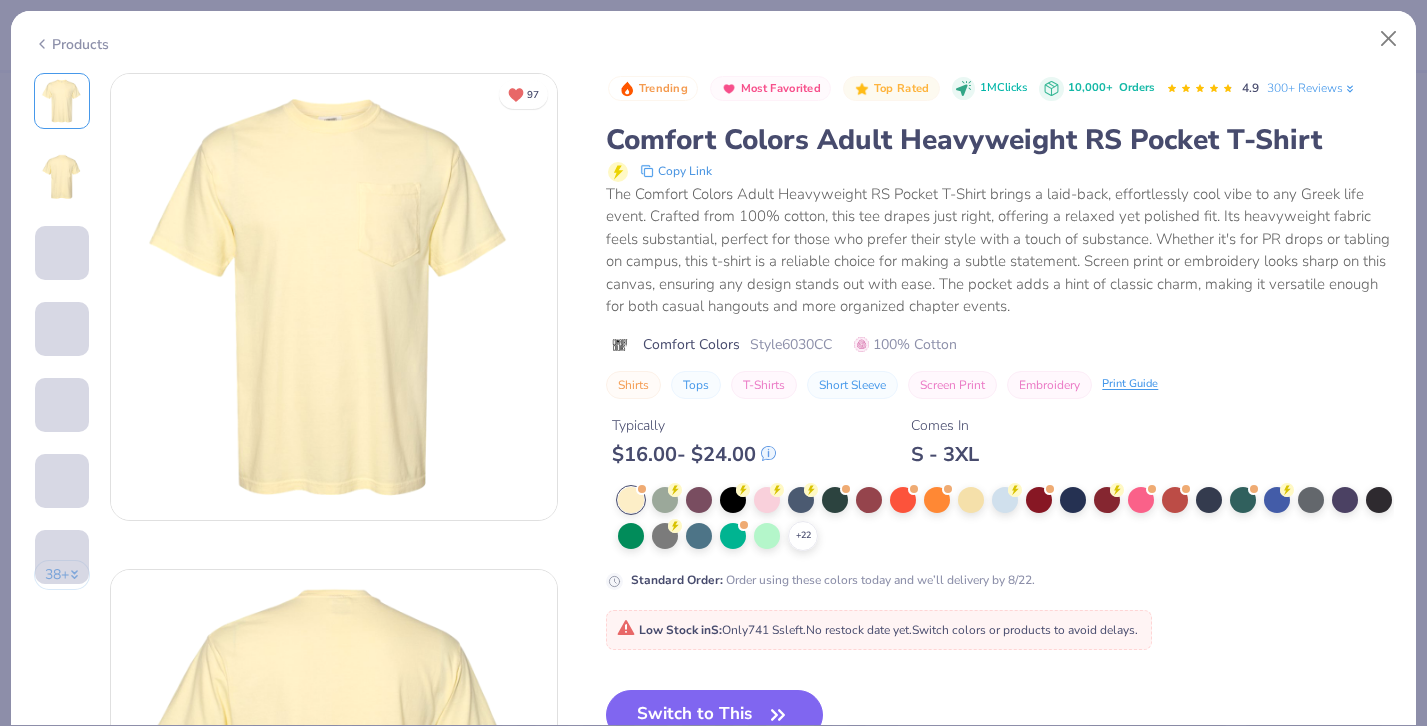 scroll, scrollTop: 51, scrollLeft: 0, axis: vertical 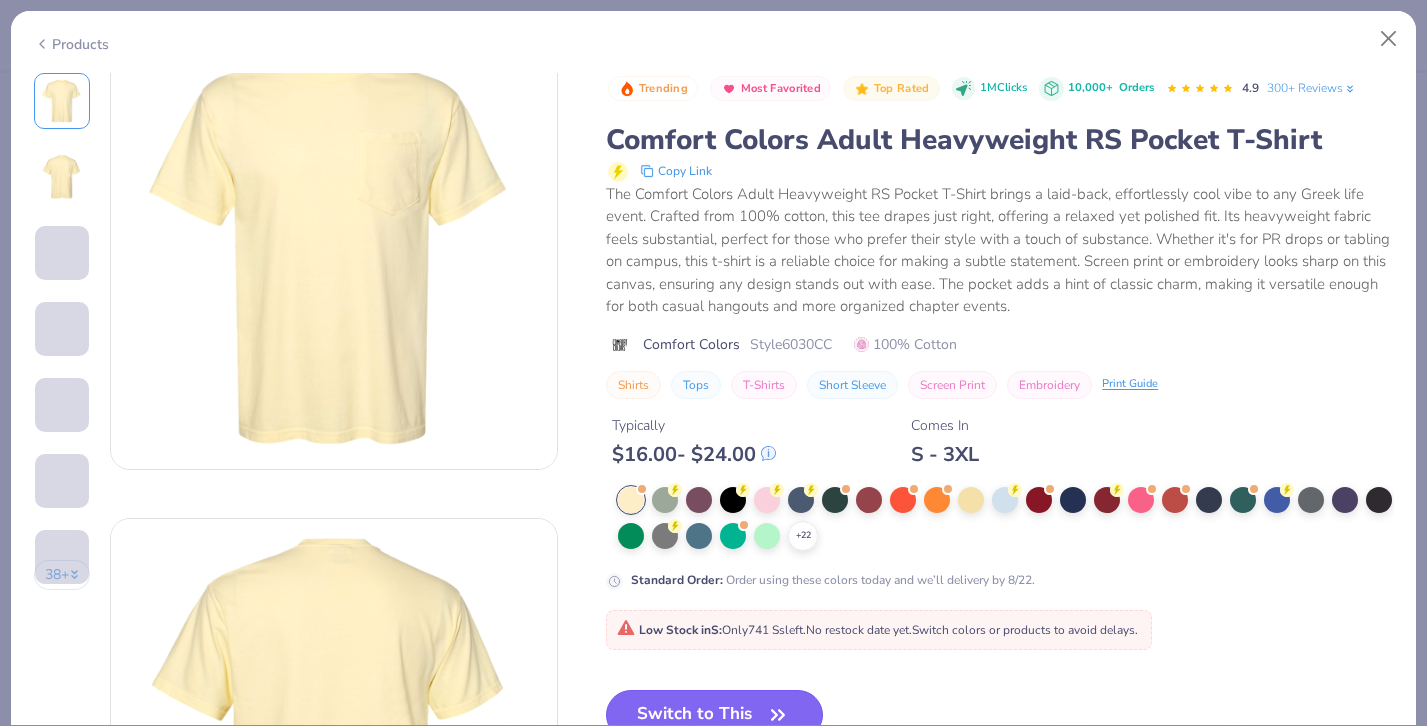click on "Switch to This" at bounding box center [714, 715] 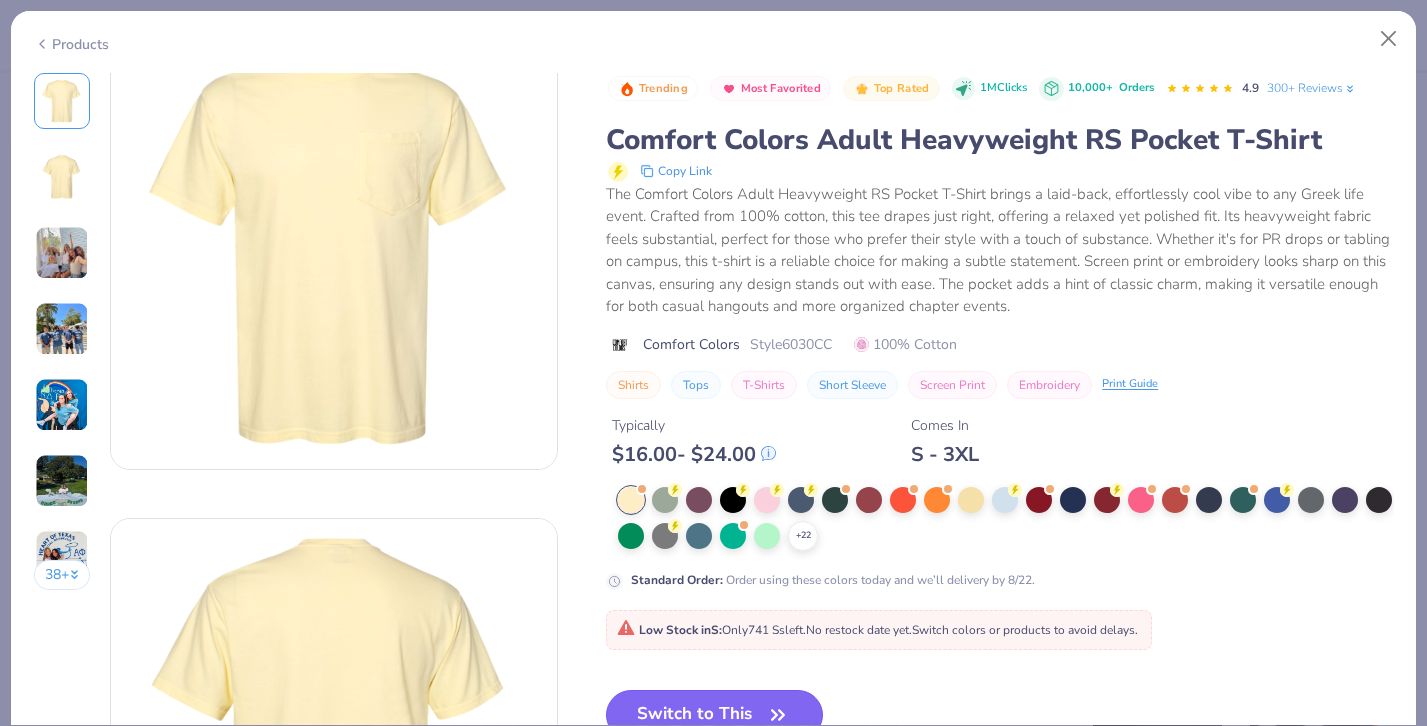 scroll, scrollTop: 11, scrollLeft: 0, axis: vertical 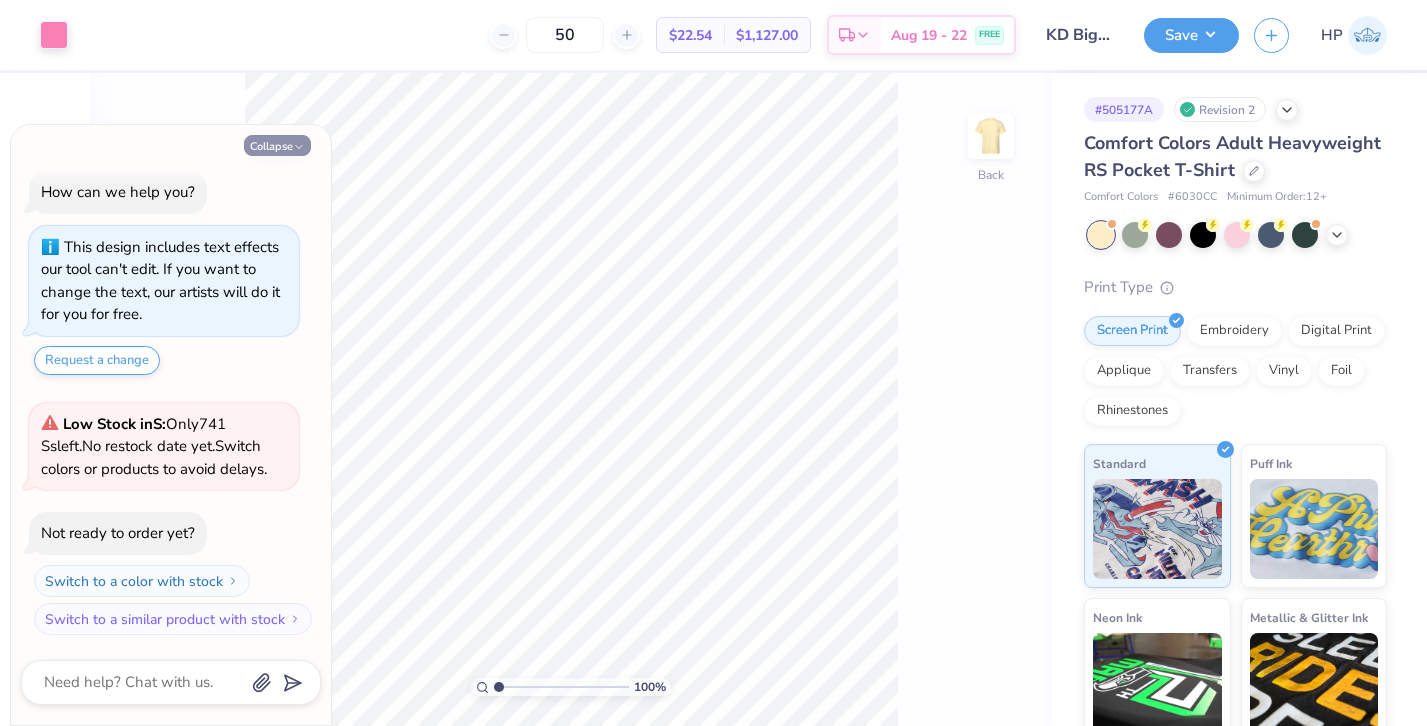 click on "Collapse" at bounding box center [277, 145] 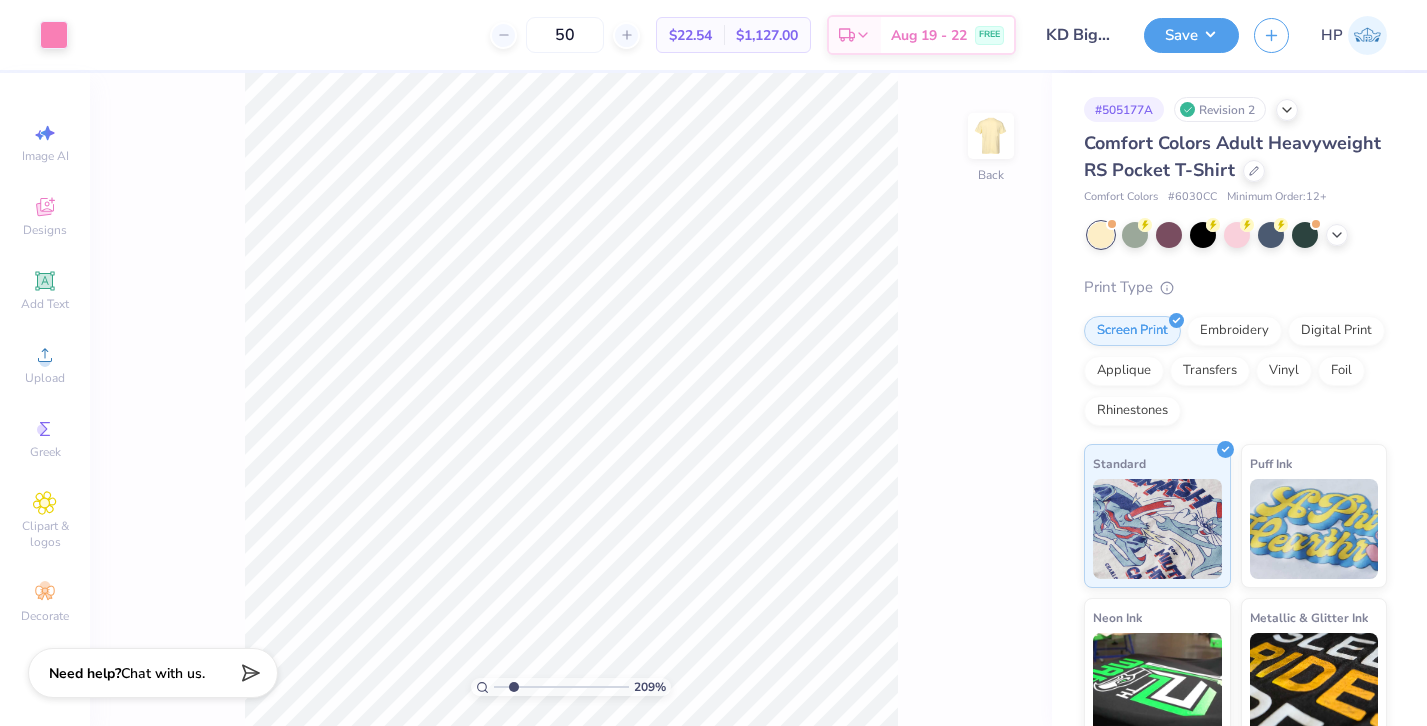 drag, startPoint x: 497, startPoint y: 688, endPoint x: 513, endPoint y: 687, distance: 16.03122 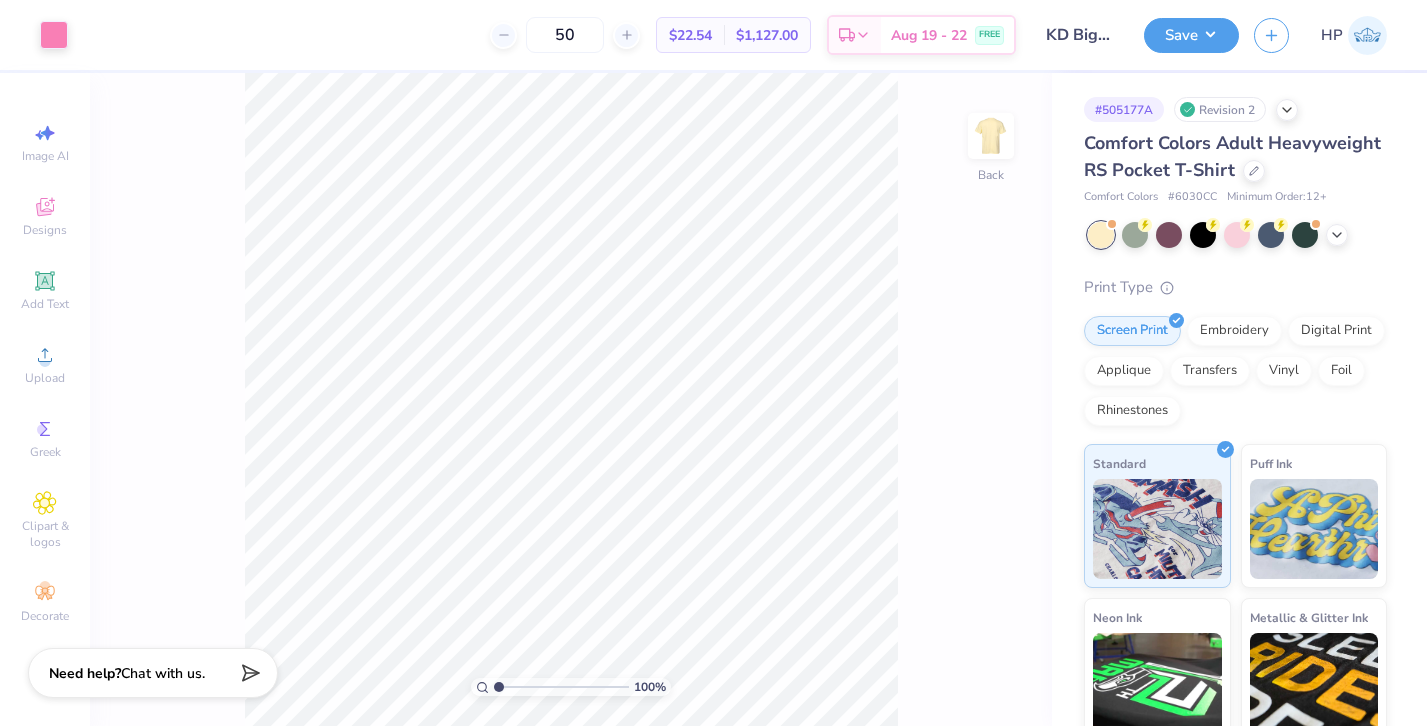 drag, startPoint x: 514, startPoint y: 684, endPoint x: 495, endPoint y: 685, distance: 19.026299 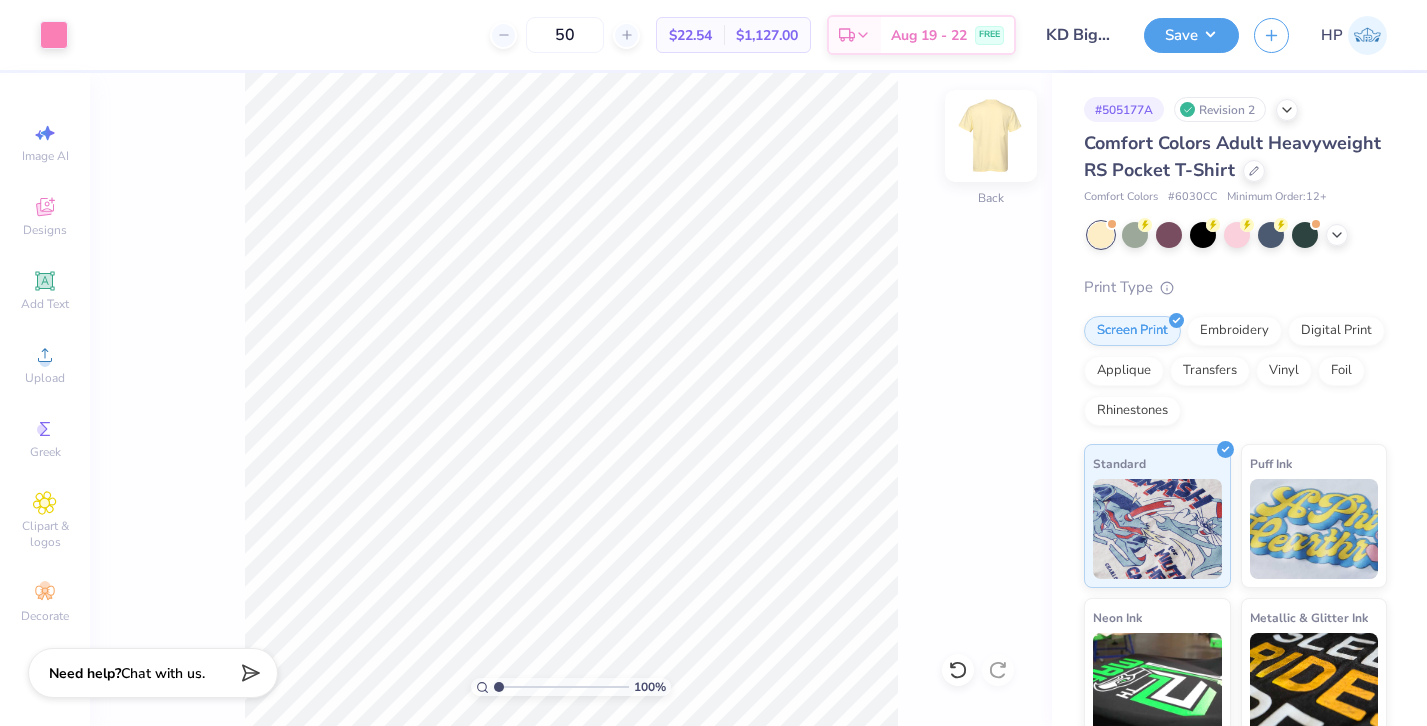 click at bounding box center [991, 136] 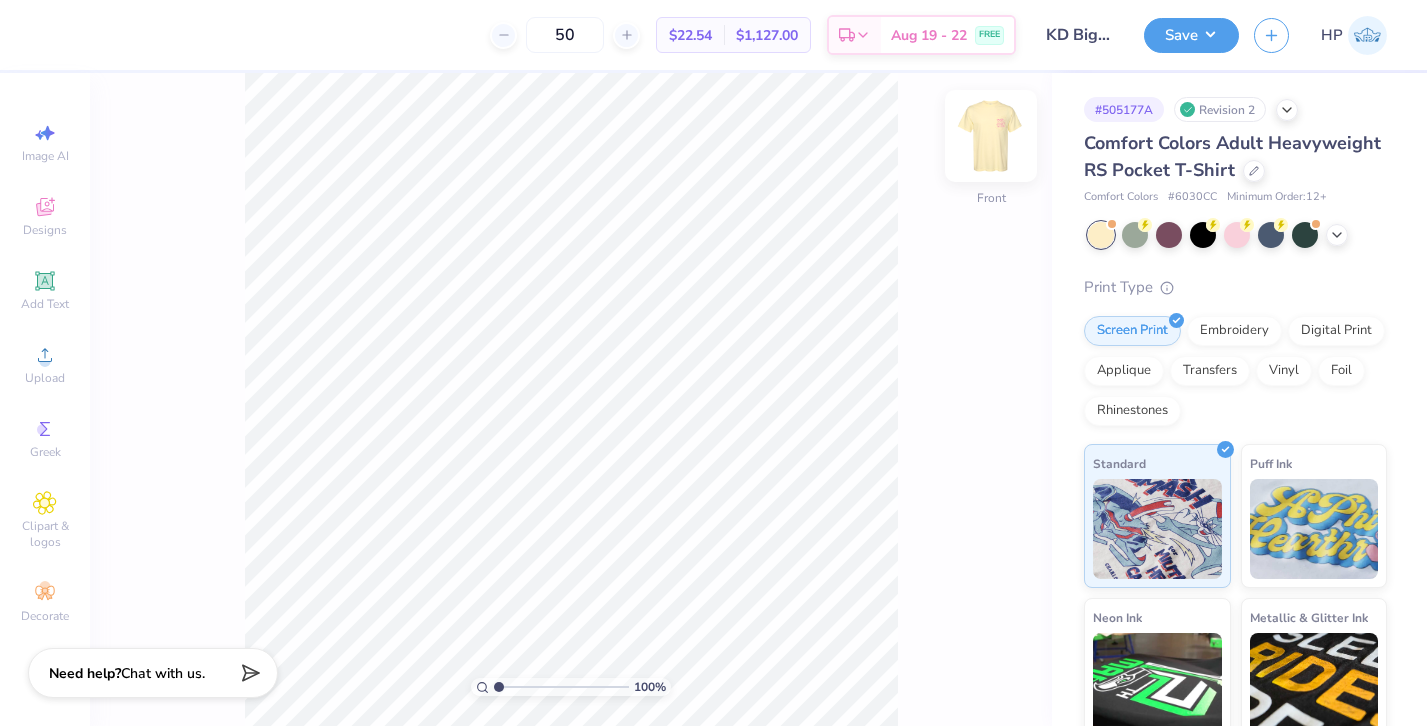 click at bounding box center (991, 136) 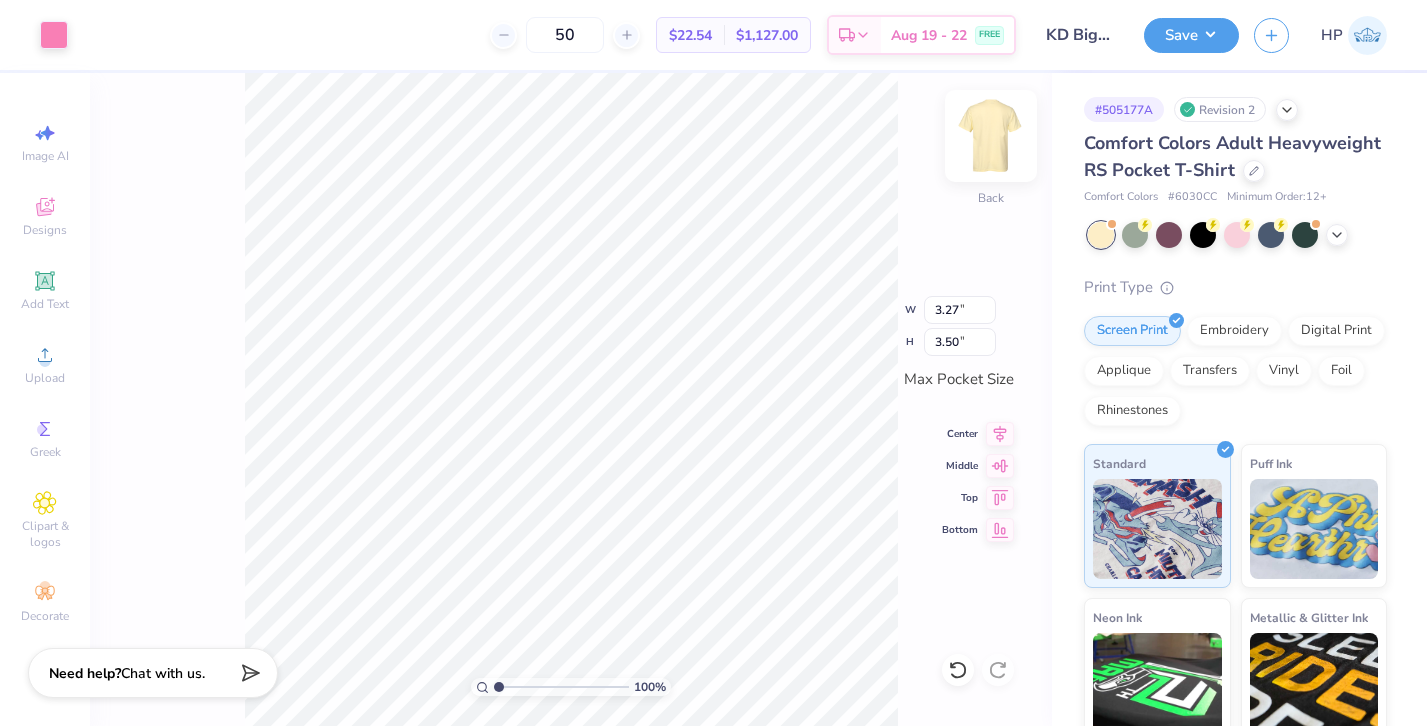 click at bounding box center (991, 136) 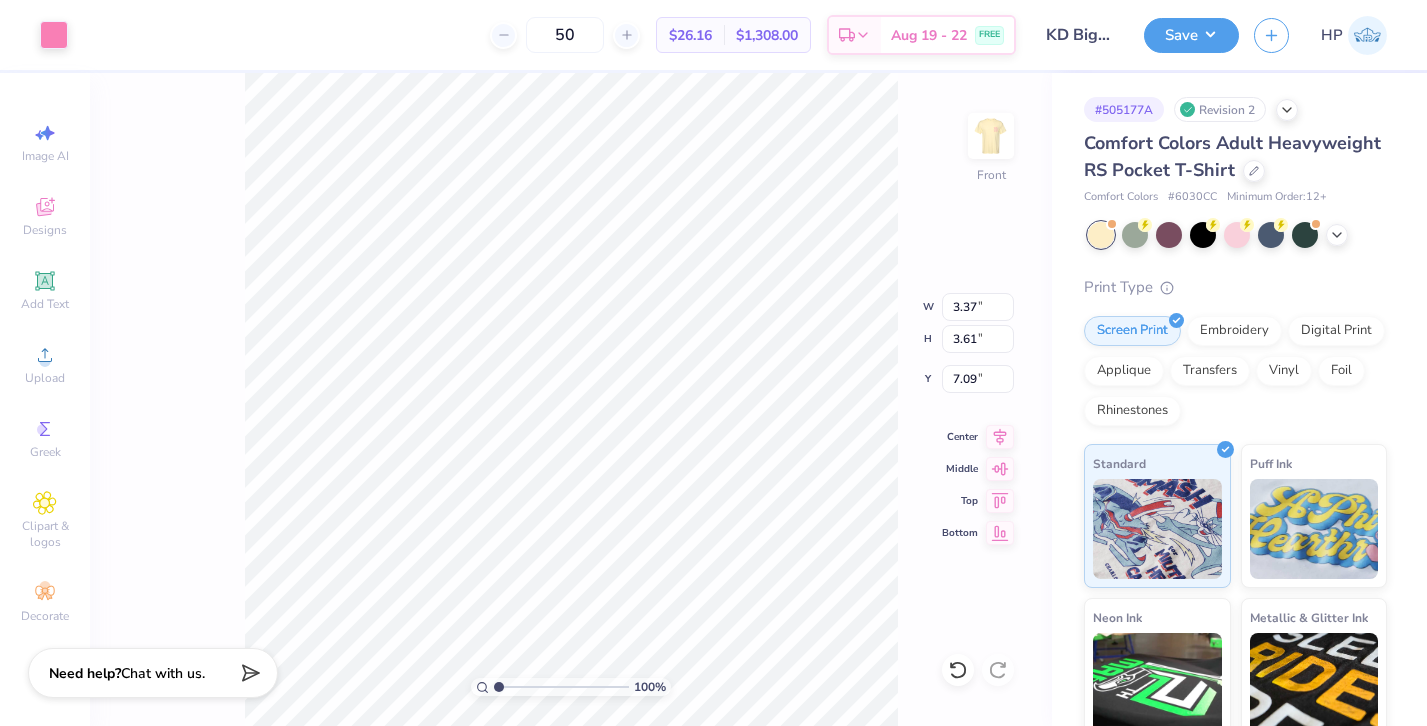 type on "12.94" 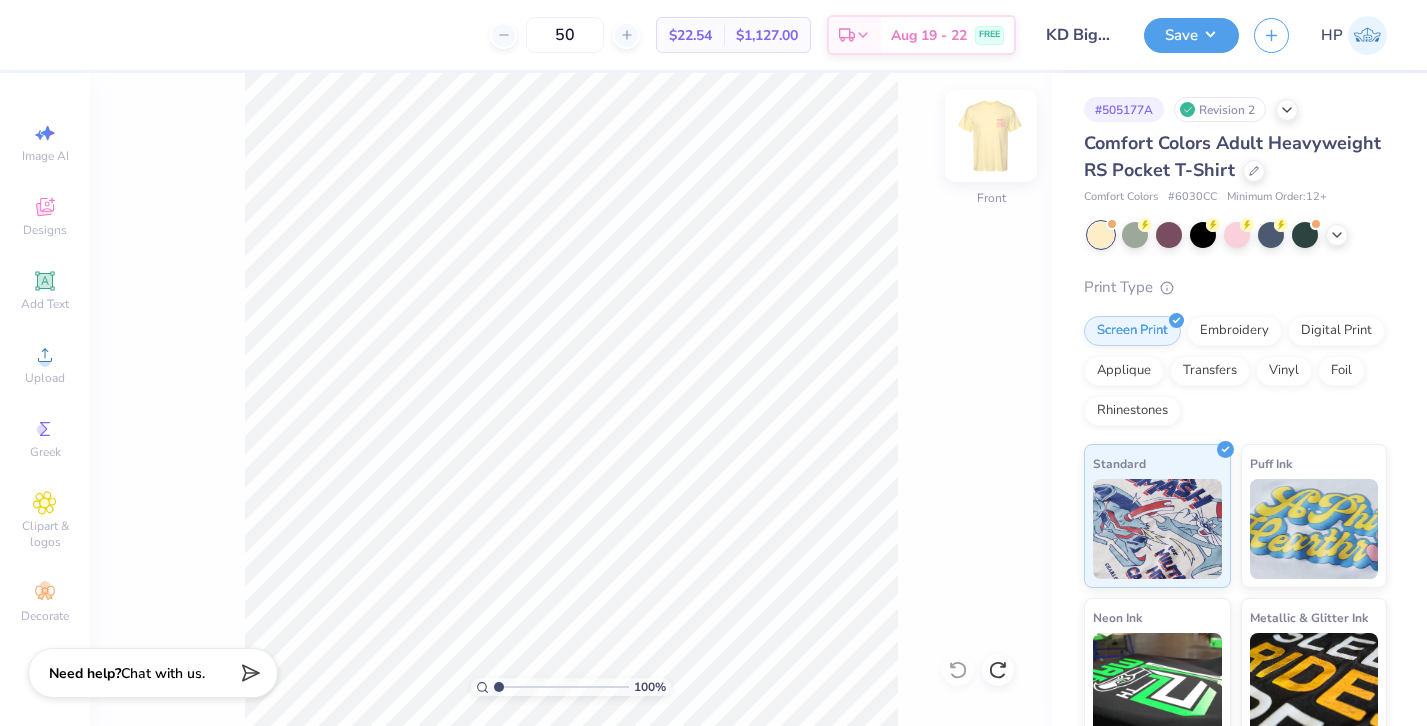 click at bounding box center (991, 136) 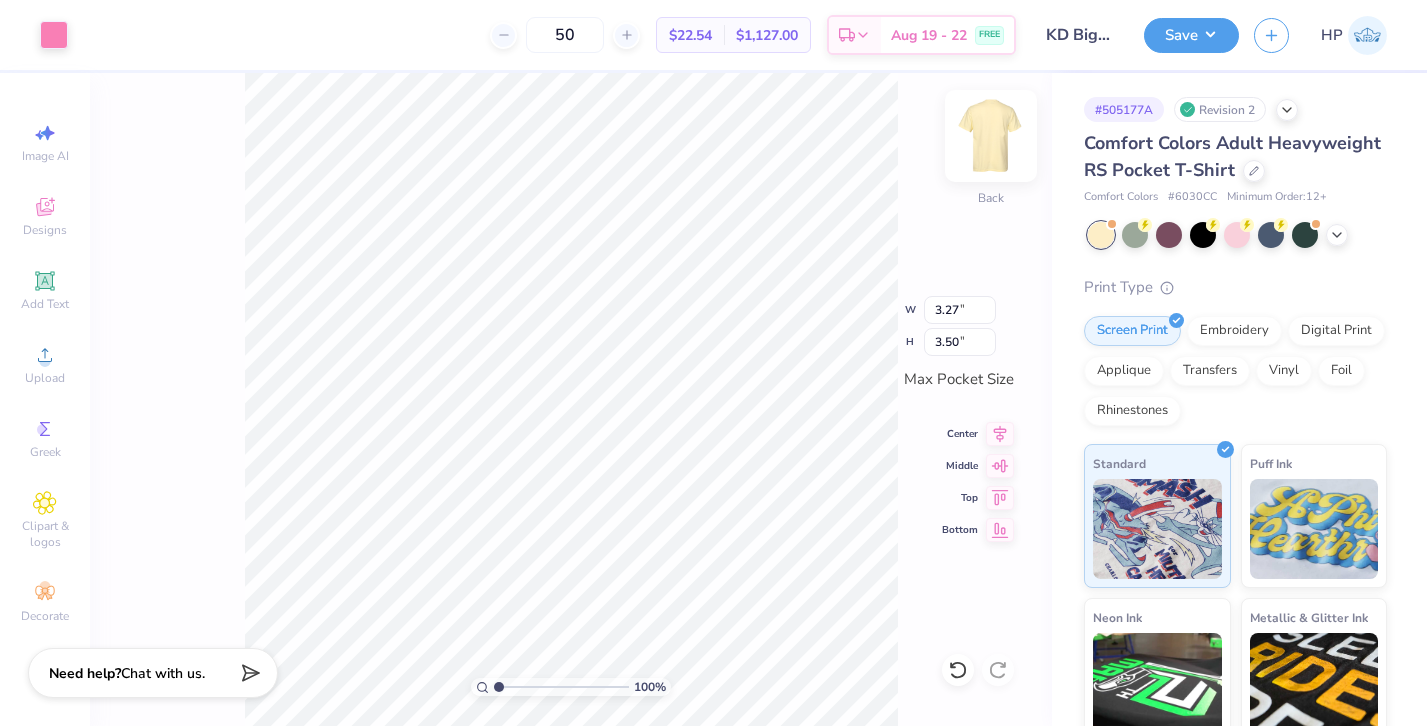 click at bounding box center (991, 136) 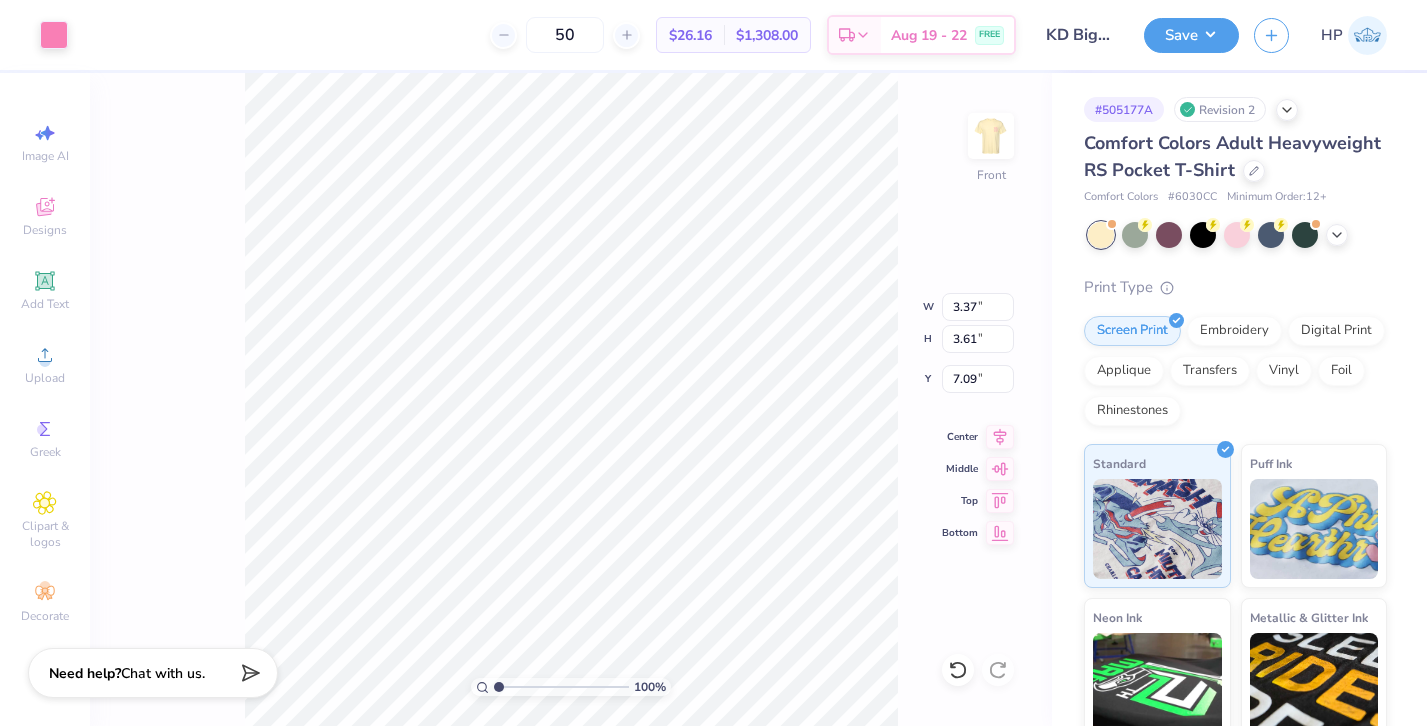type on "10.64" 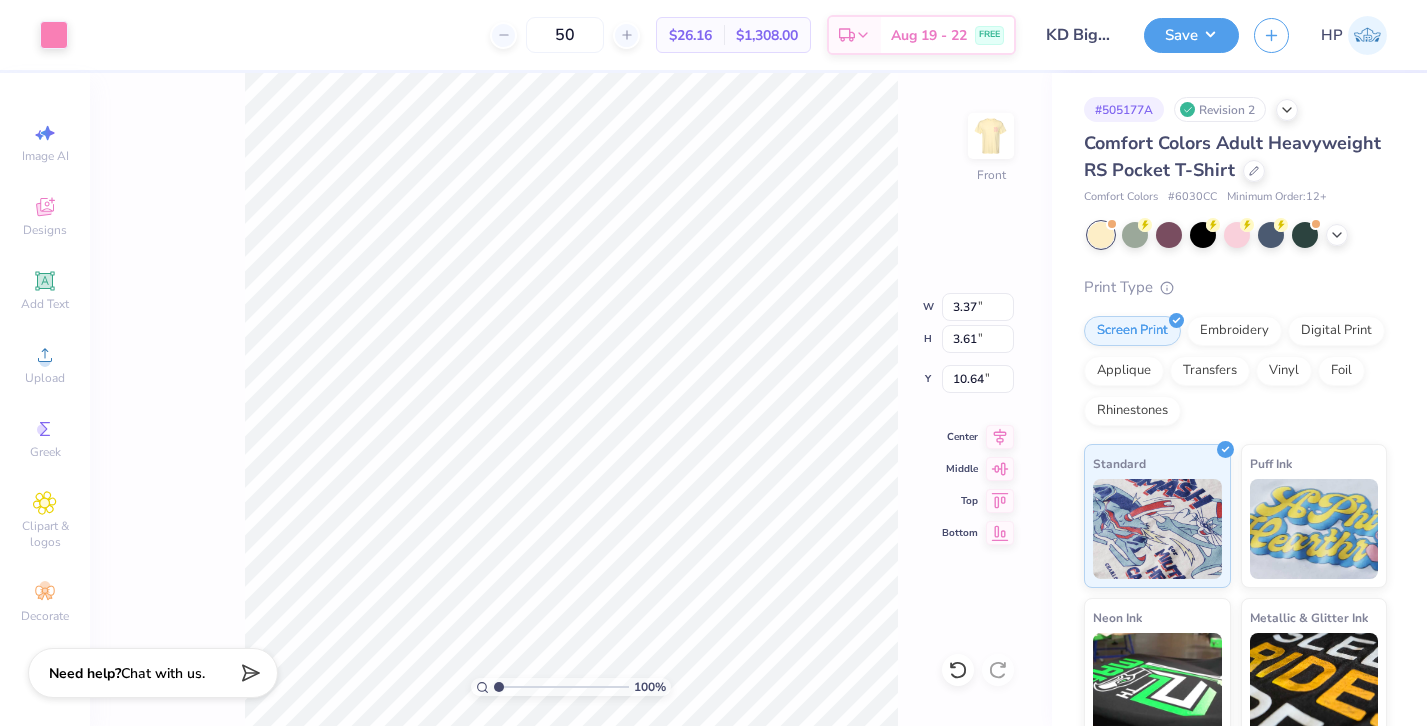 type on "7.65" 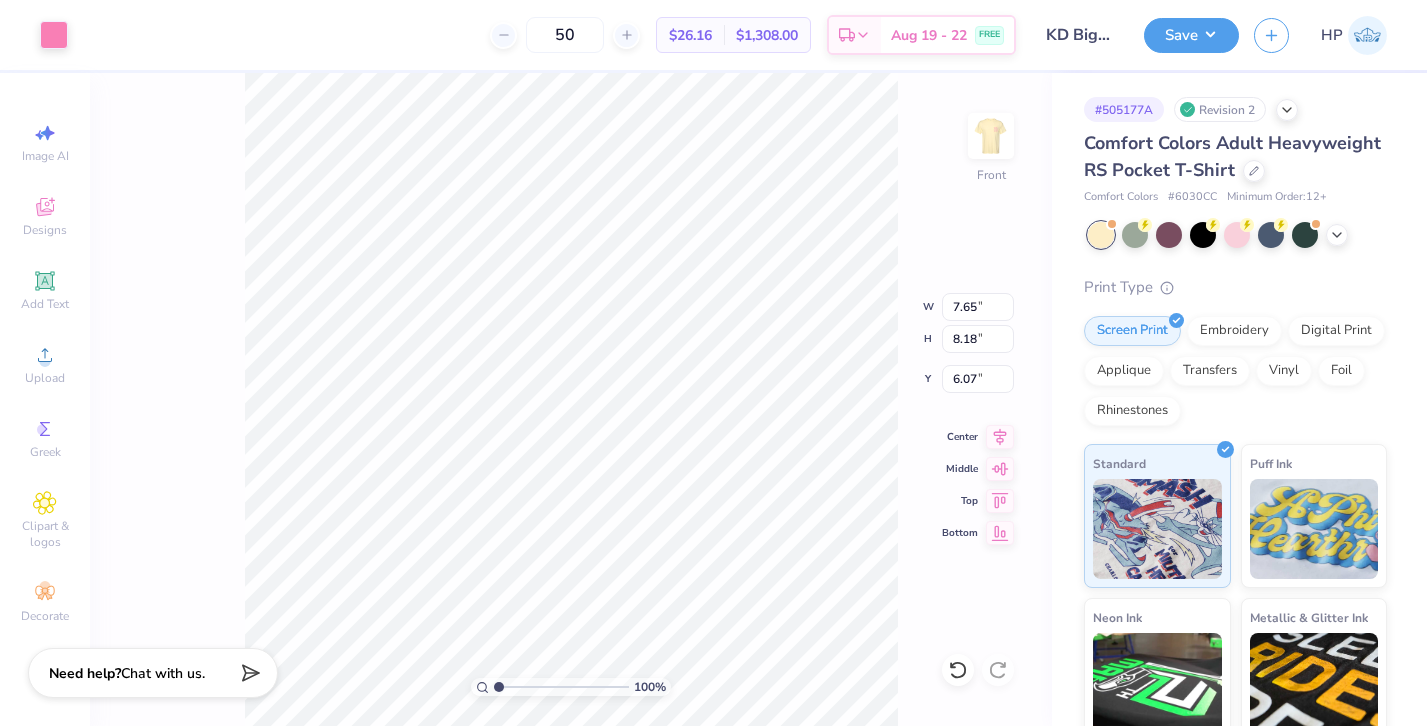type on "11.85" 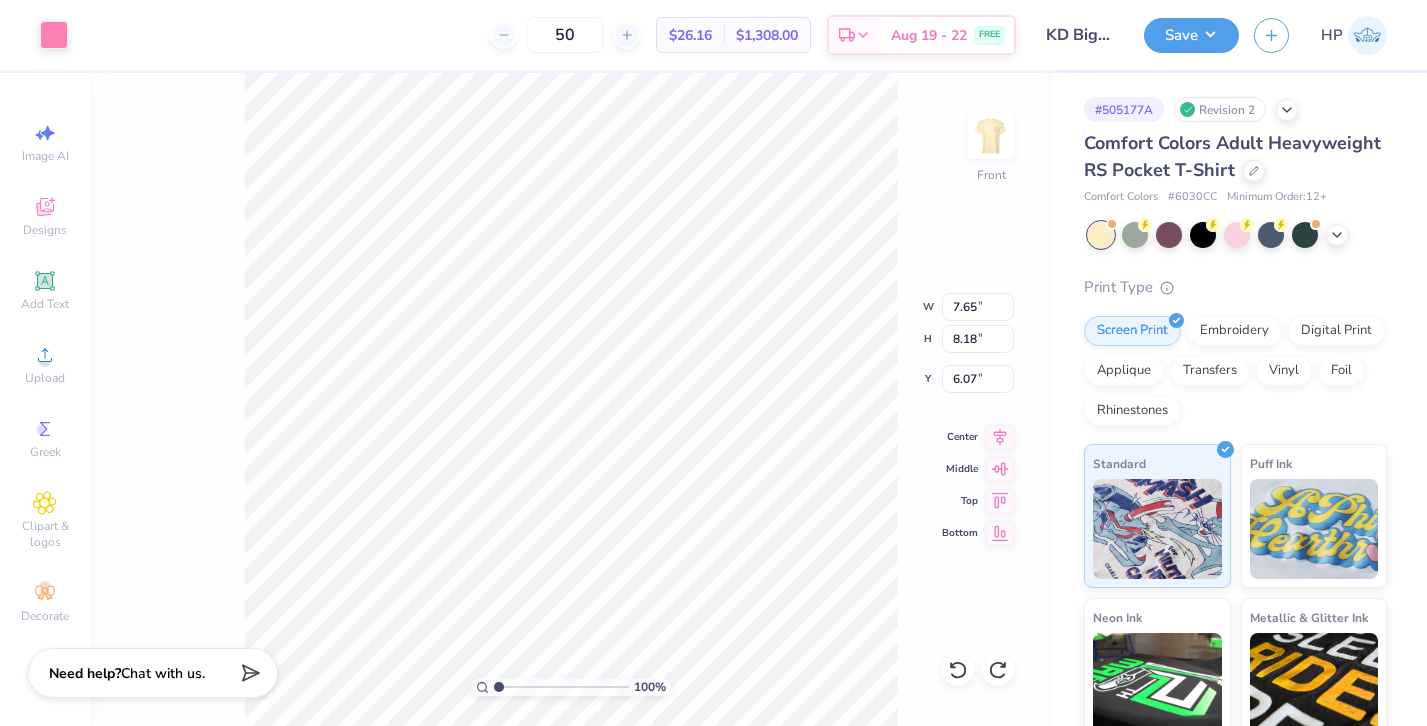 type on "7.65" 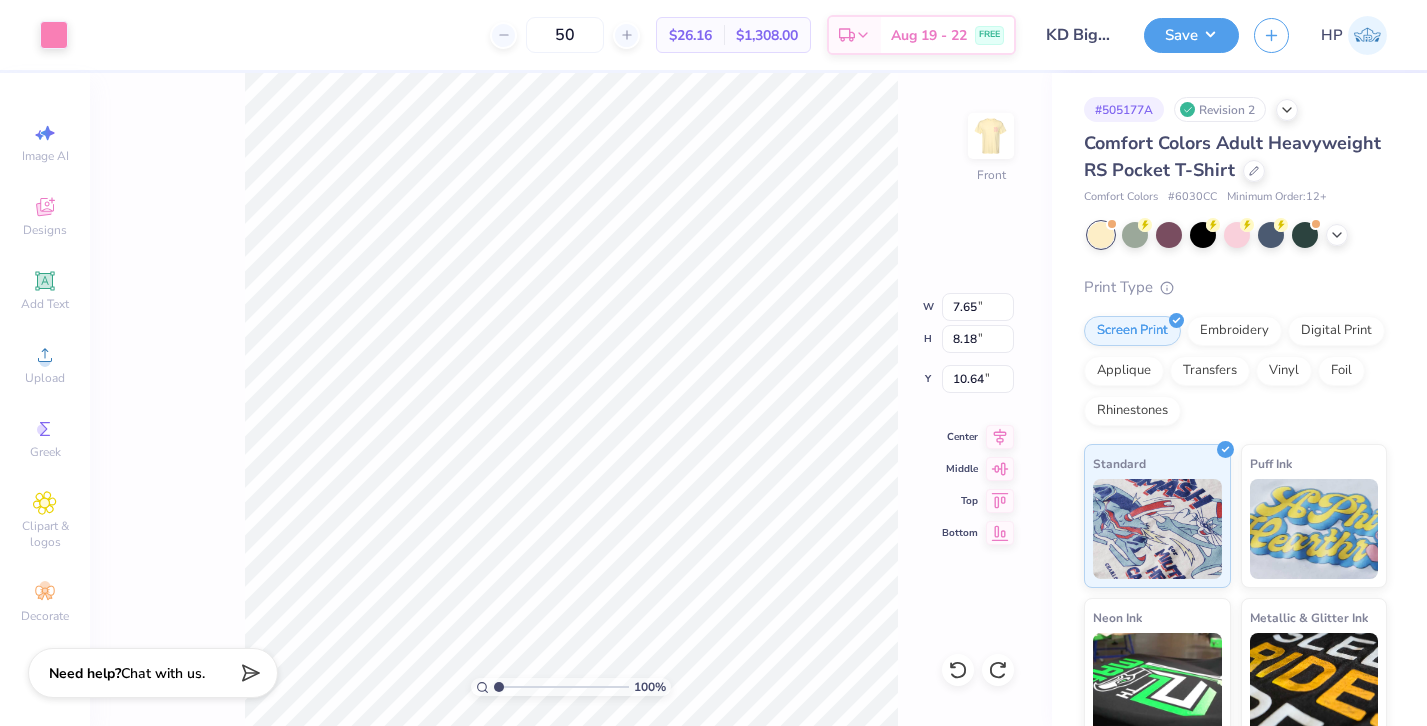 type on "3.37" 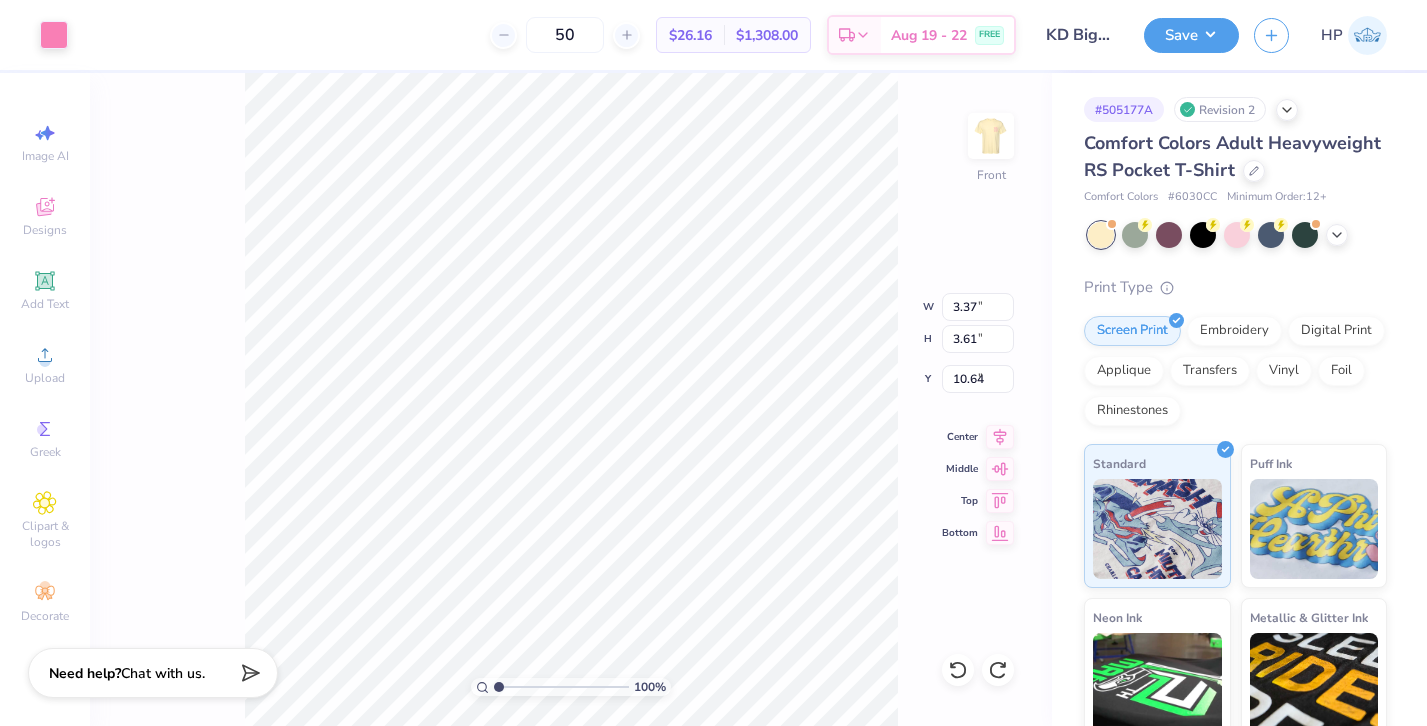type on "7.09" 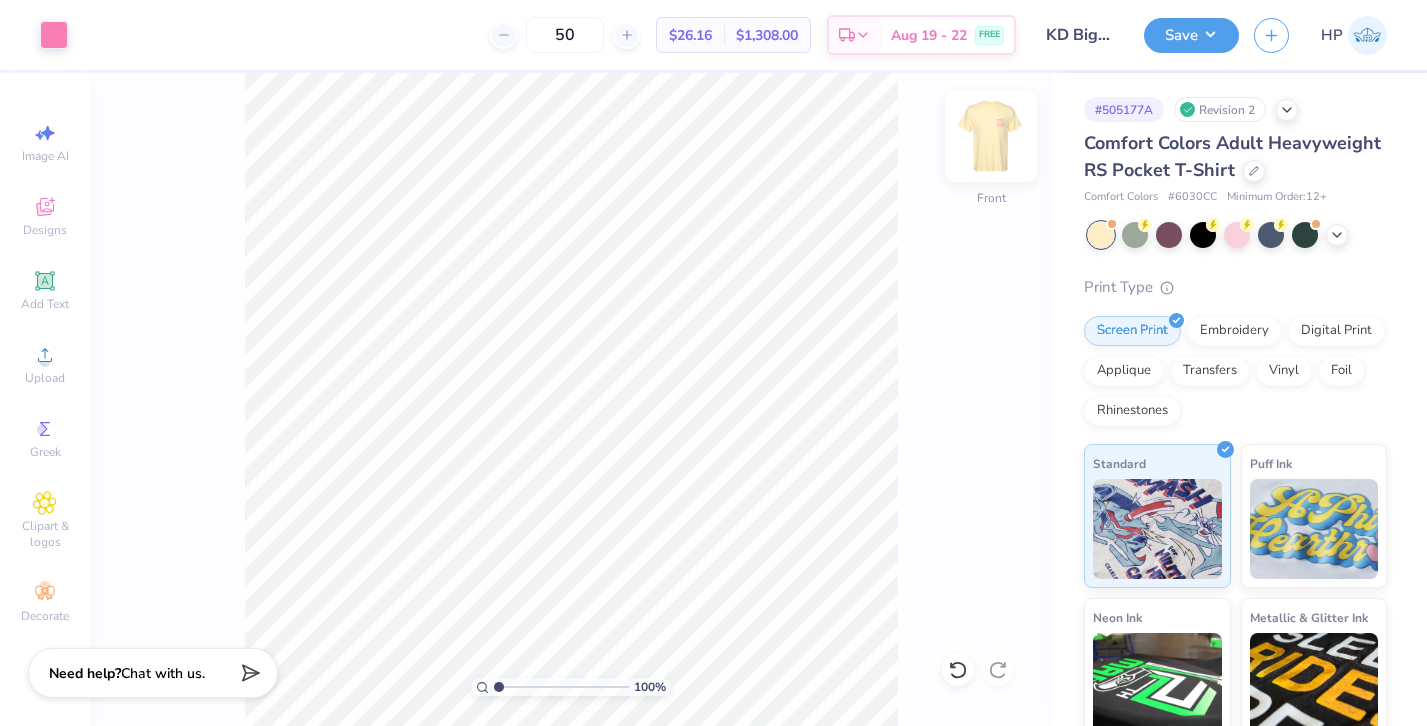 click at bounding box center [991, 136] 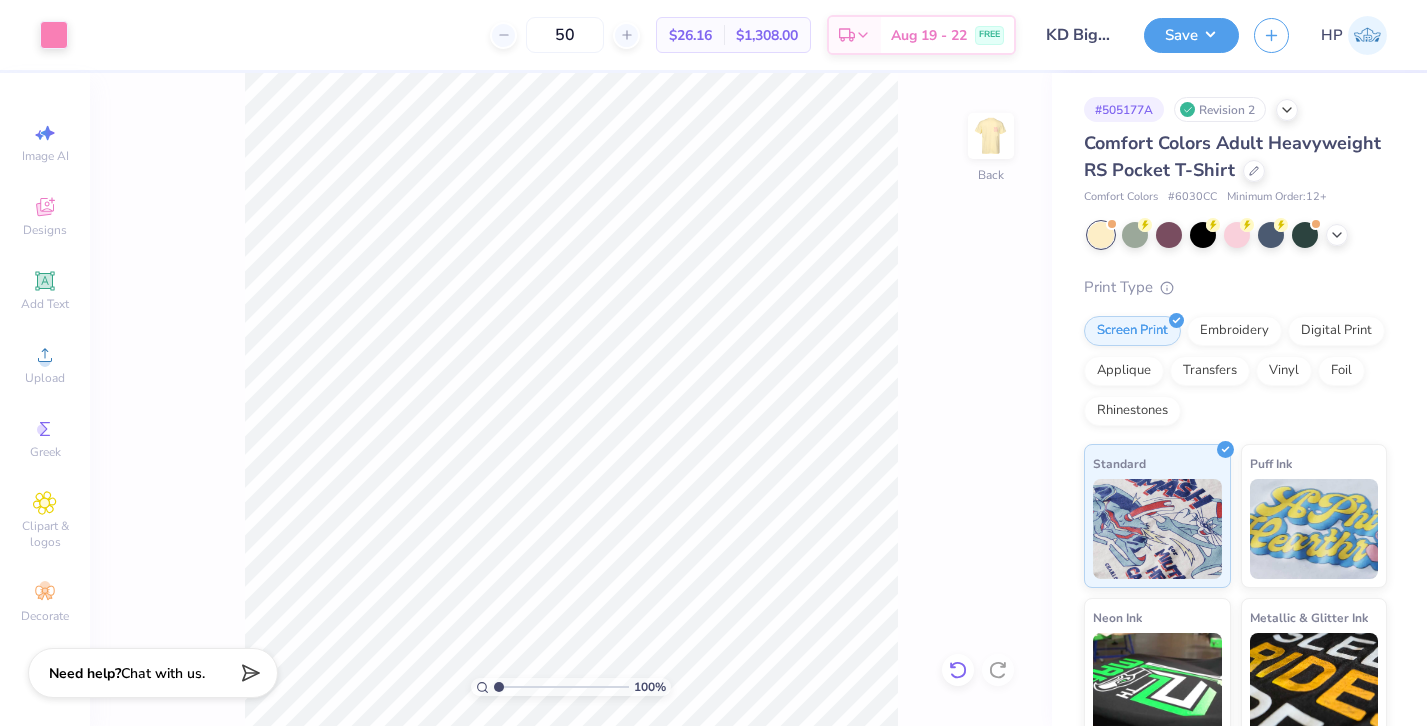 click at bounding box center [958, 670] 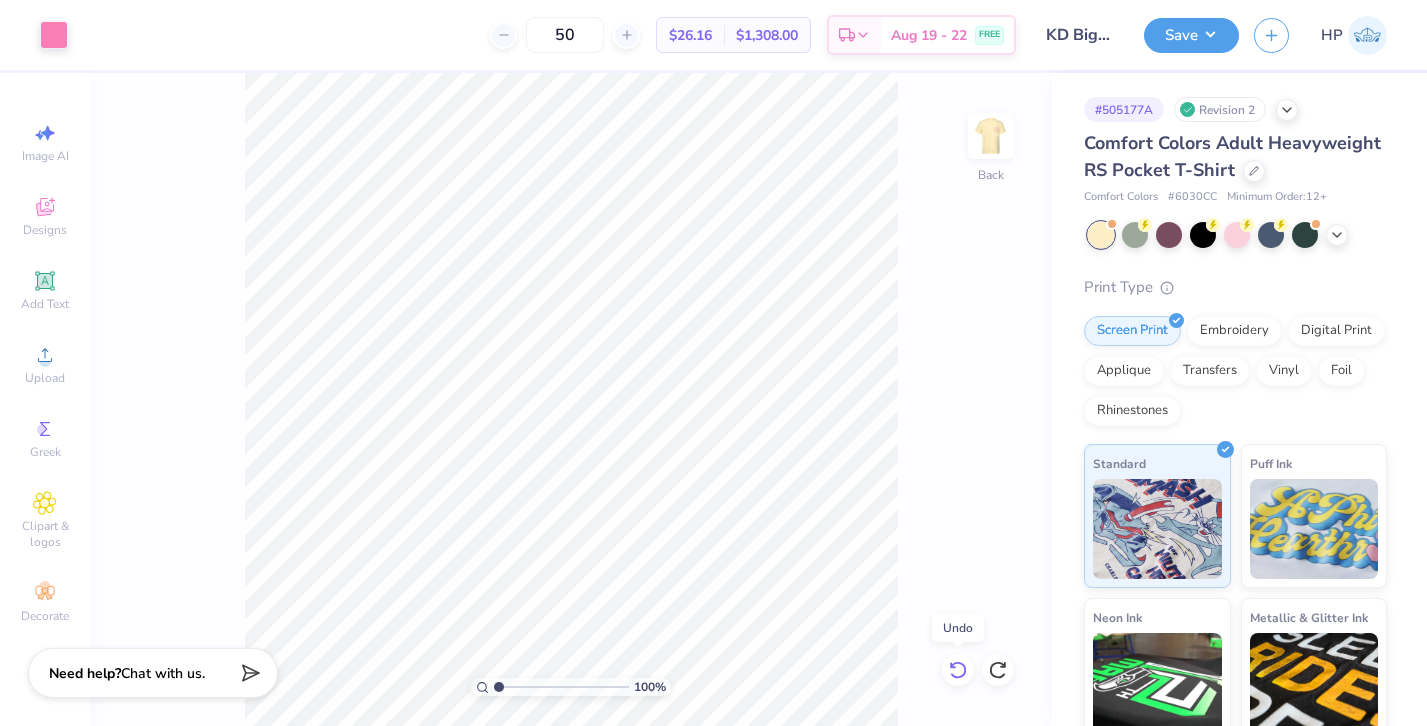 click at bounding box center [958, 670] 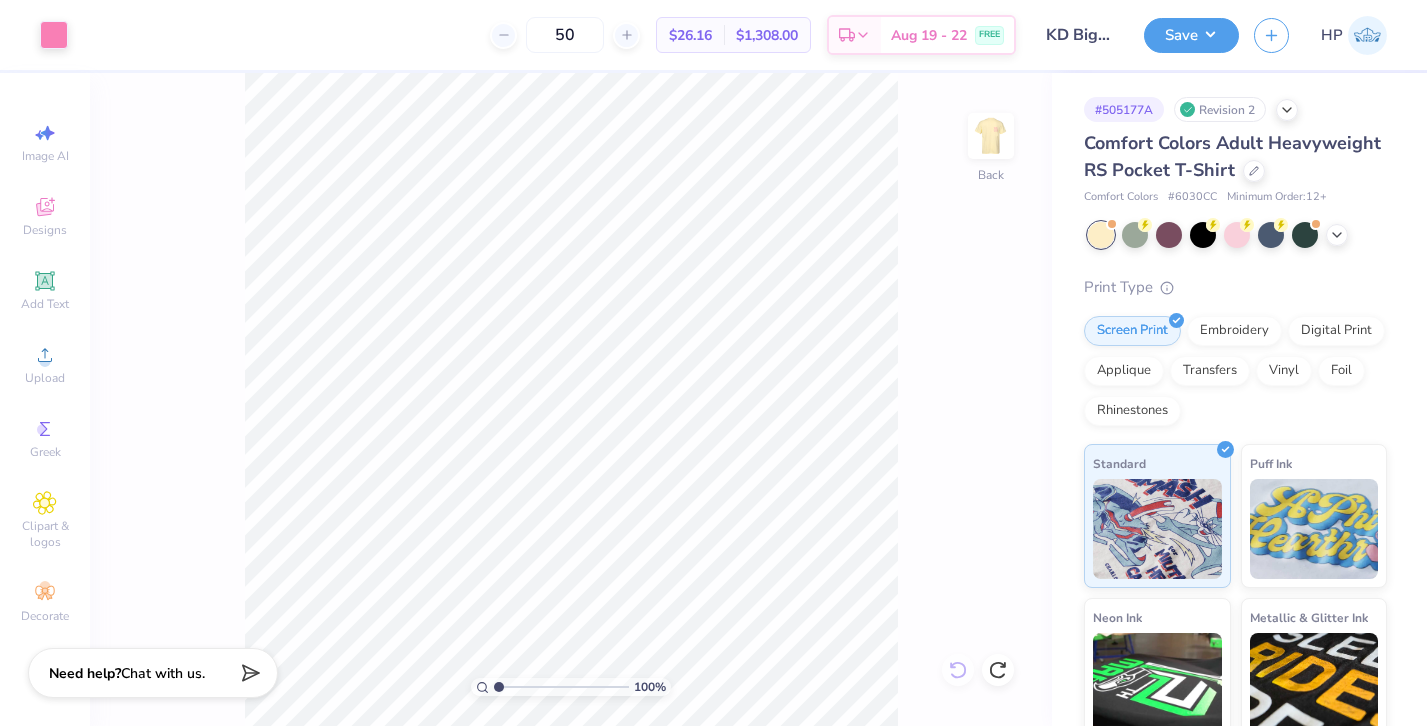 click on "100  % Back" at bounding box center [571, 399] 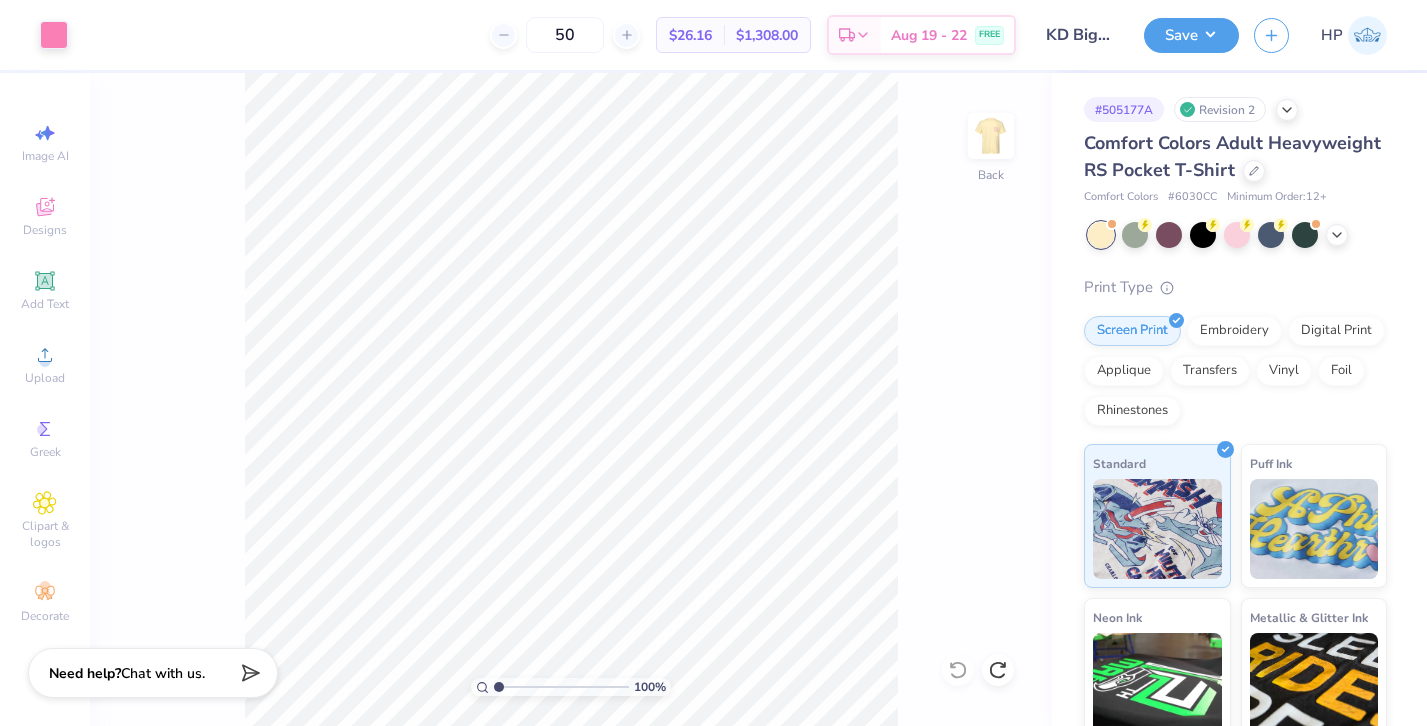 click on "100  % Back" at bounding box center (571, 399) 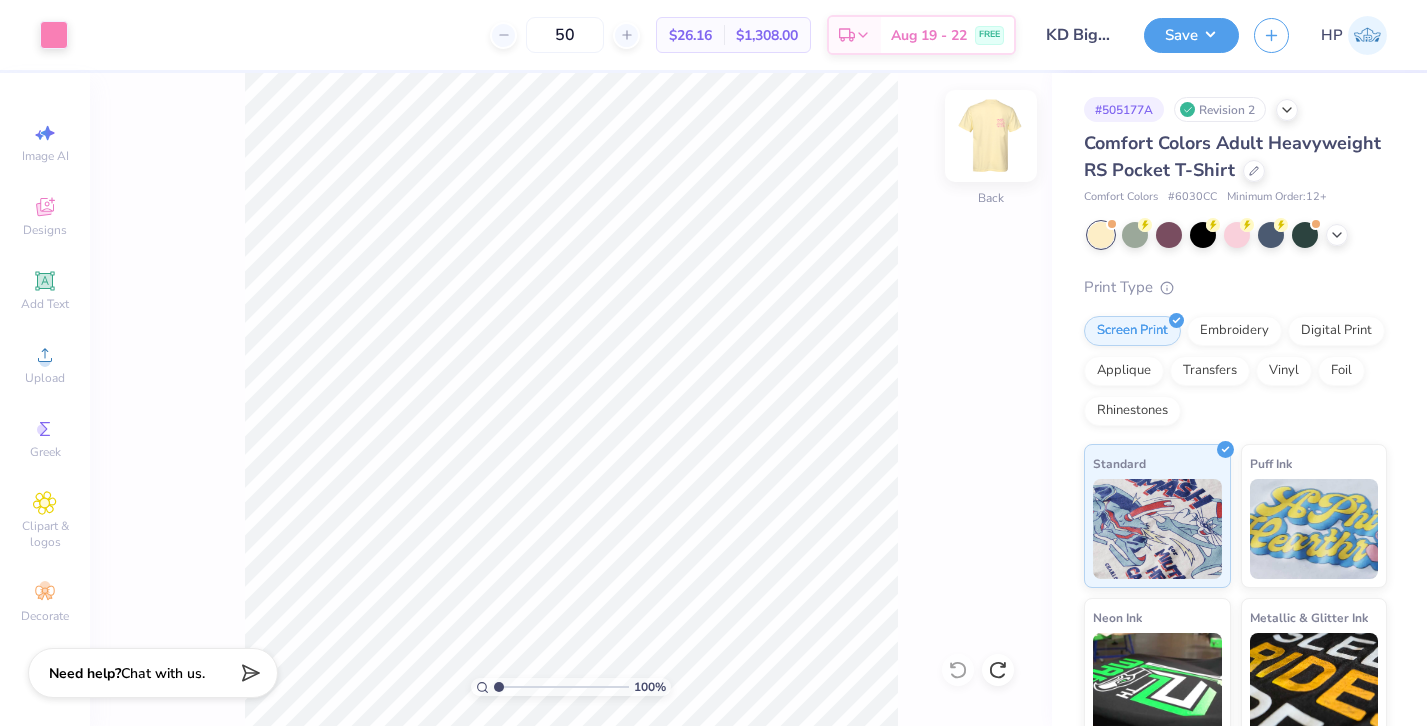 click at bounding box center [991, 136] 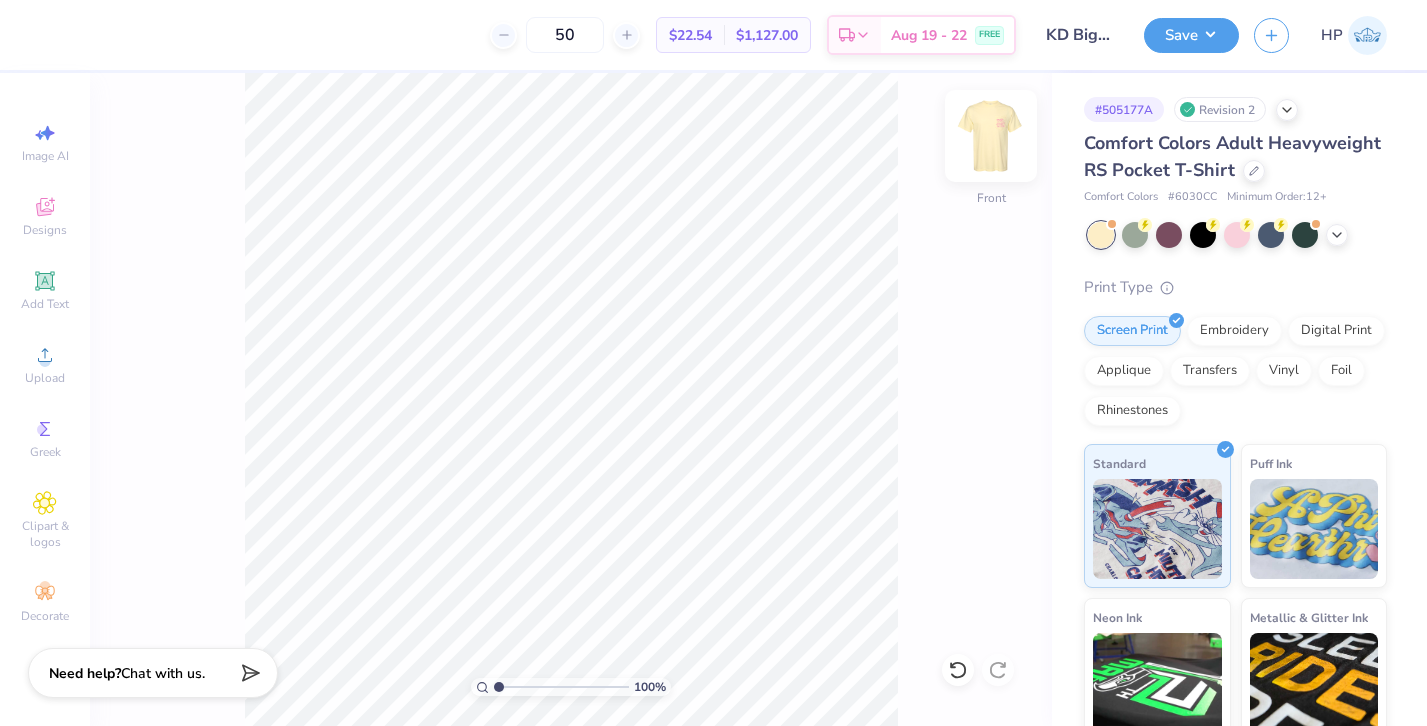 click at bounding box center [991, 136] 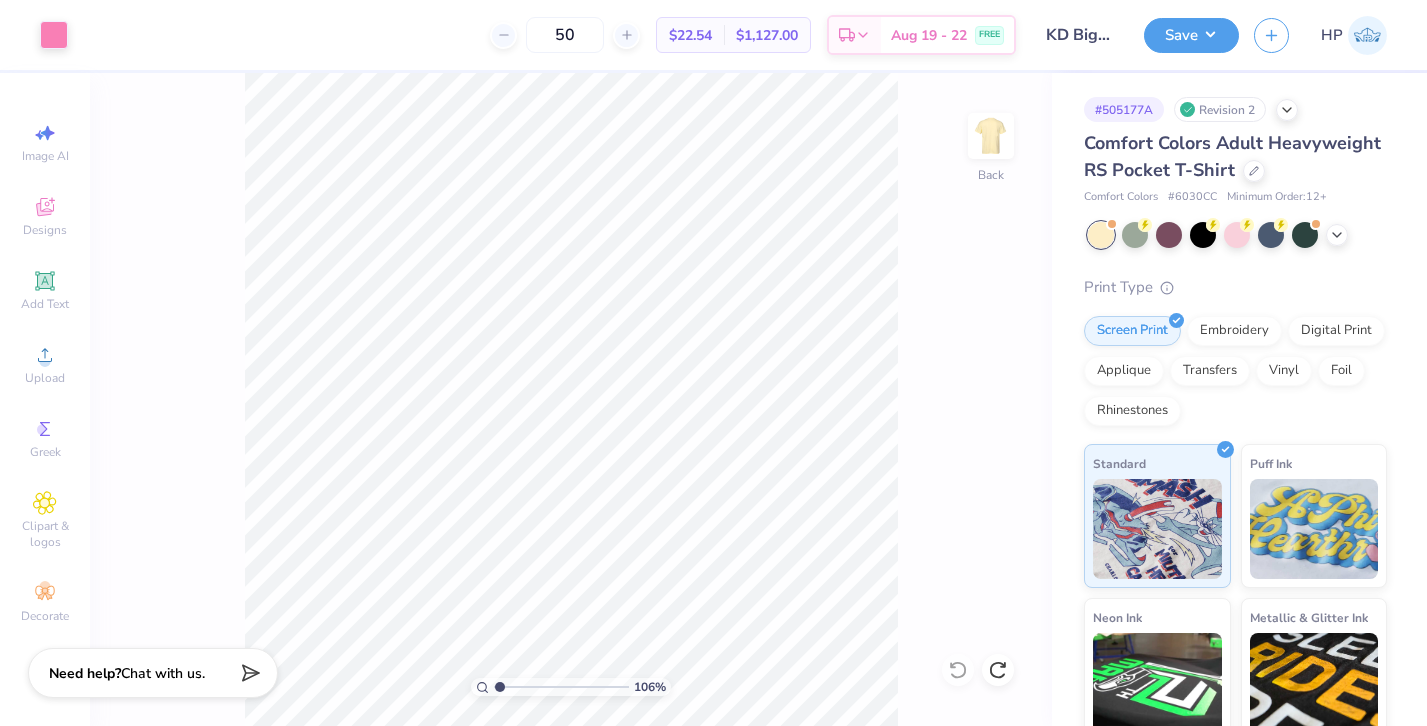 type on "1" 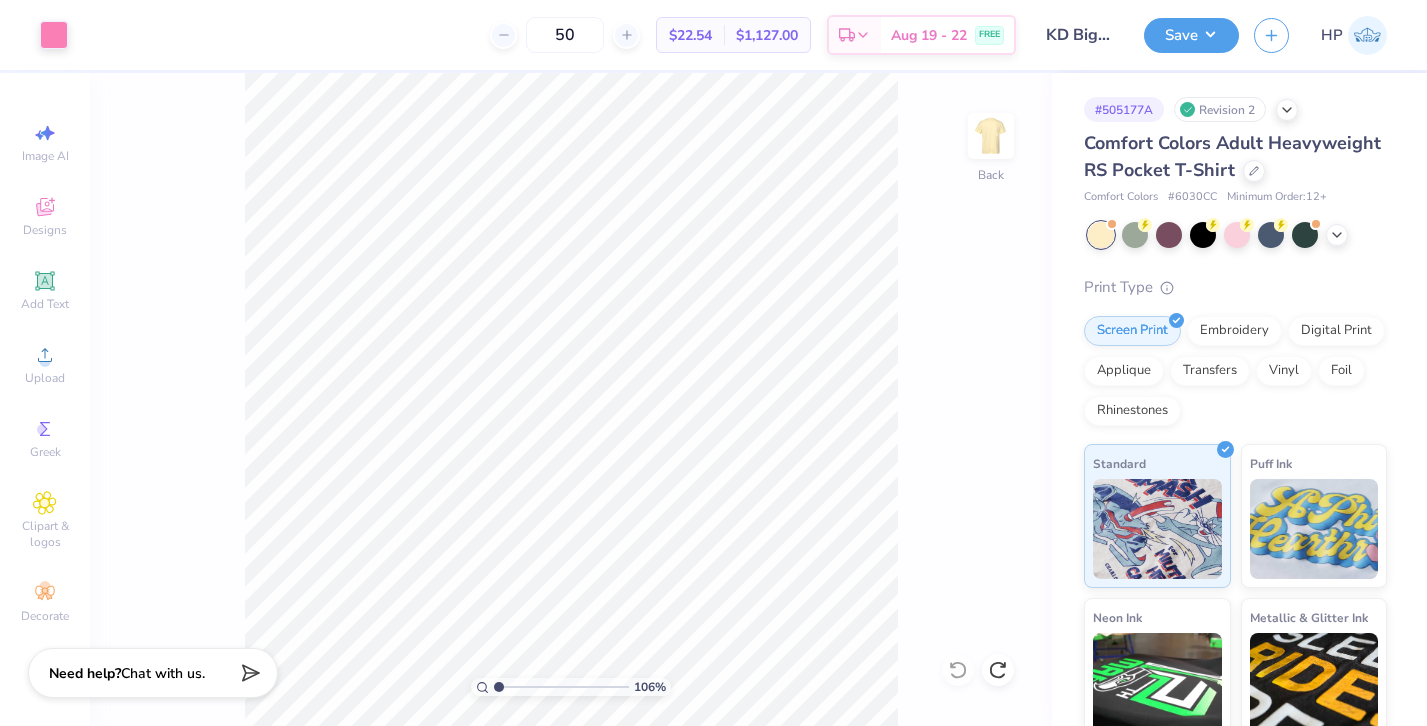 click on "106  %" at bounding box center [571, 687] 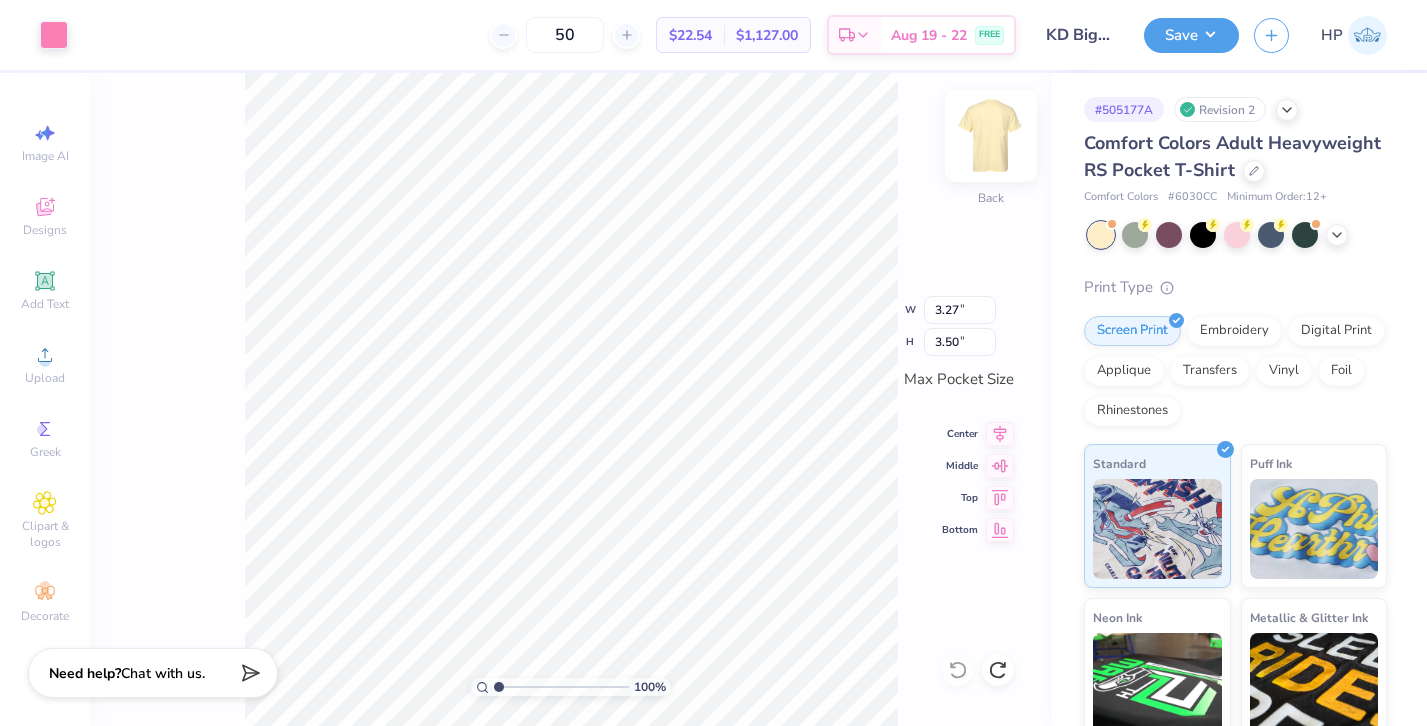 click at bounding box center [991, 136] 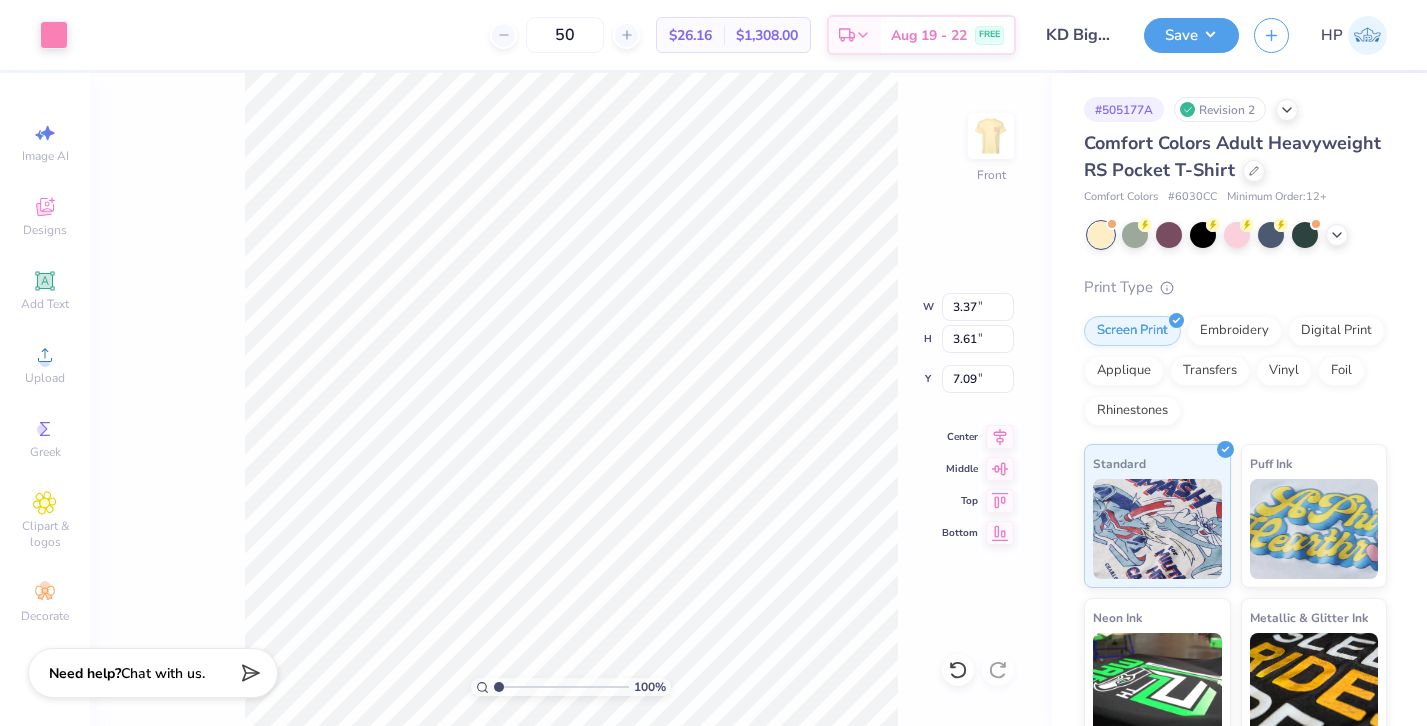 type on "7.15" 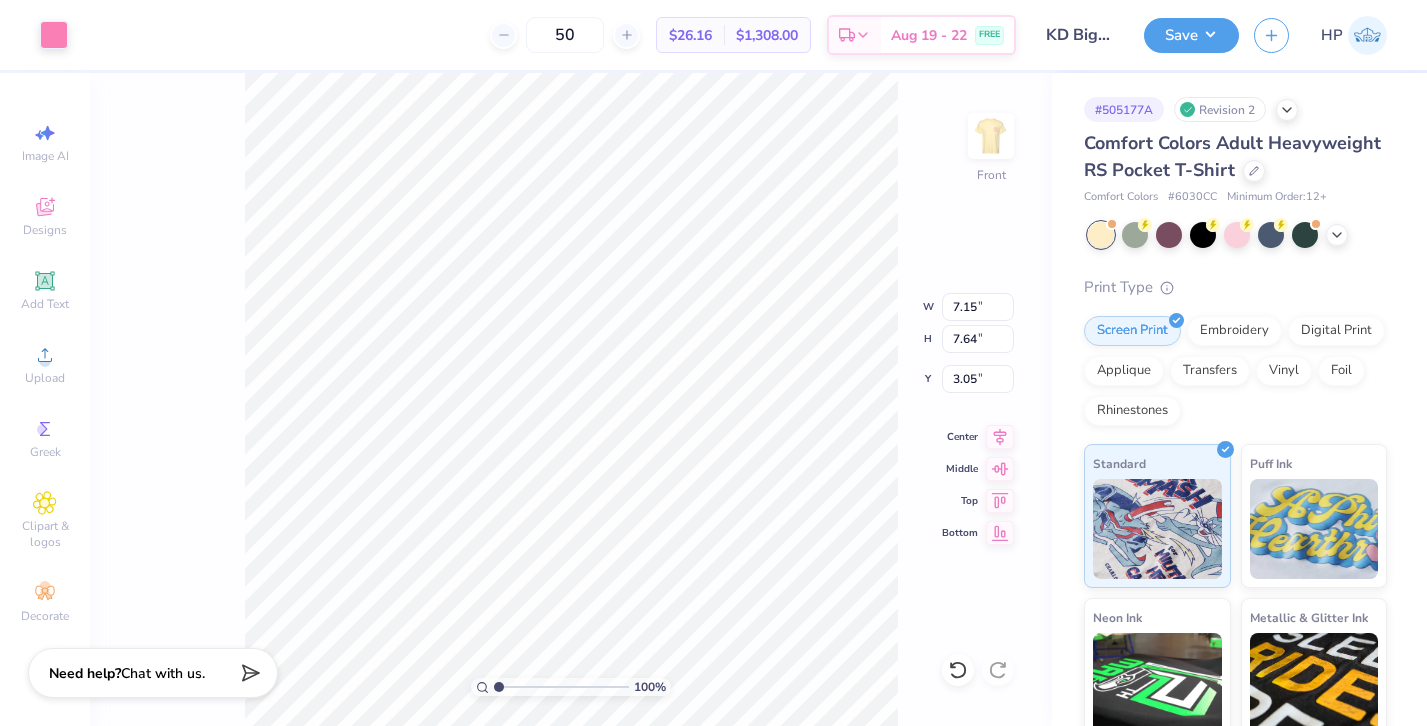 type on "11.60" 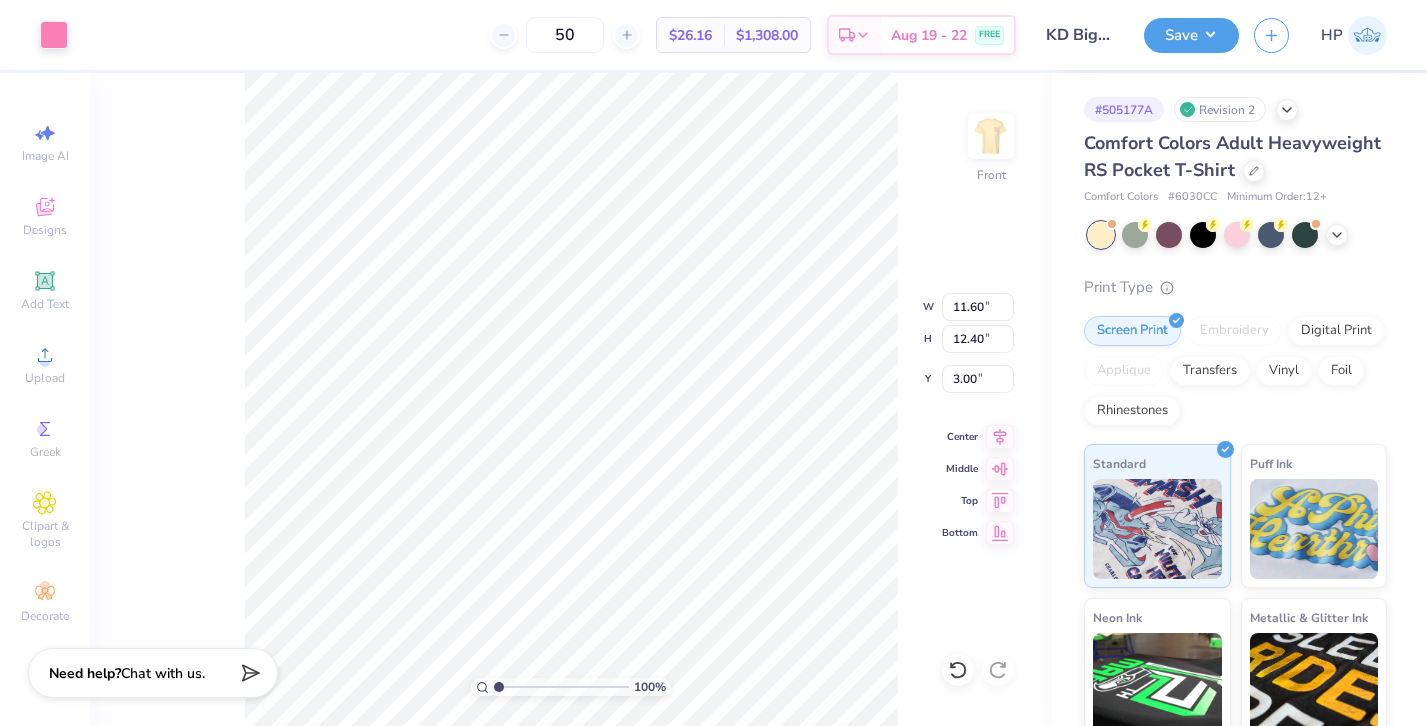 type on "3.00" 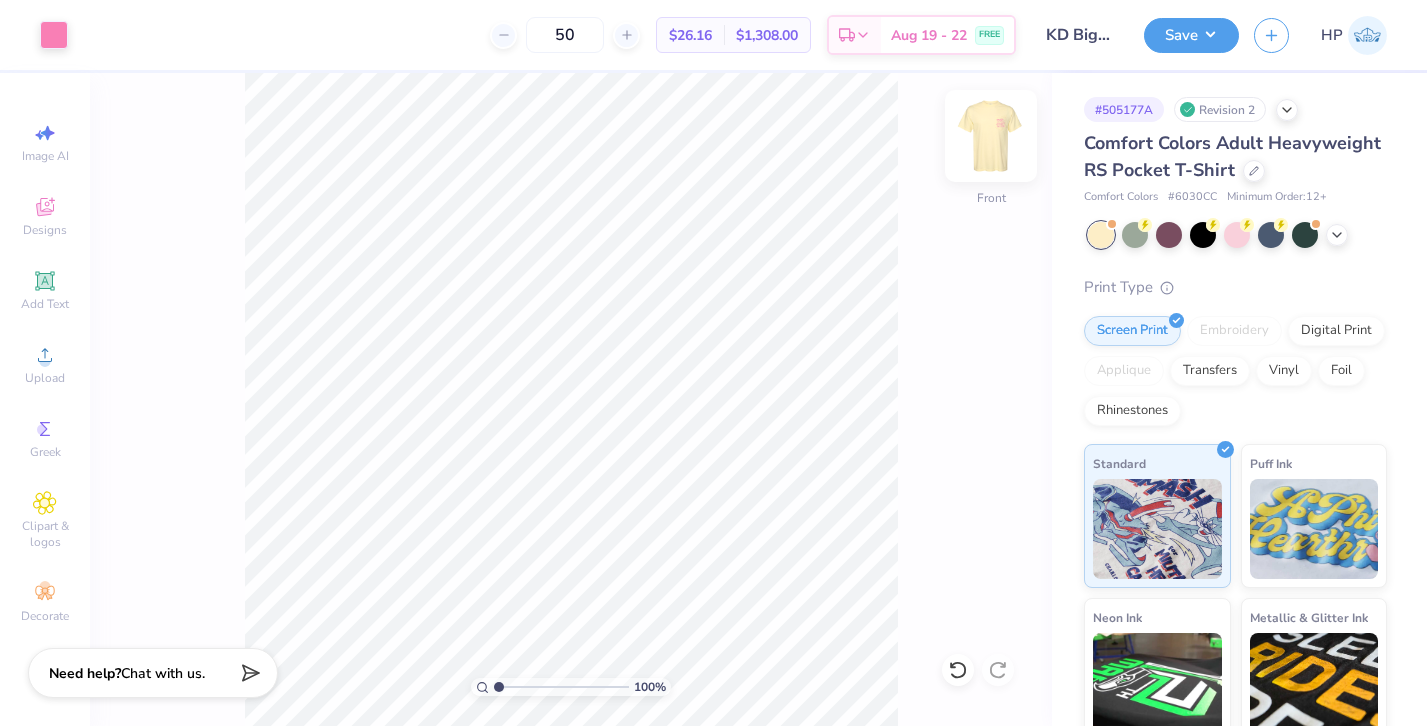click at bounding box center (991, 136) 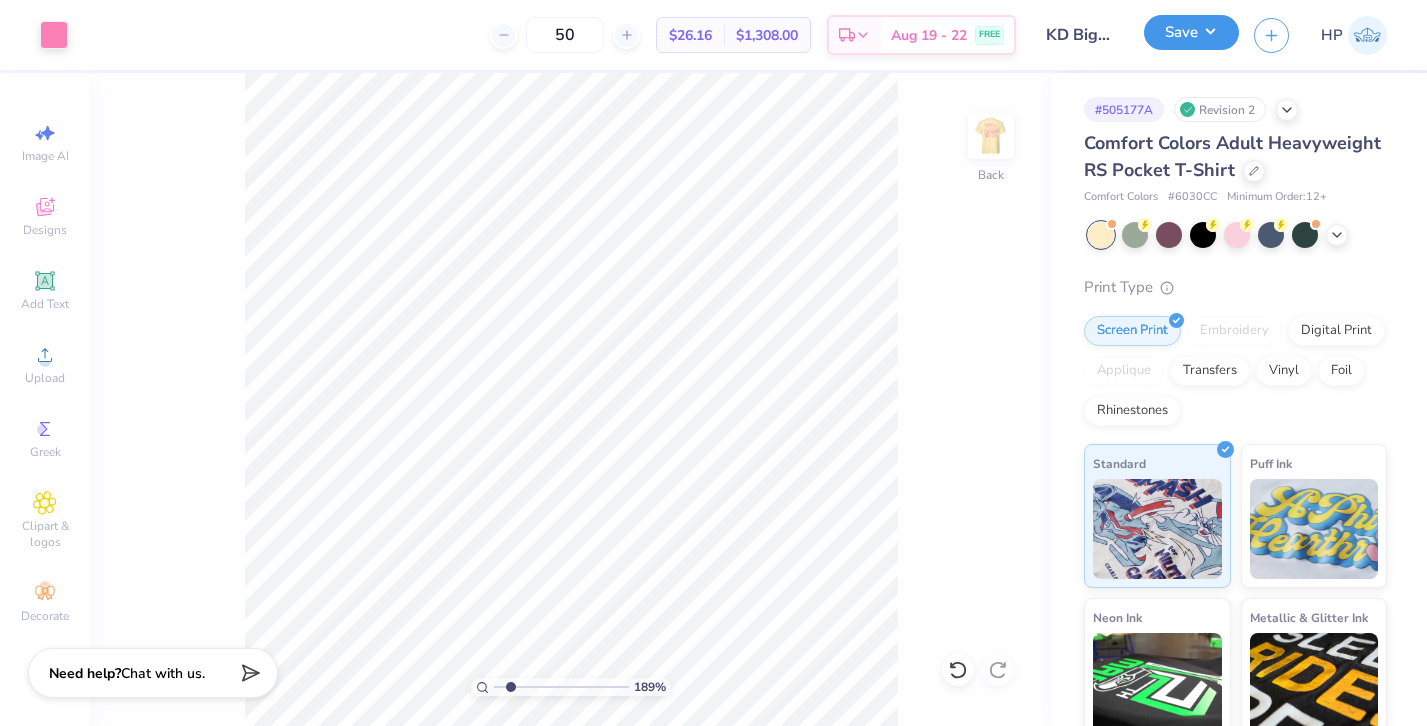 click on "Save" at bounding box center (1191, 32) 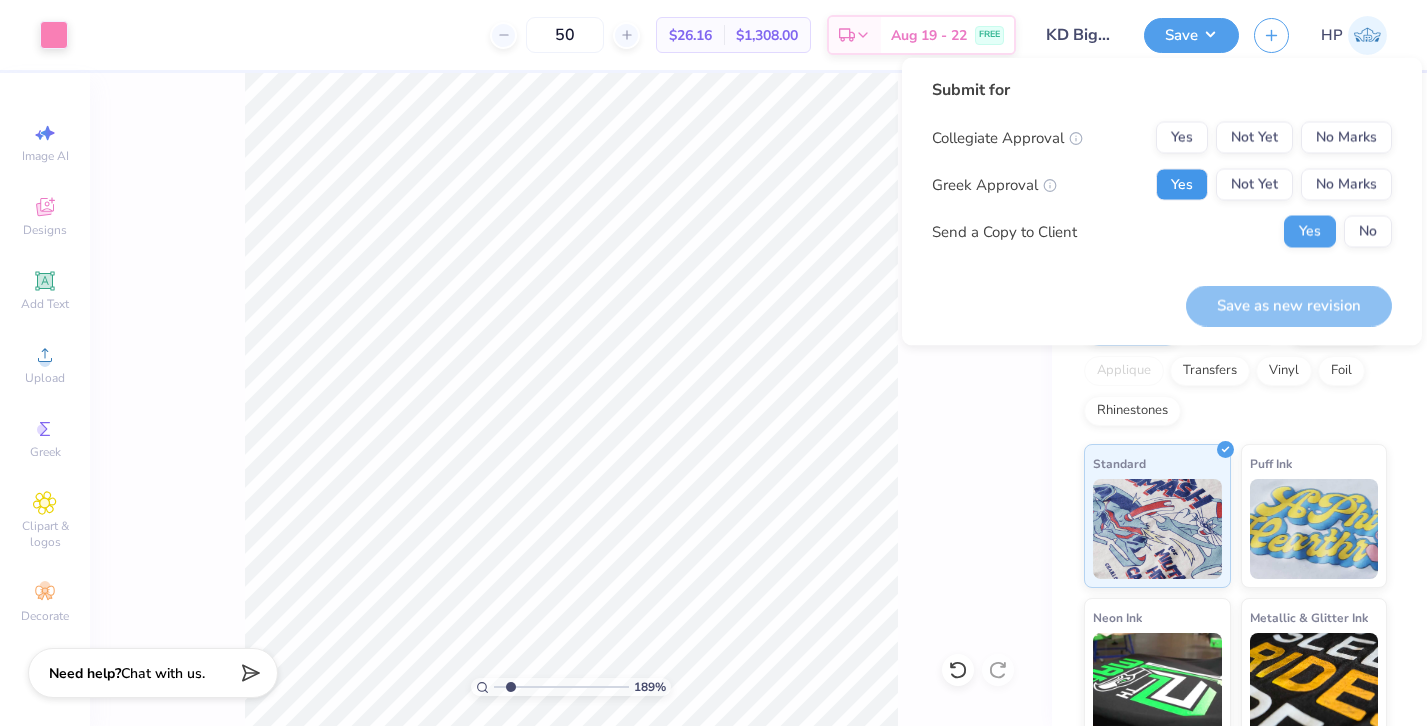 click on "Yes" at bounding box center (1182, 185) 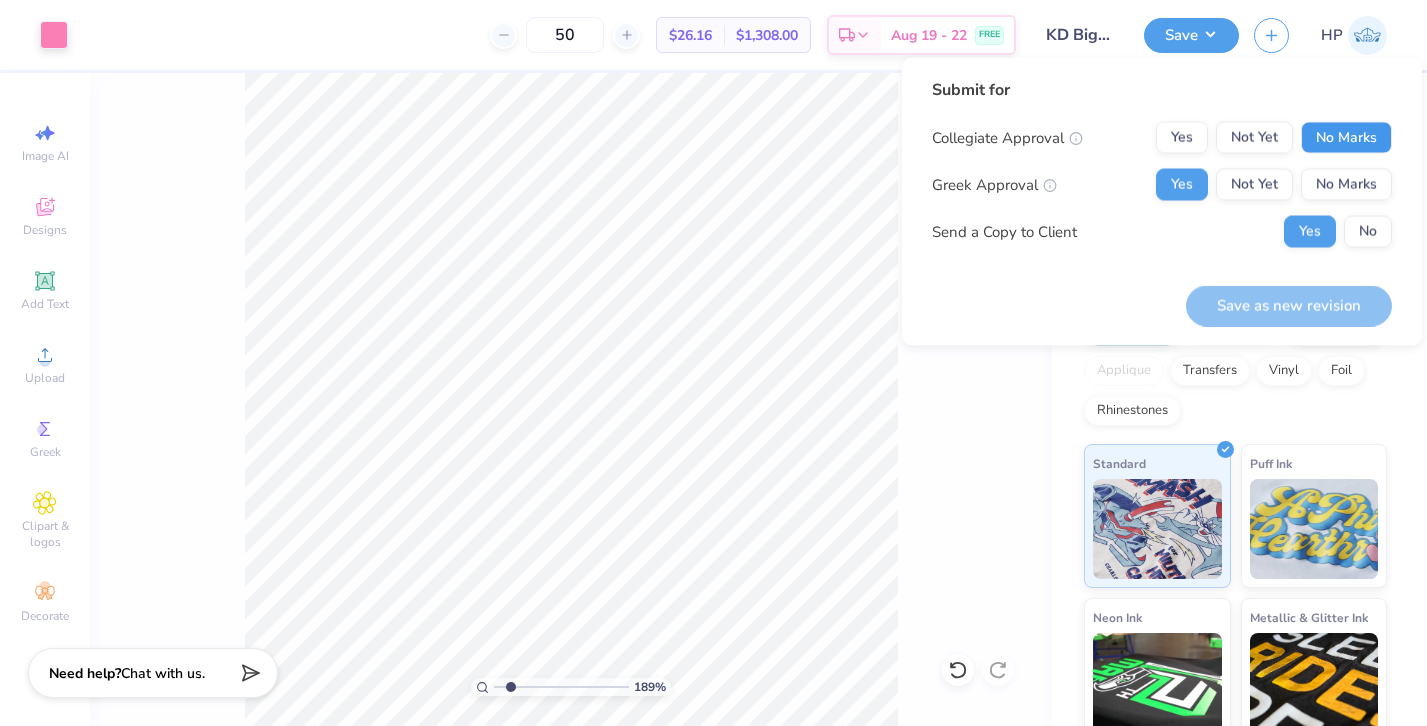 click on "No Marks" at bounding box center [1346, 138] 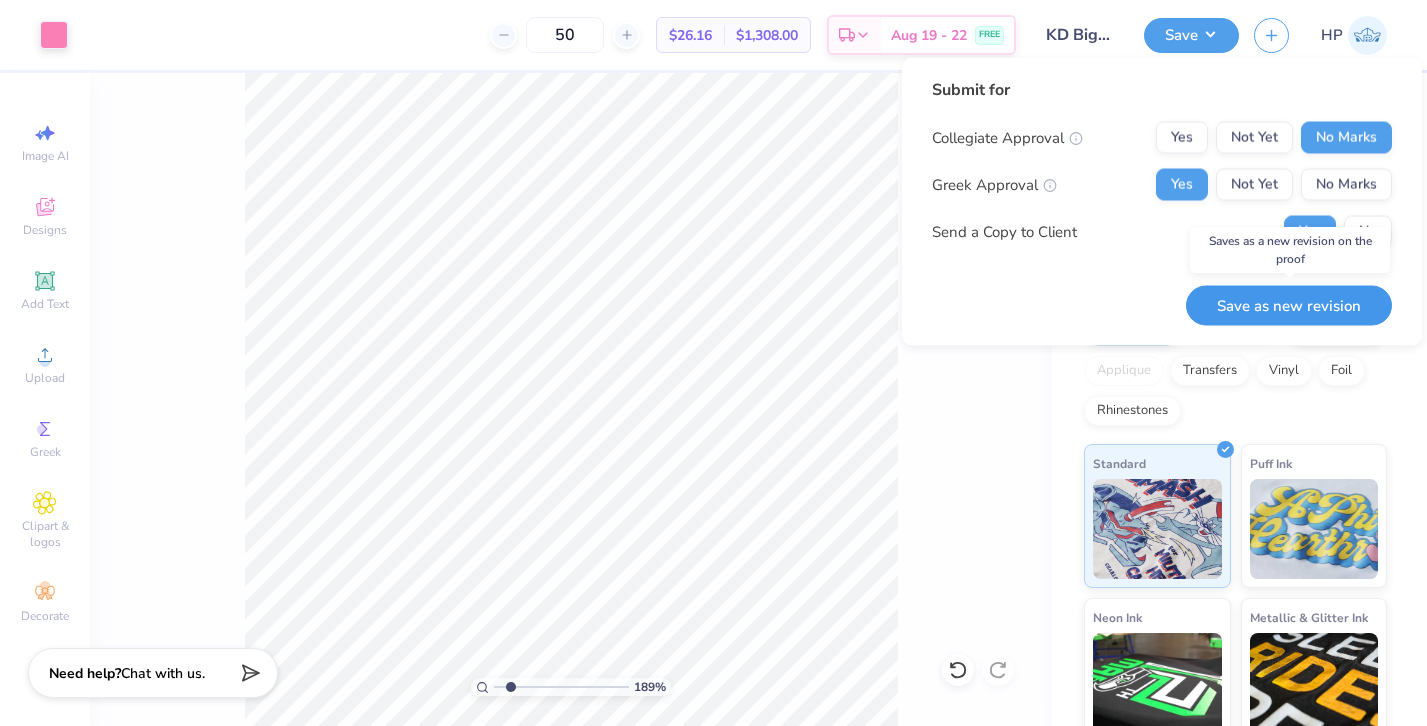 click on "Save as new revision" at bounding box center (1289, 305) 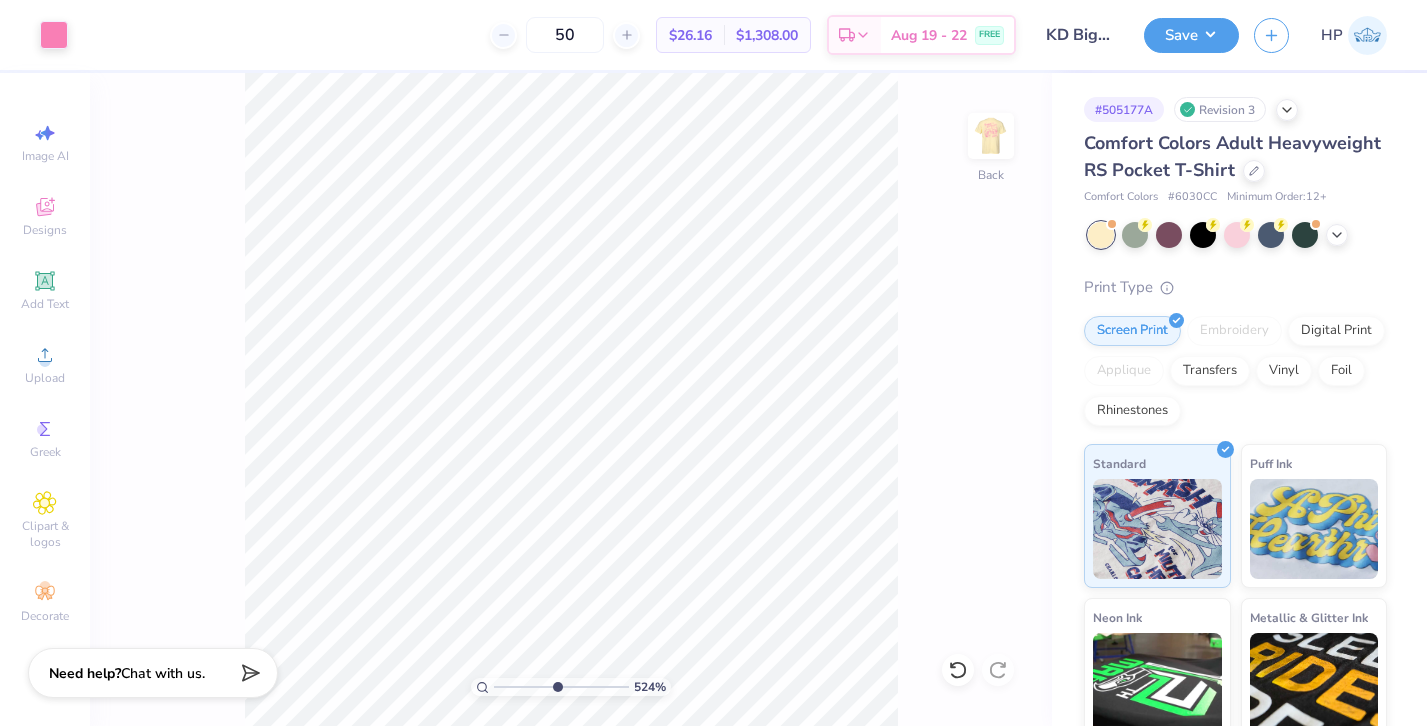 drag, startPoint x: 519, startPoint y: 687, endPoint x: 555, endPoint y: 687, distance: 36 